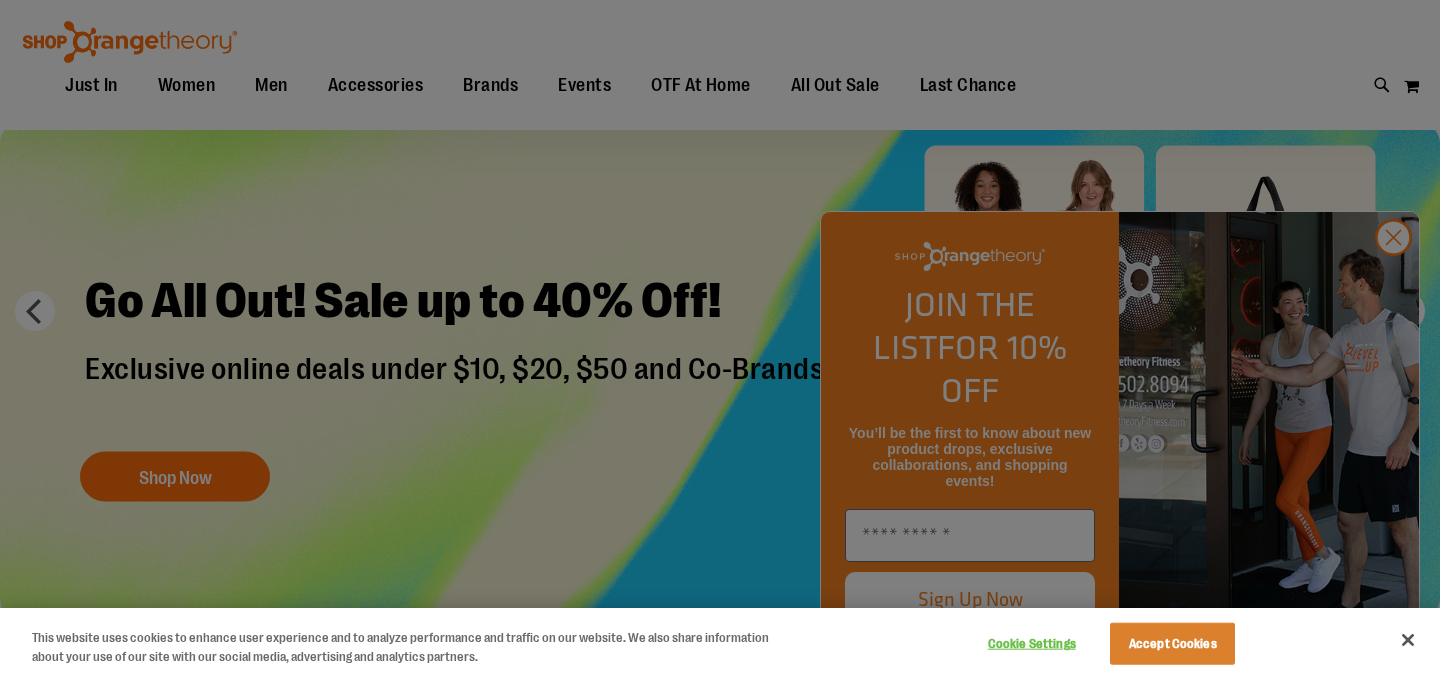 scroll, scrollTop: 97, scrollLeft: 0, axis: vertical 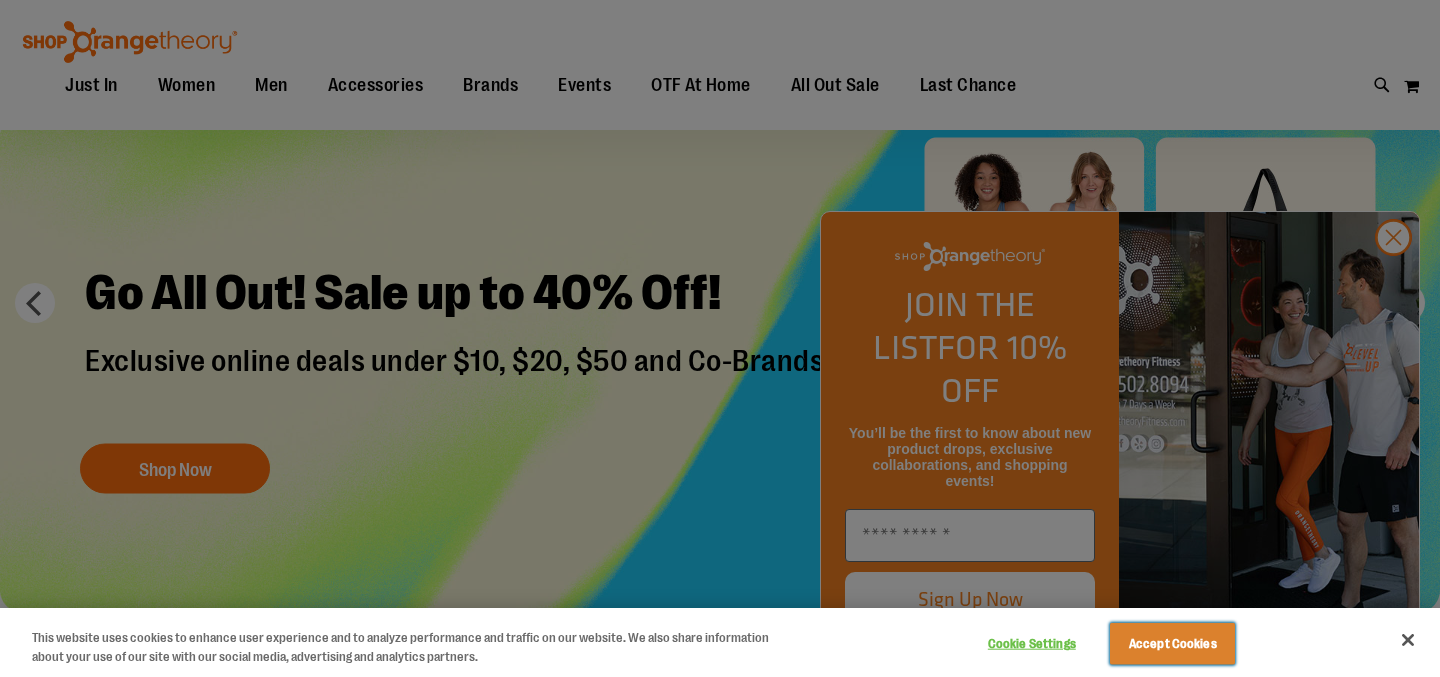 click on "Accept Cookies" at bounding box center [1172, 644] 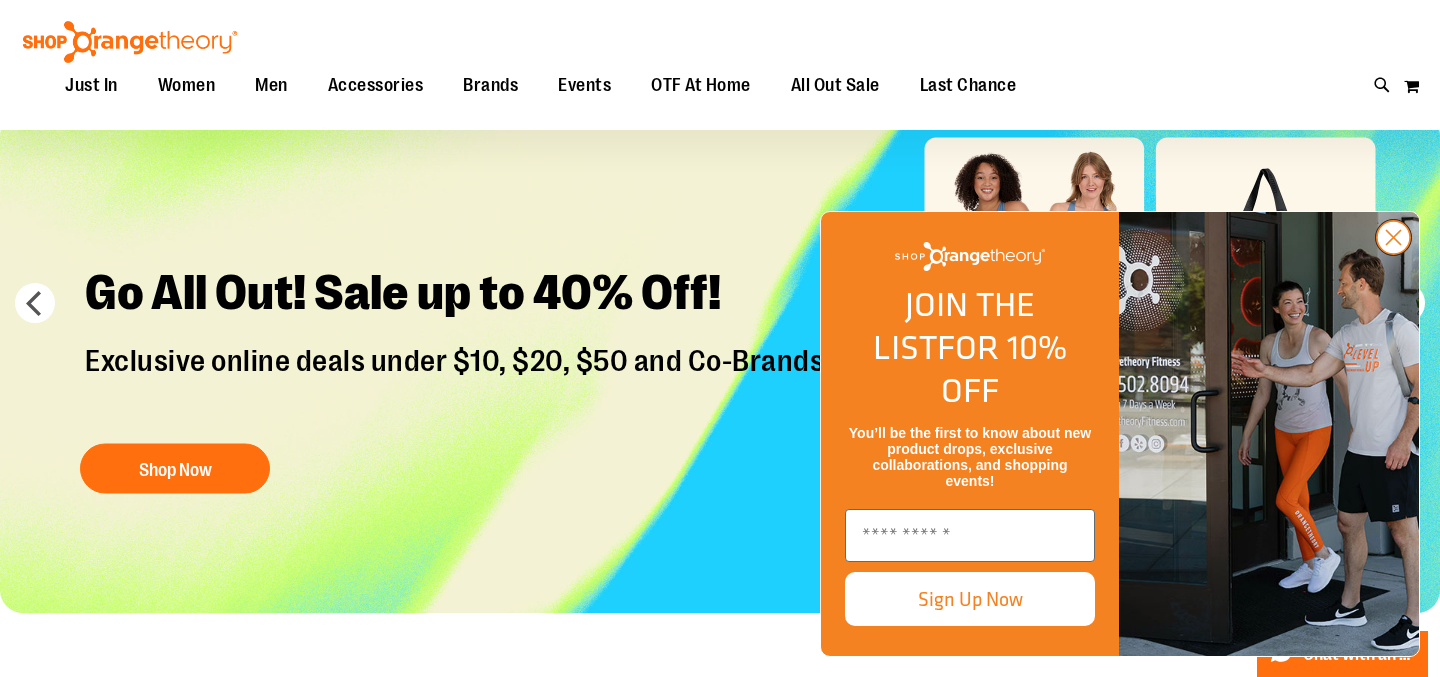 click 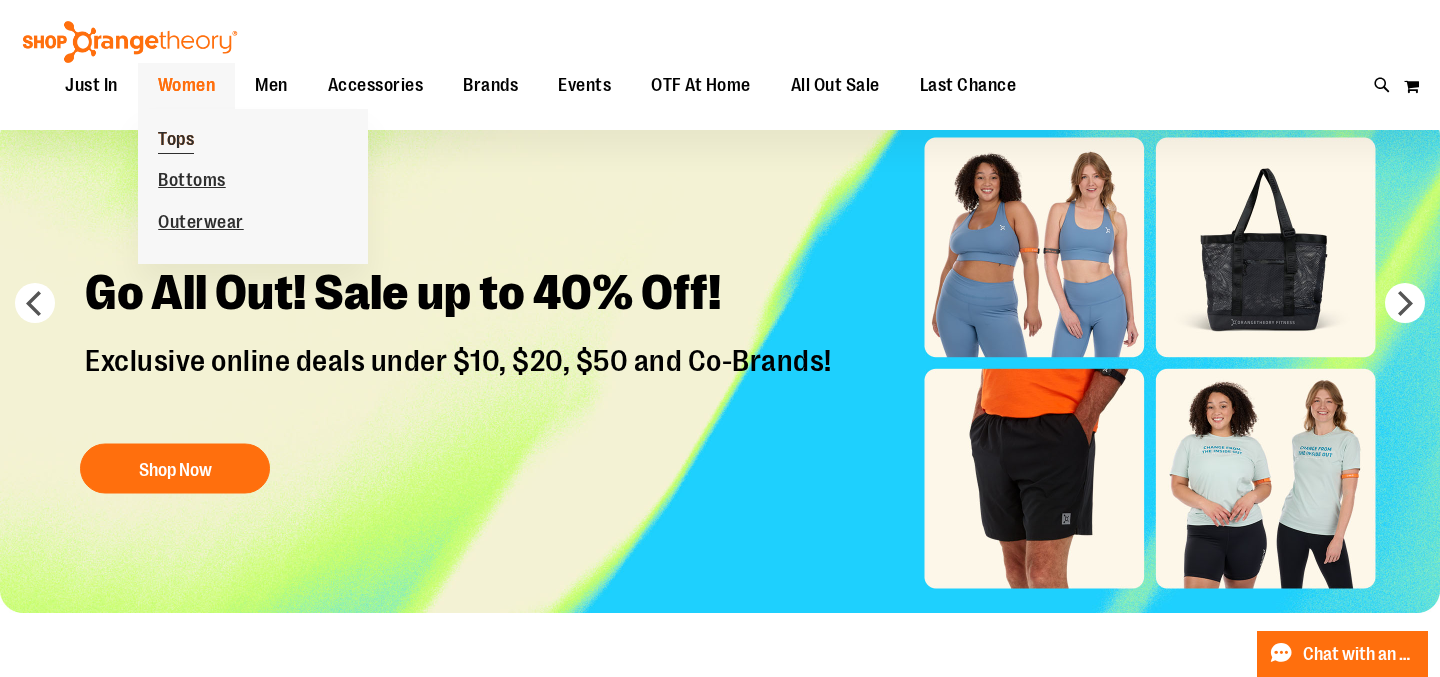 click on "Tops" at bounding box center (176, 141) 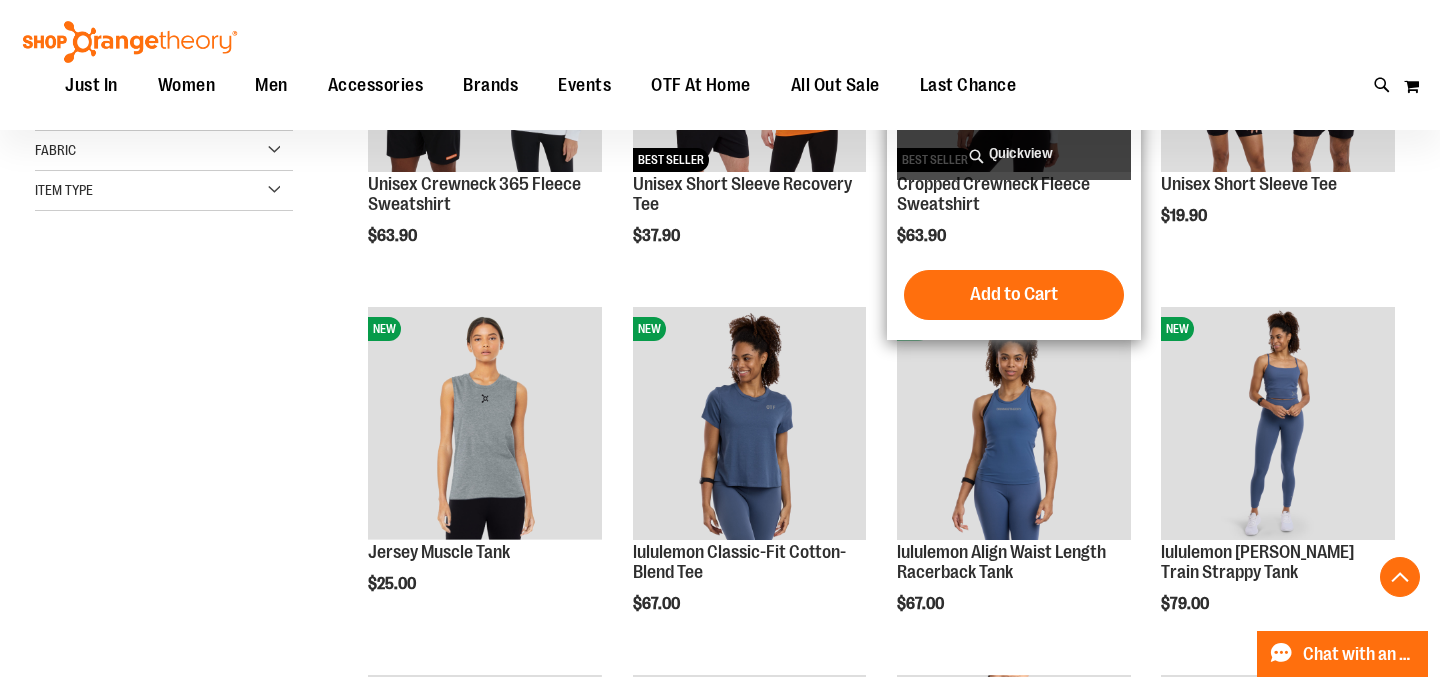 scroll, scrollTop: 459, scrollLeft: 0, axis: vertical 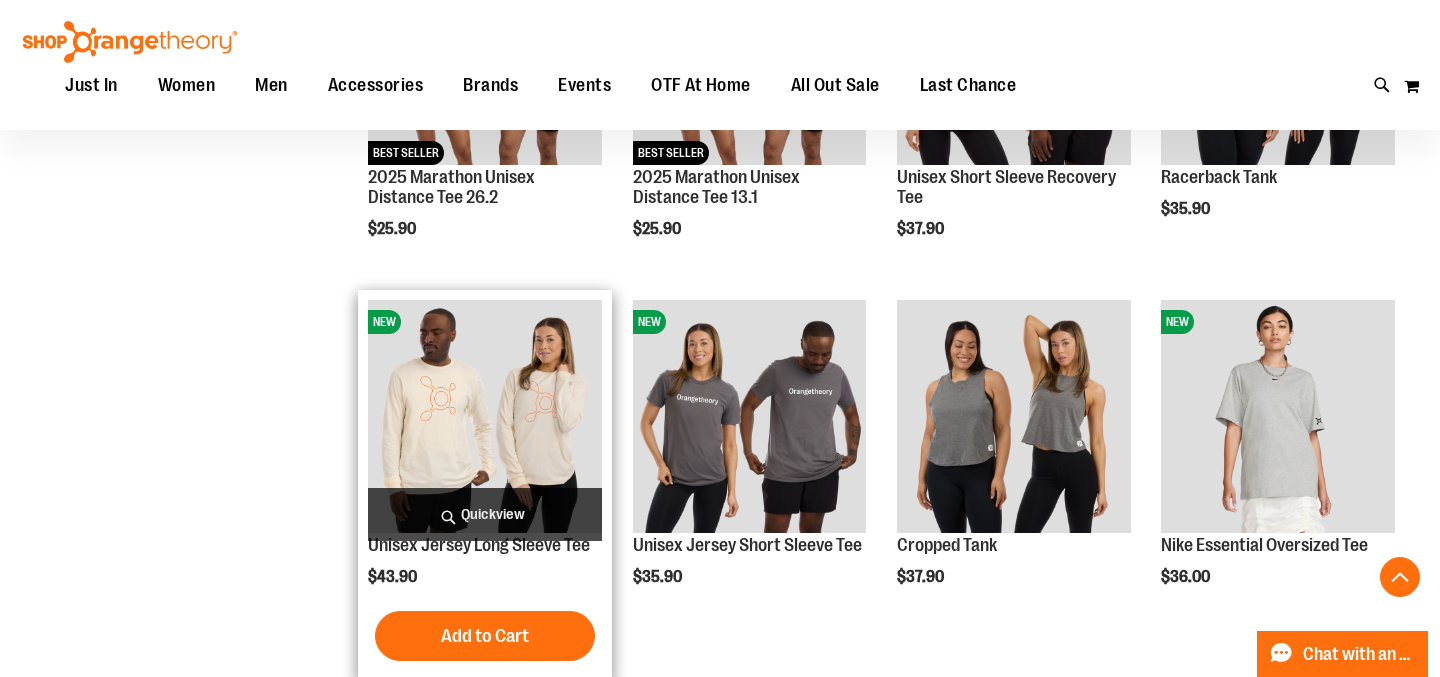 click on "Quickview" at bounding box center (485, 514) 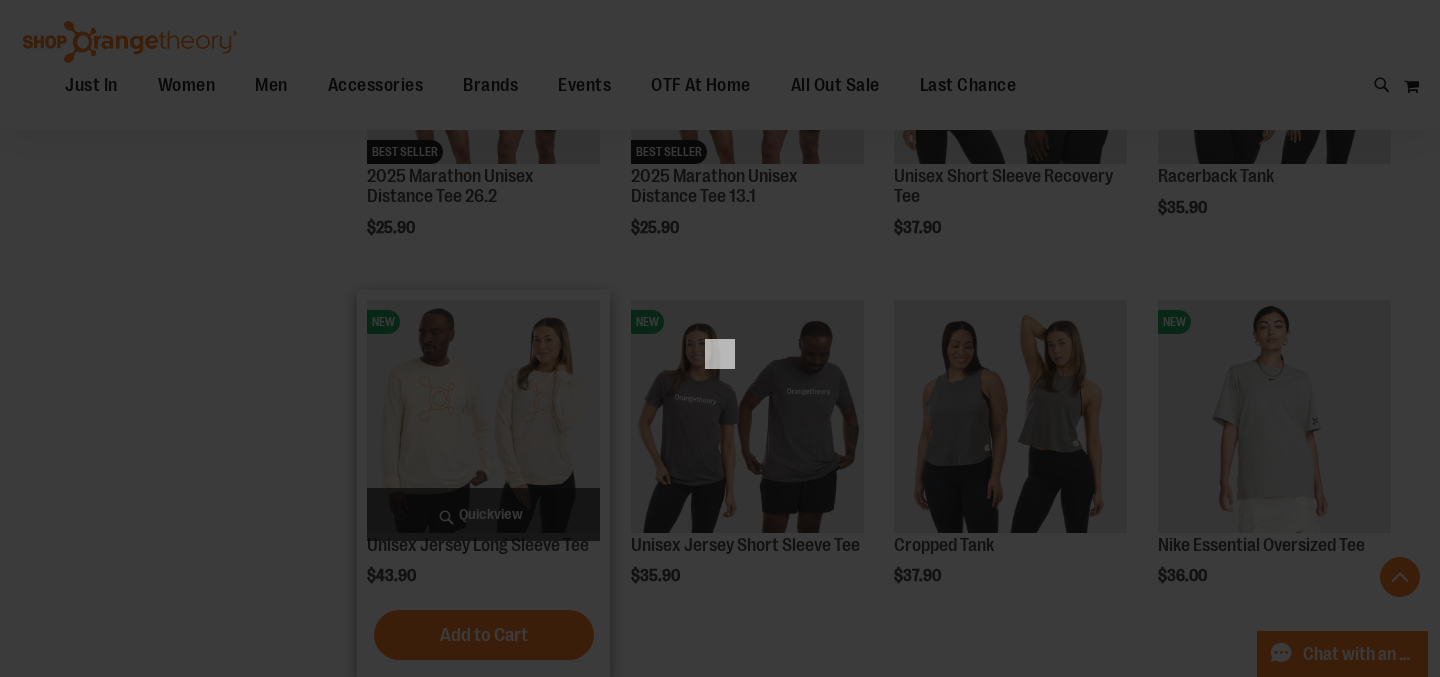 scroll, scrollTop: 0, scrollLeft: 0, axis: both 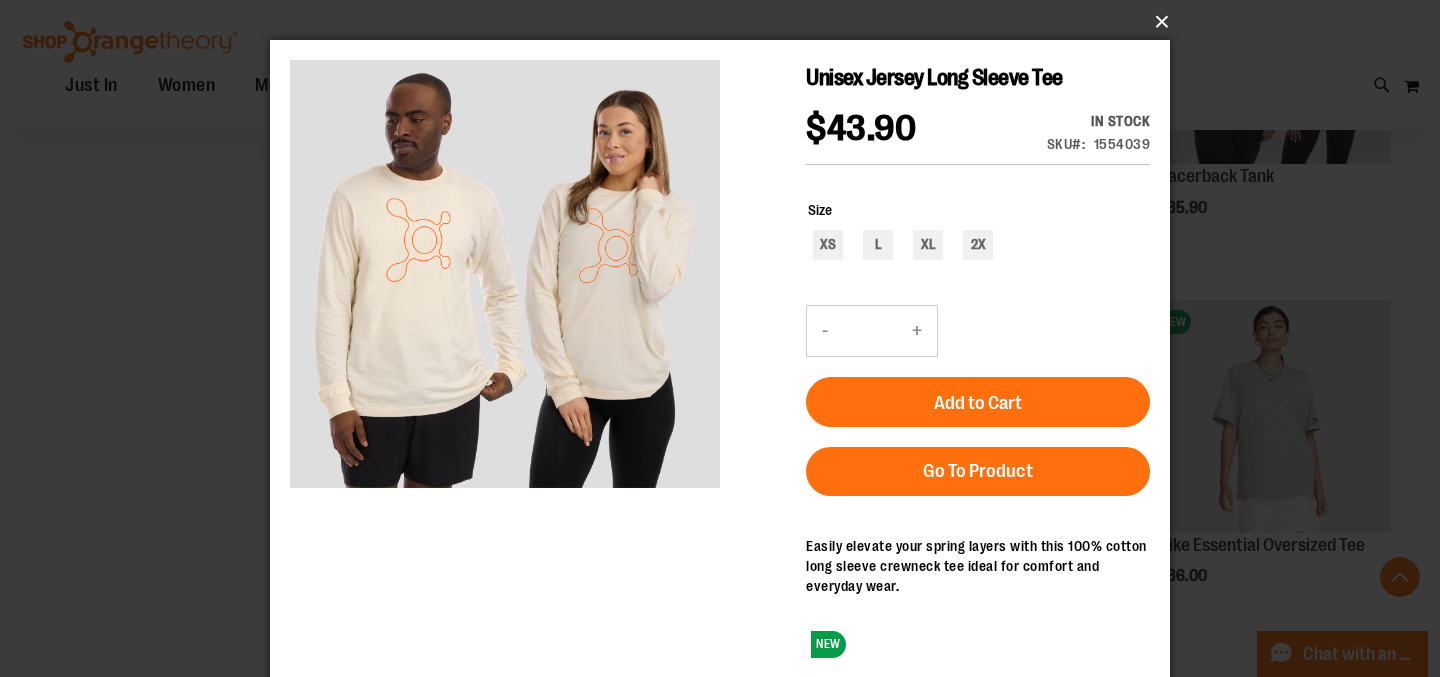 click on "×" at bounding box center (726, 22) 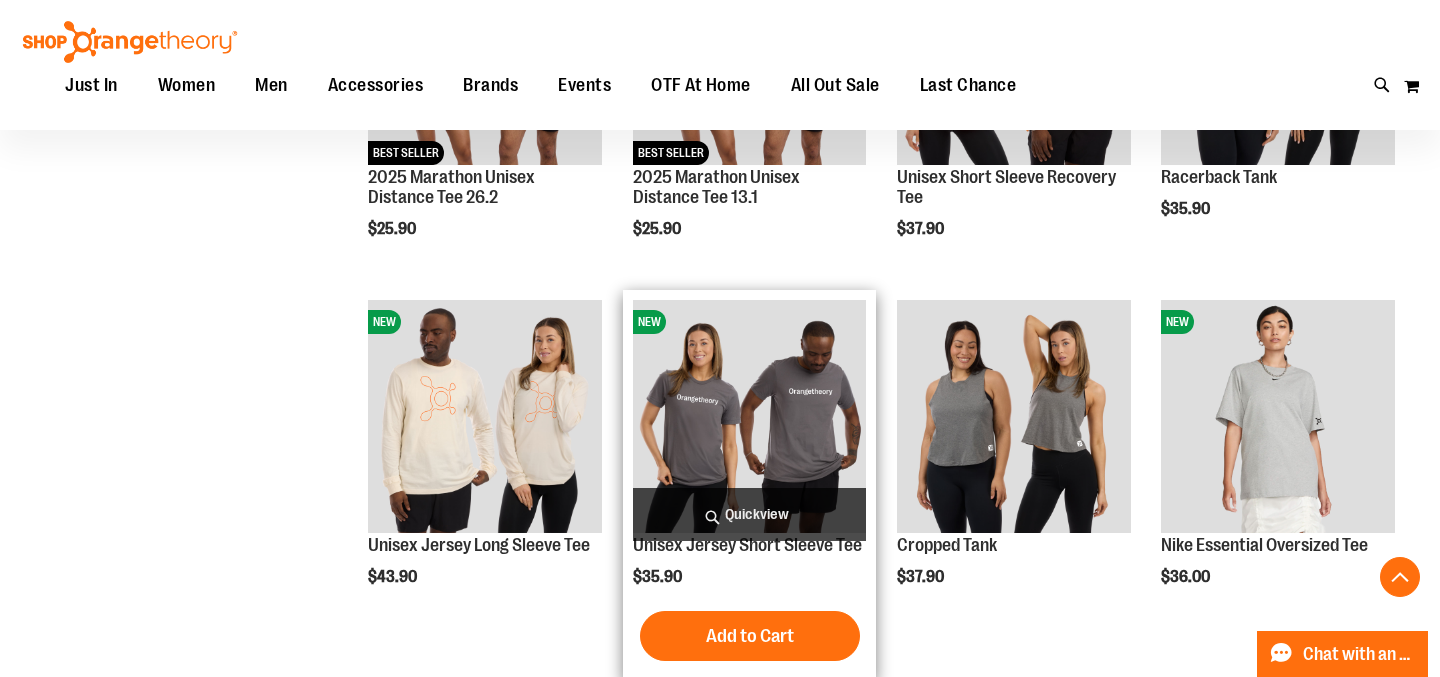 click on "Quickview" at bounding box center [750, 514] 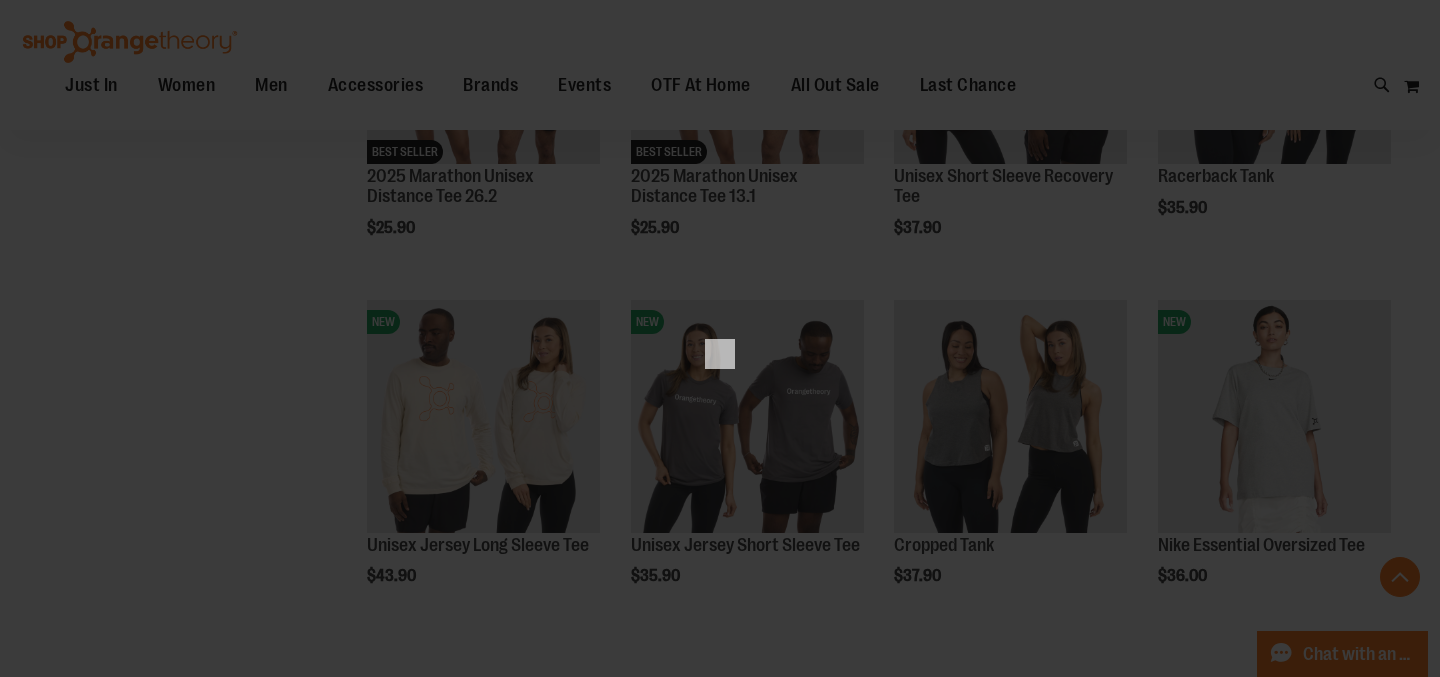 scroll, scrollTop: 0, scrollLeft: 0, axis: both 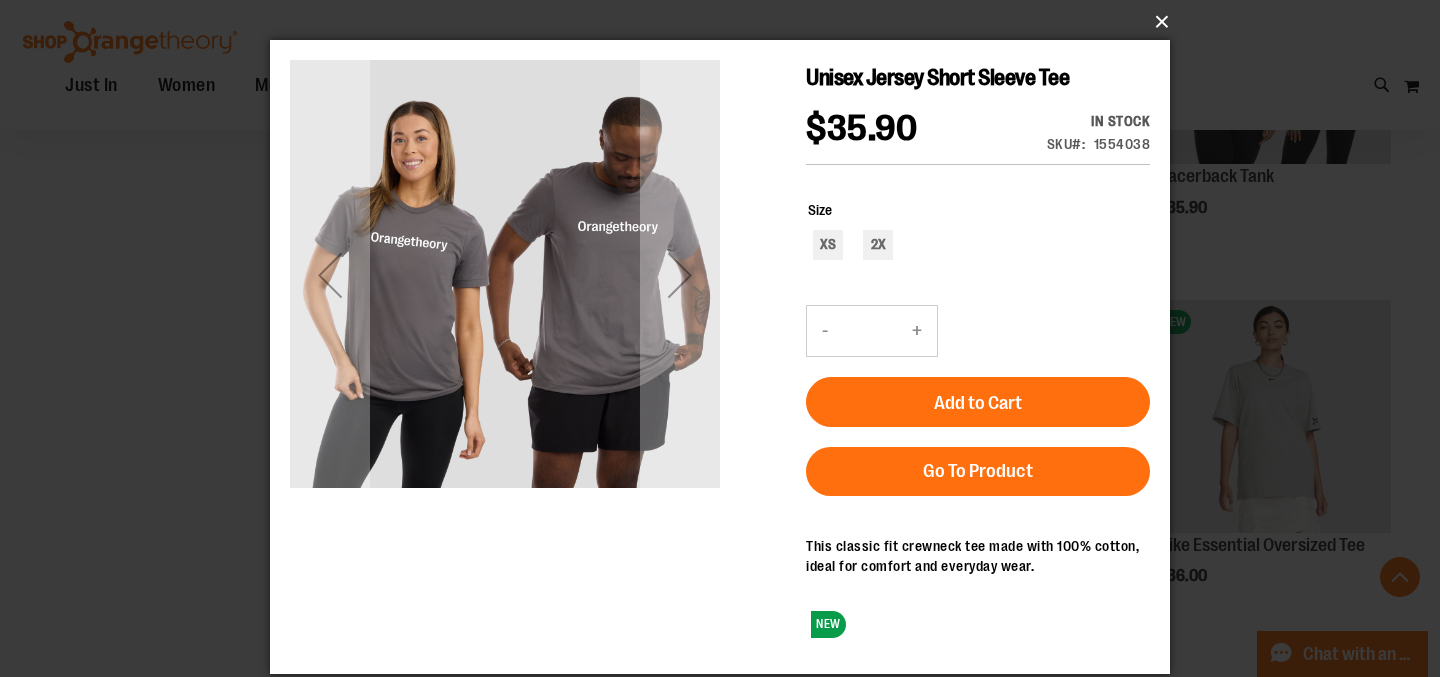click on "×" at bounding box center [726, 22] 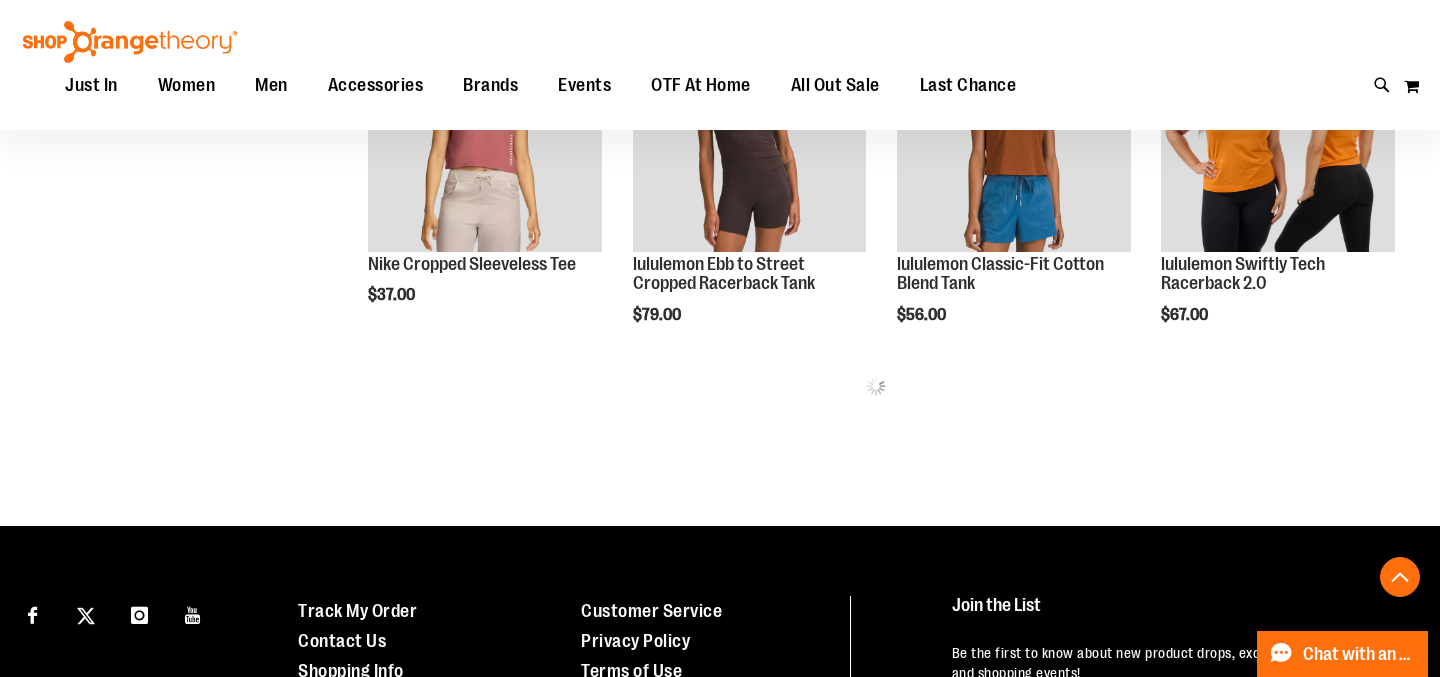scroll, scrollTop: 2223, scrollLeft: 0, axis: vertical 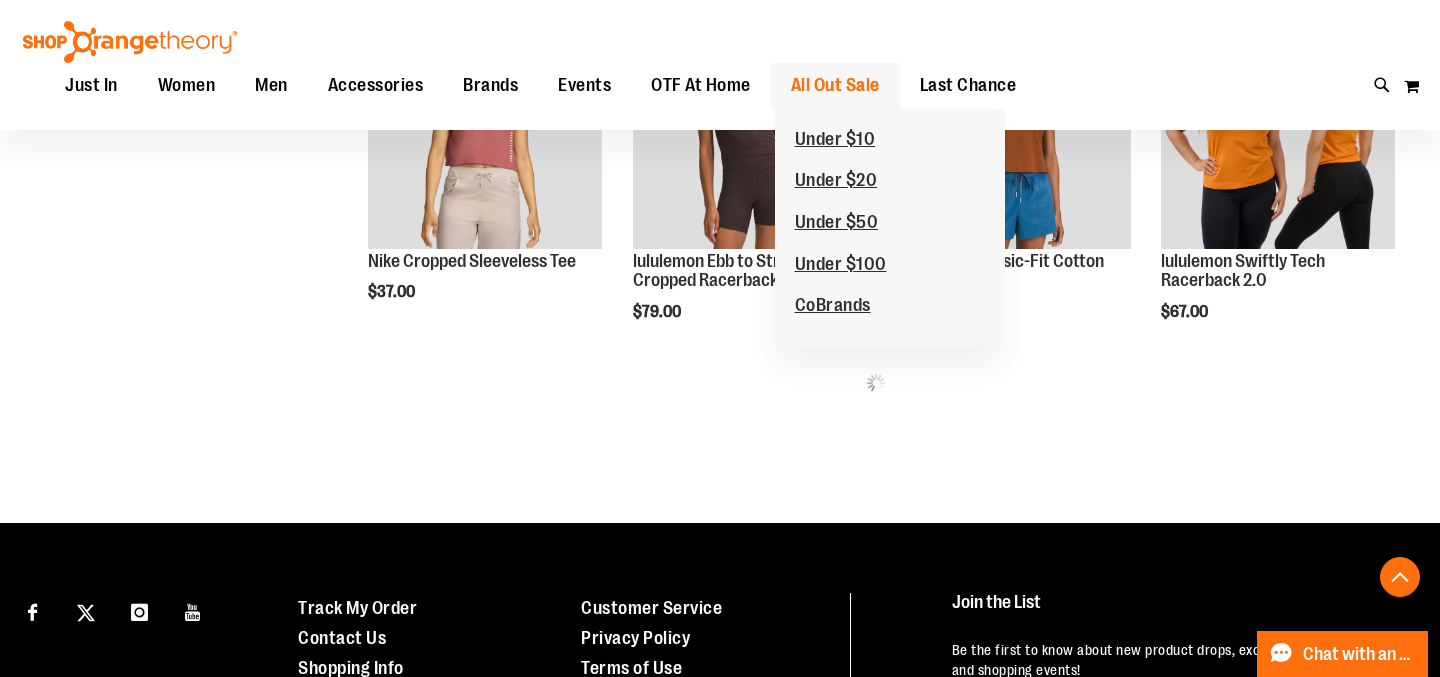click on "All Out Sale" at bounding box center [835, 85] 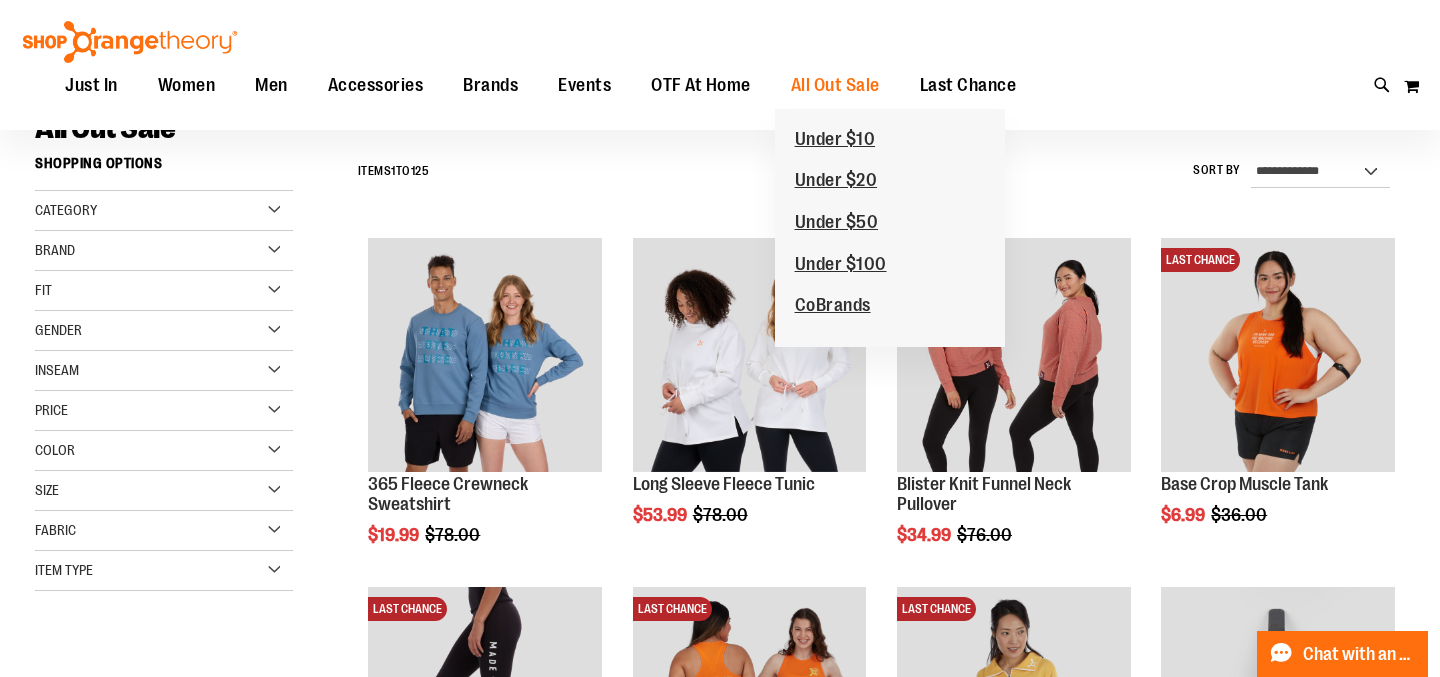scroll, scrollTop: 159, scrollLeft: 0, axis: vertical 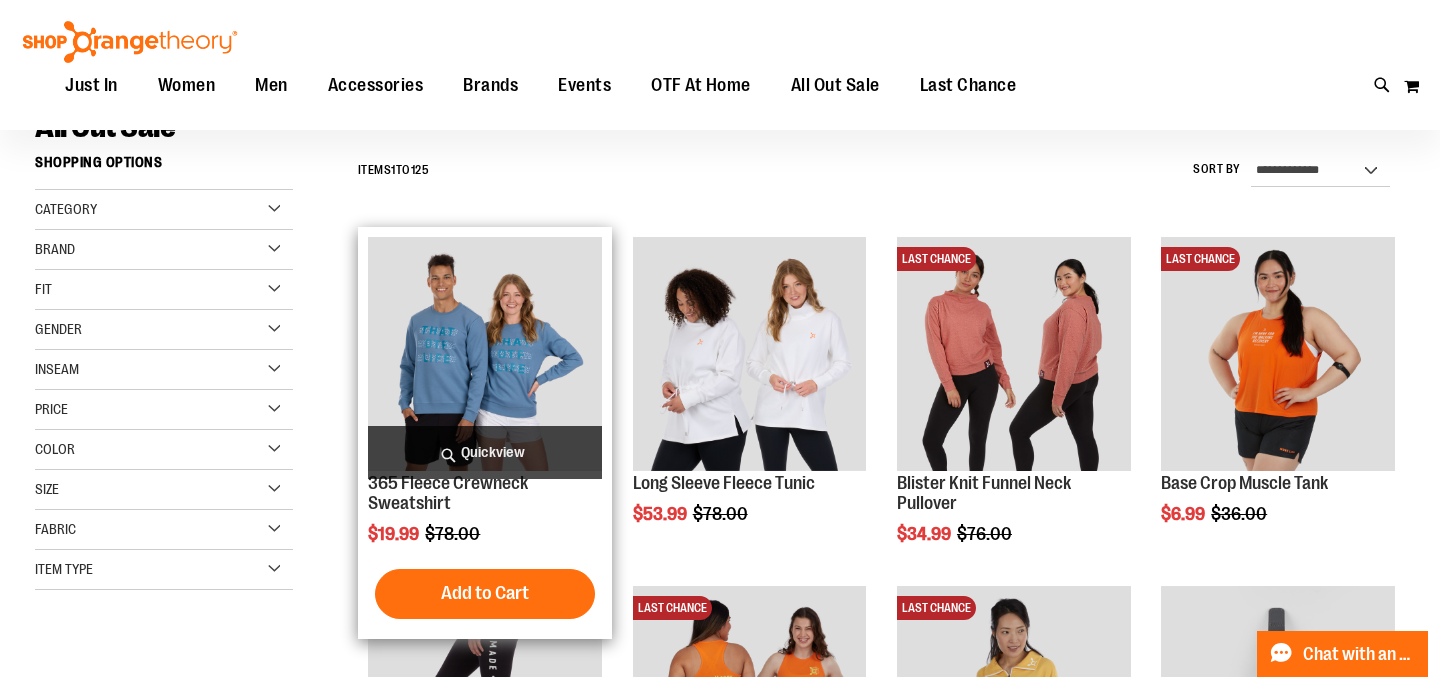 click on "Quickview" at bounding box center [485, 452] 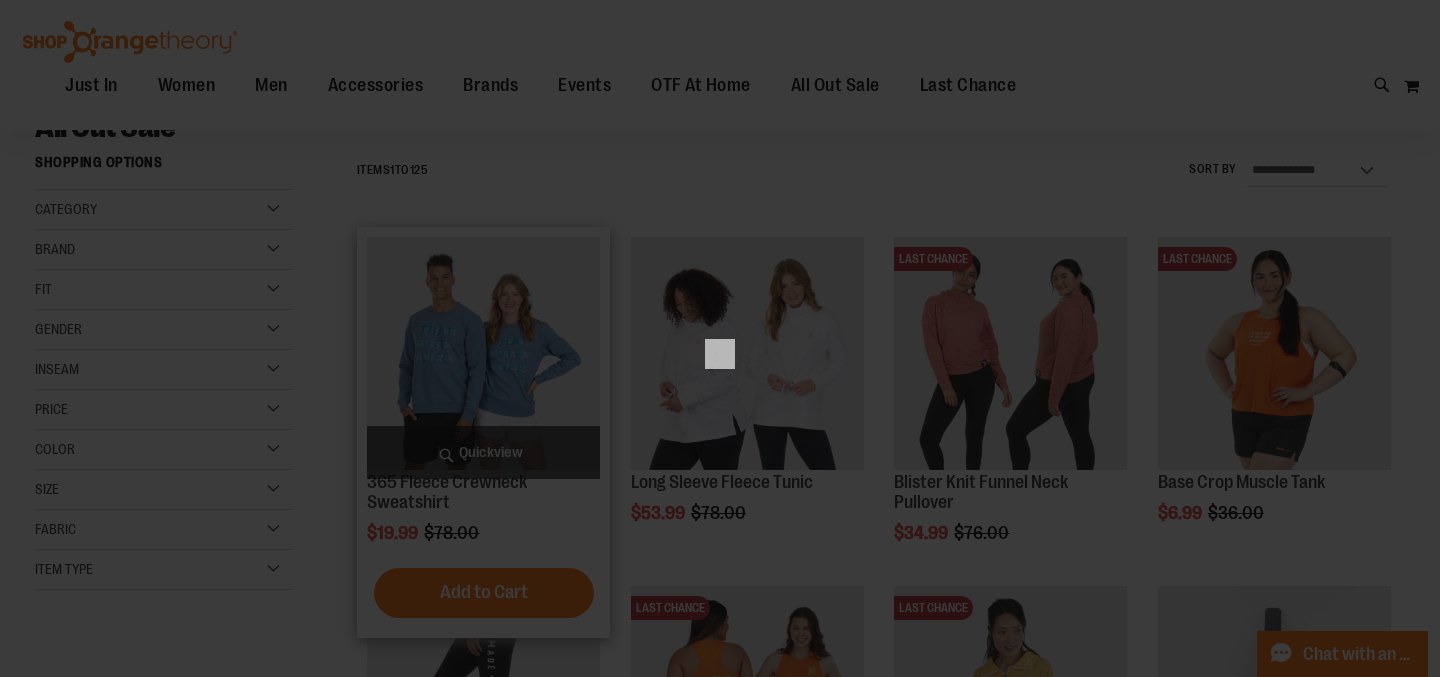 scroll, scrollTop: 0, scrollLeft: 0, axis: both 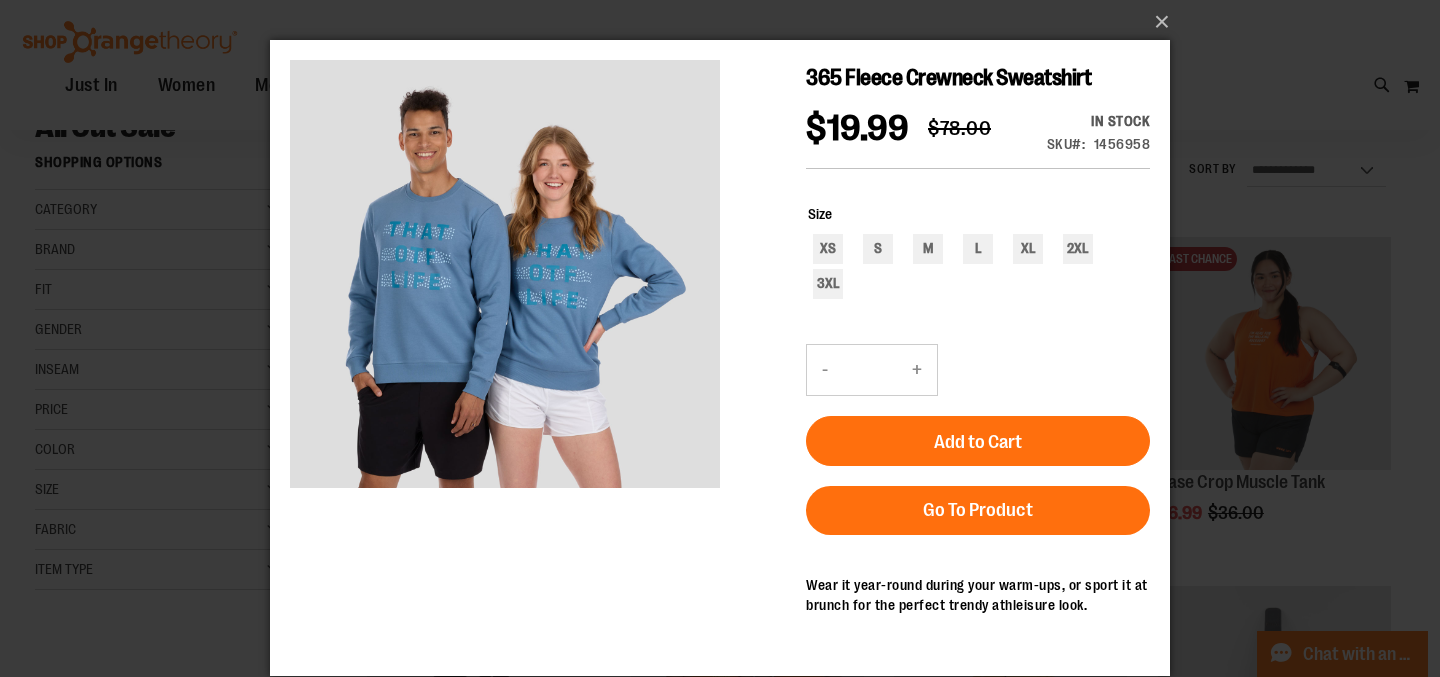 click on "×" at bounding box center (720, 338) 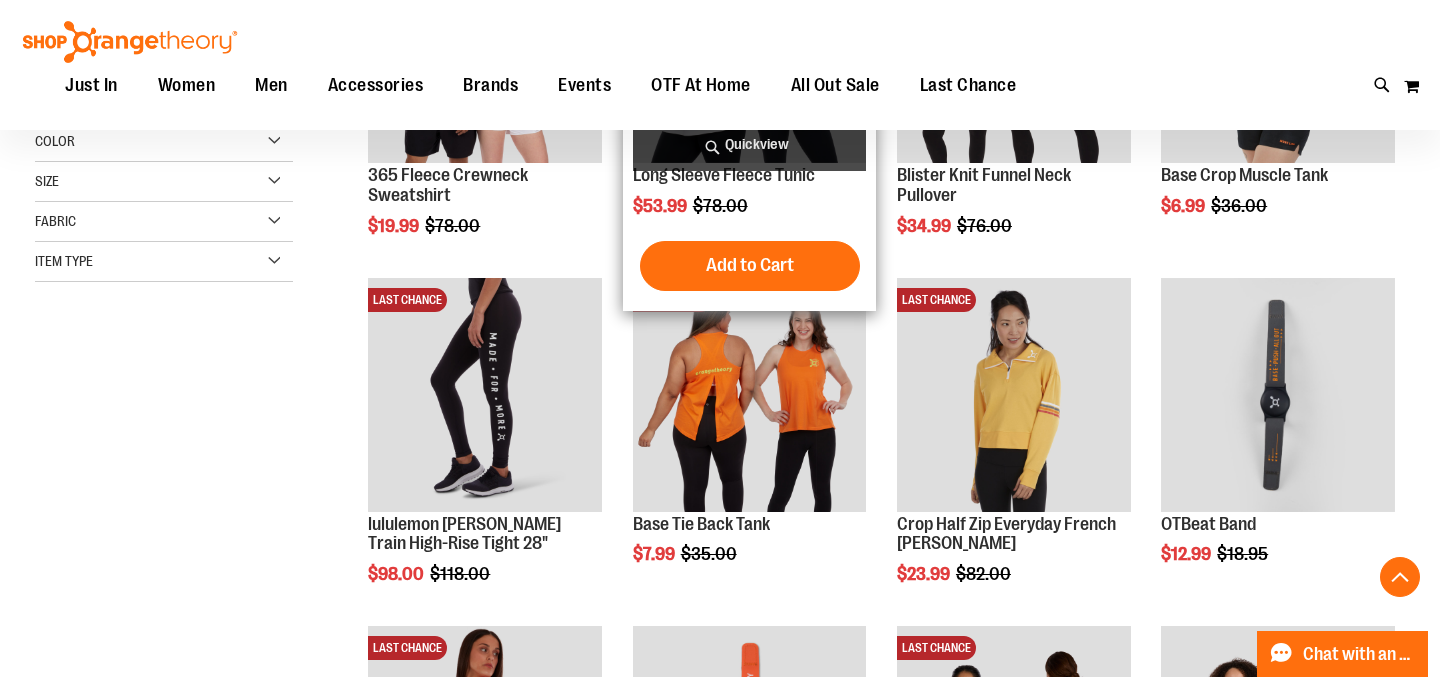 scroll, scrollTop: 468, scrollLeft: 0, axis: vertical 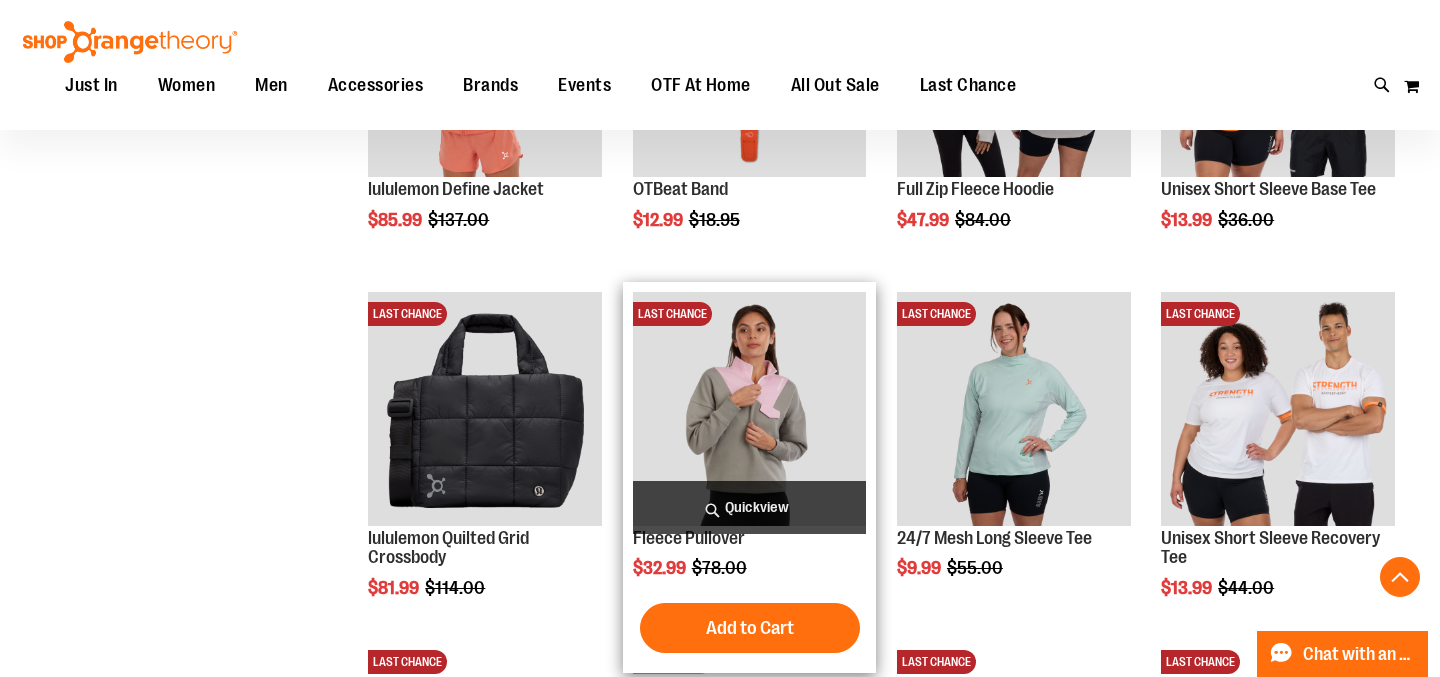 click on "Quickview" at bounding box center [750, 507] 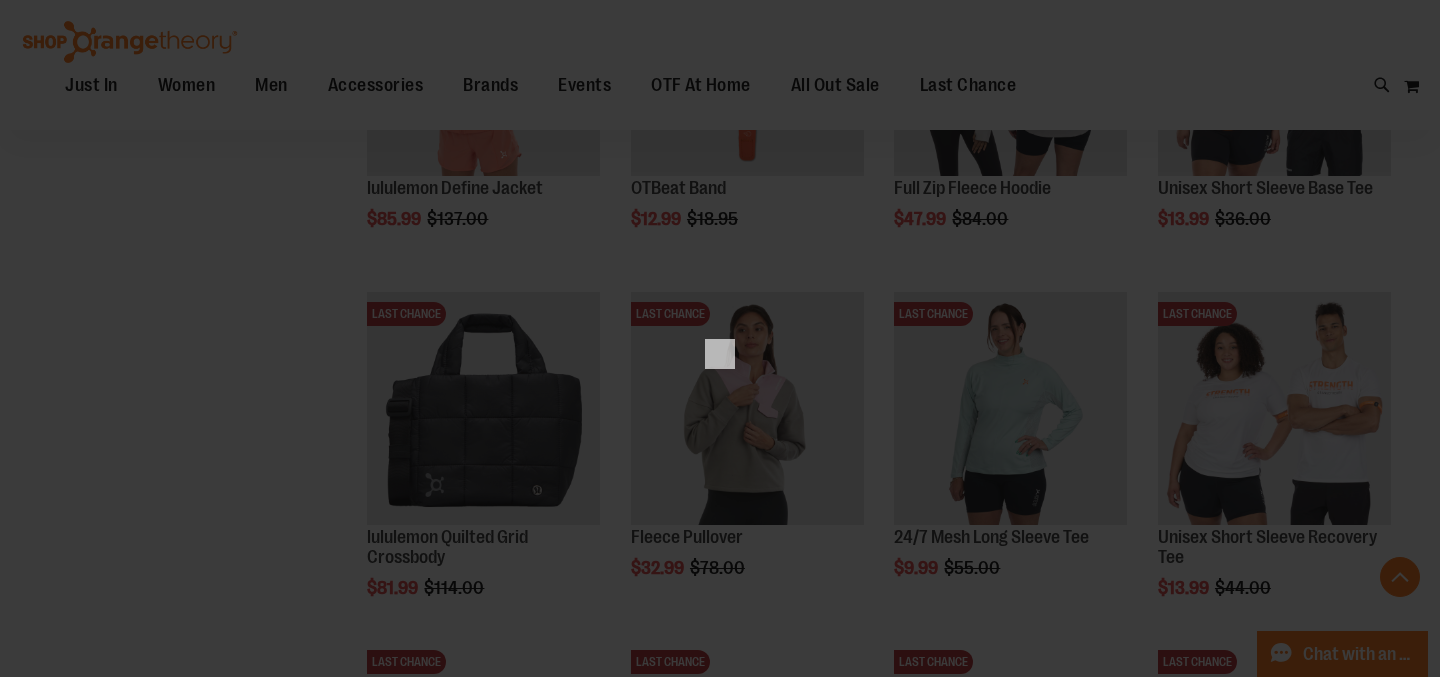 scroll, scrollTop: 0, scrollLeft: 0, axis: both 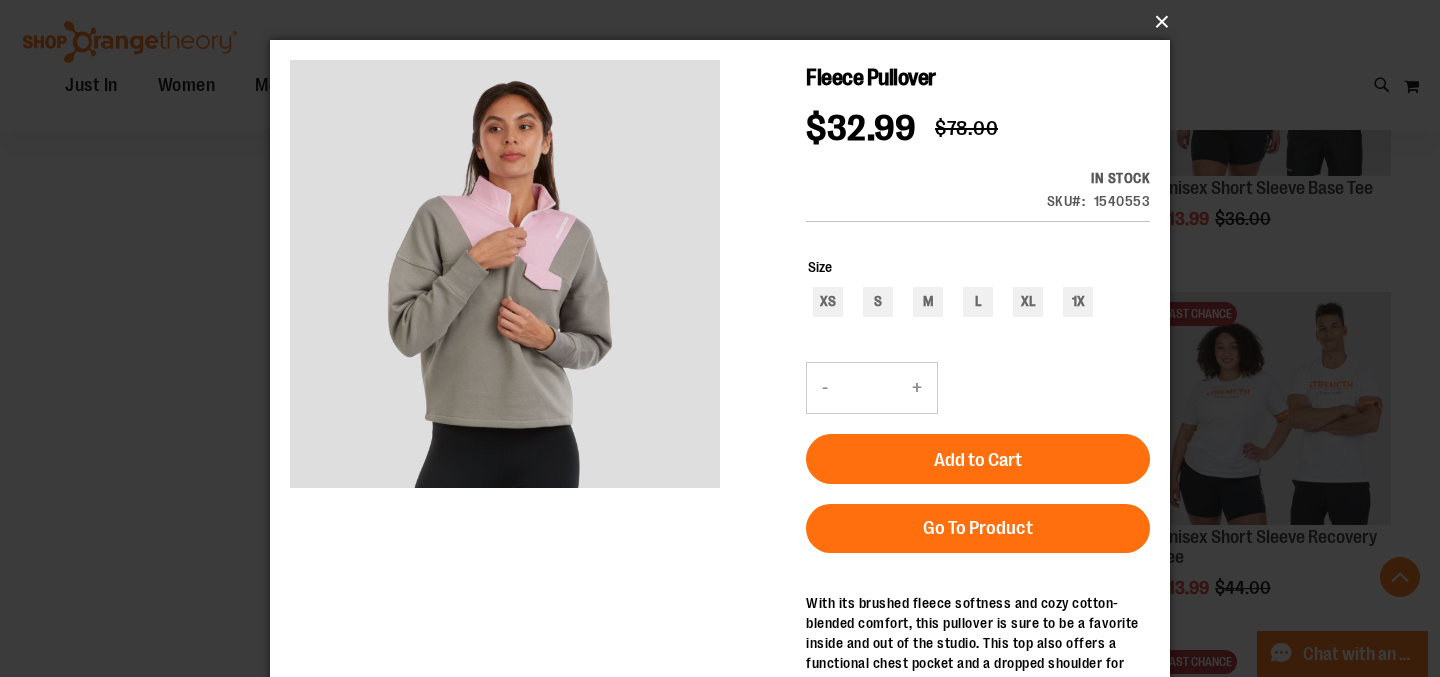 click on "×" at bounding box center (726, 22) 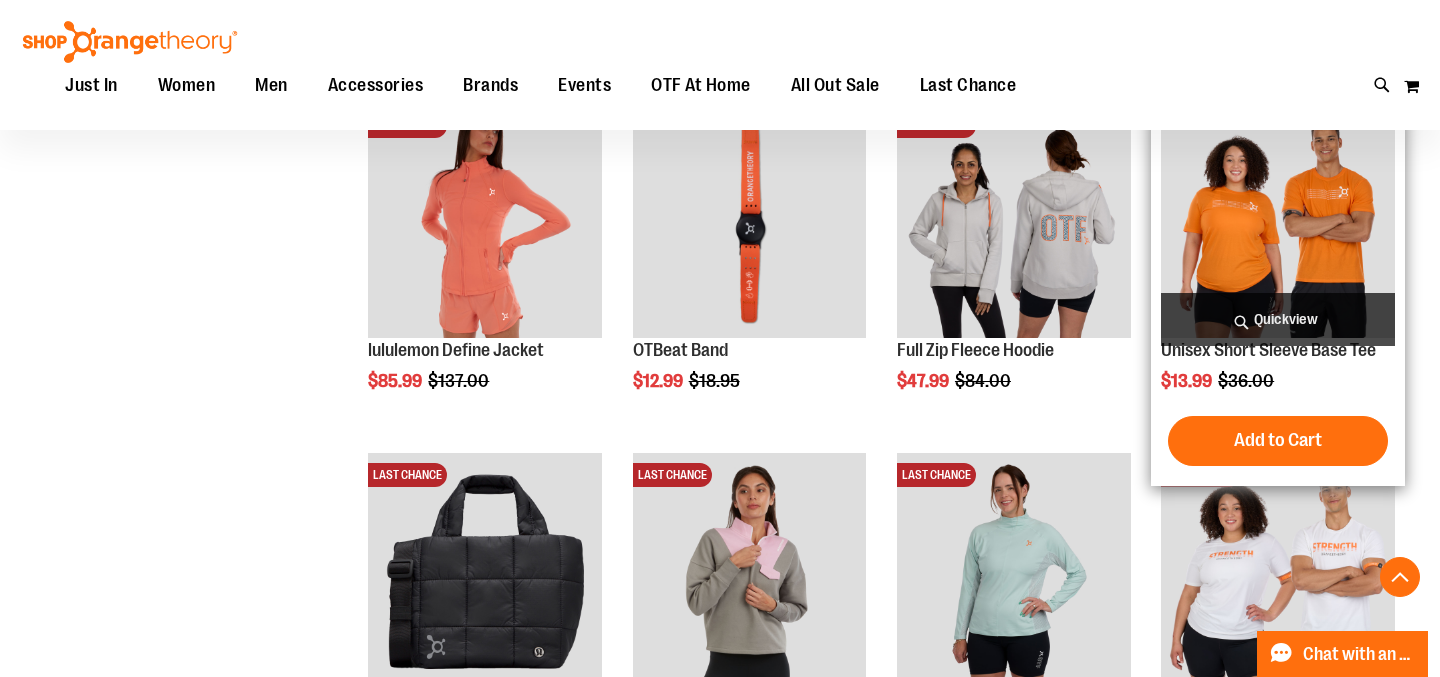 scroll, scrollTop: 988, scrollLeft: 0, axis: vertical 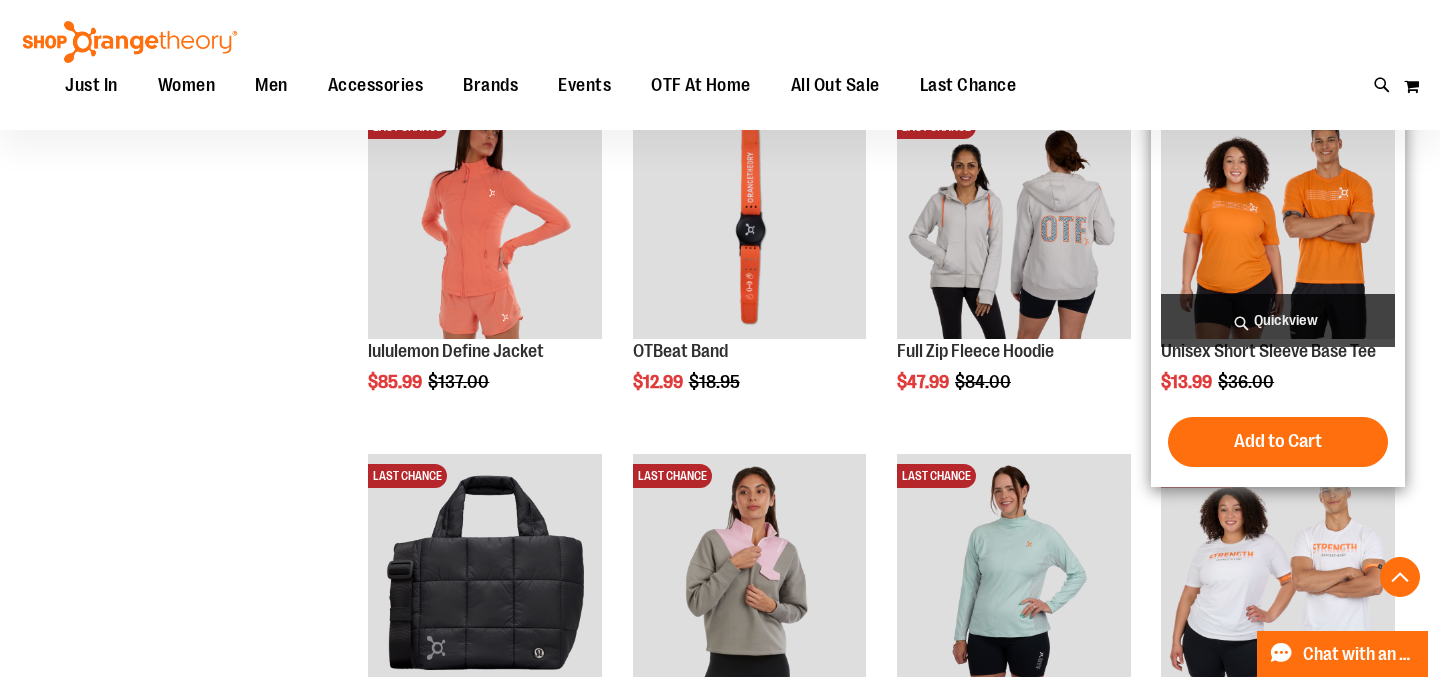 click on "Quickview" at bounding box center [1278, 320] 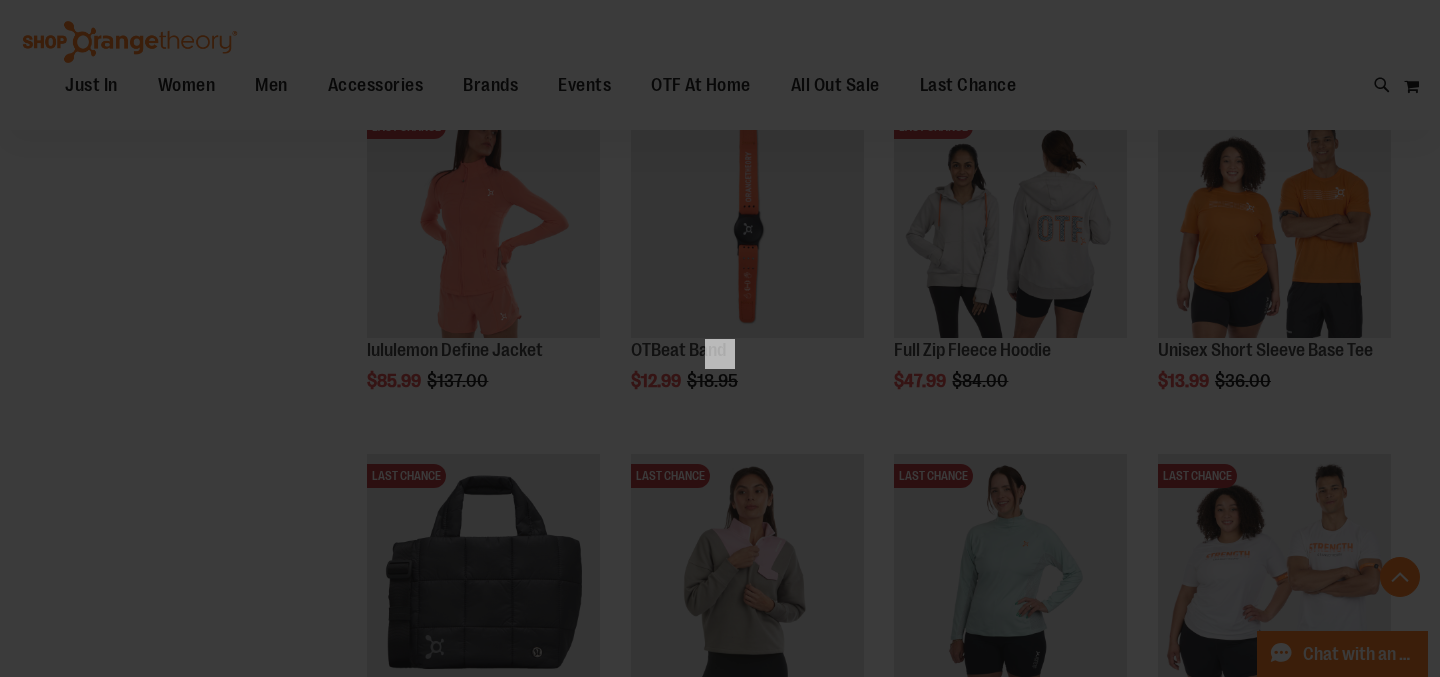 scroll, scrollTop: 0, scrollLeft: 0, axis: both 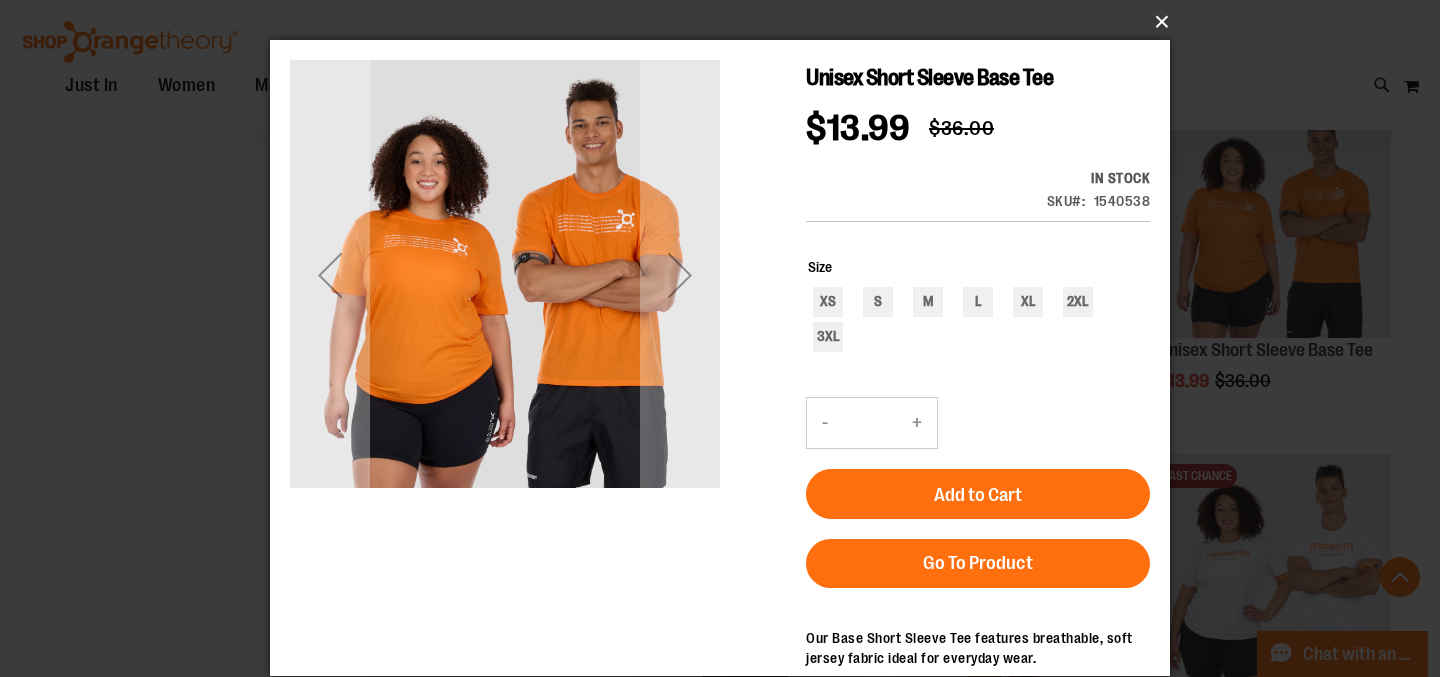 click on "×" at bounding box center [726, 22] 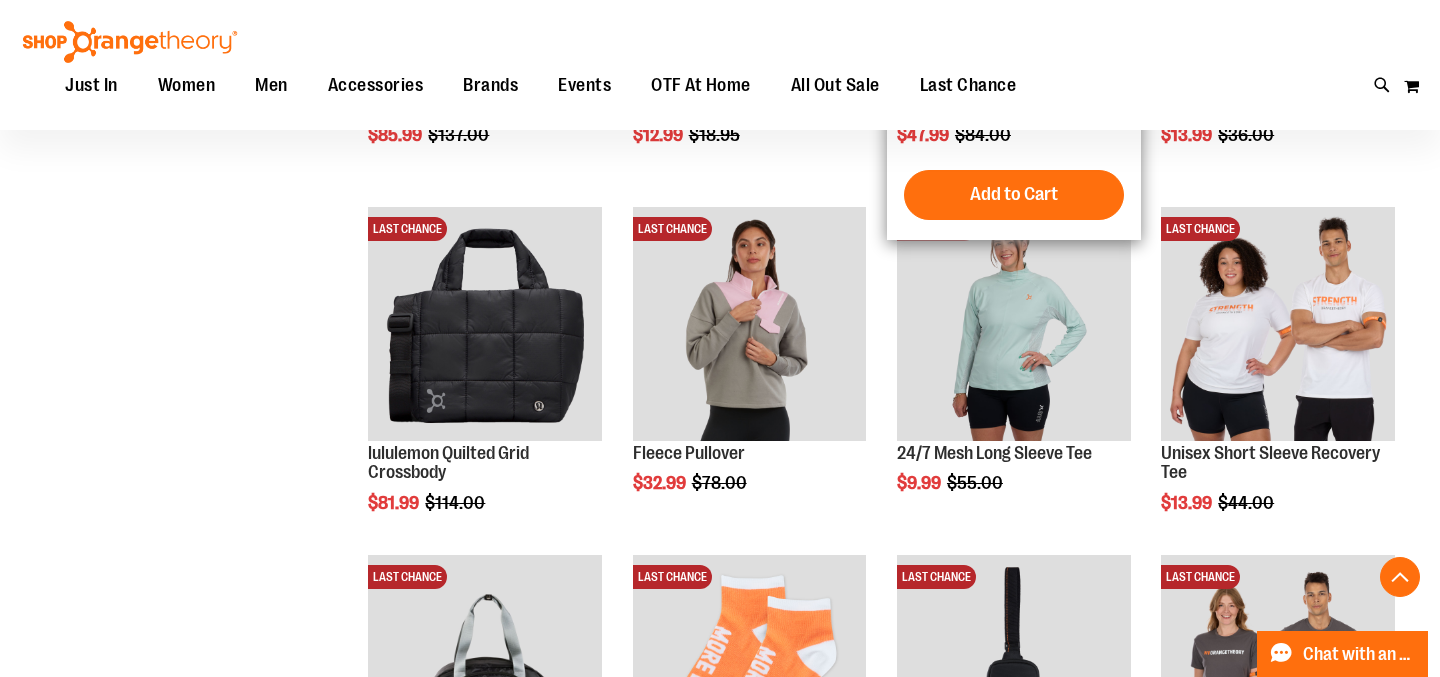 scroll, scrollTop: 1754, scrollLeft: 0, axis: vertical 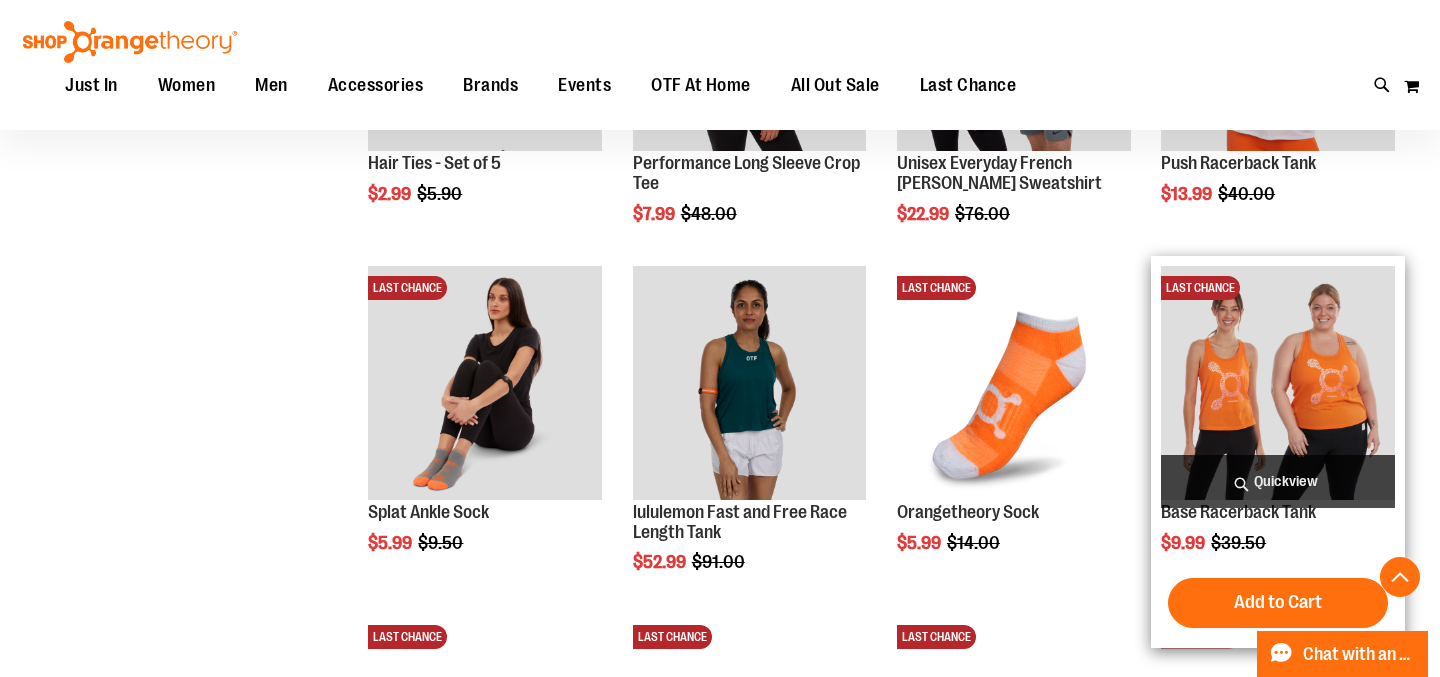 click on "Quickview" at bounding box center (1278, 481) 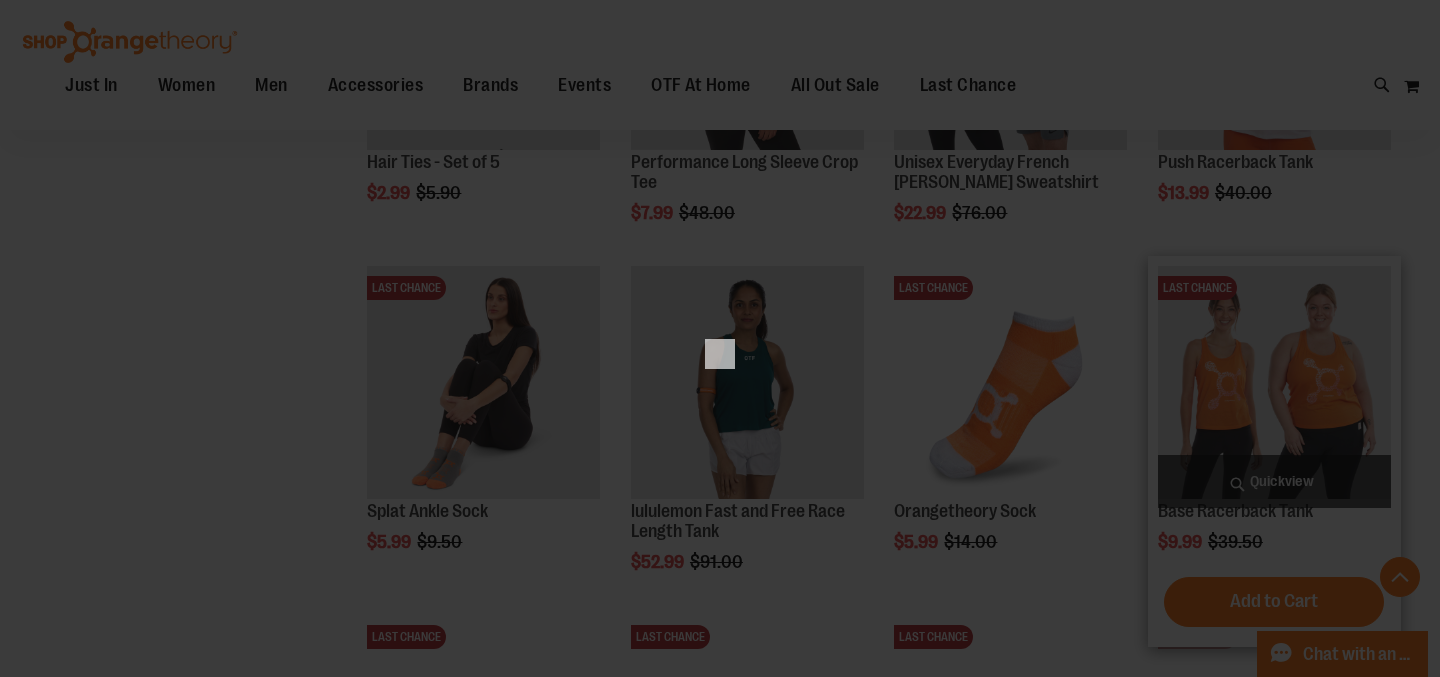 scroll, scrollTop: 0, scrollLeft: 0, axis: both 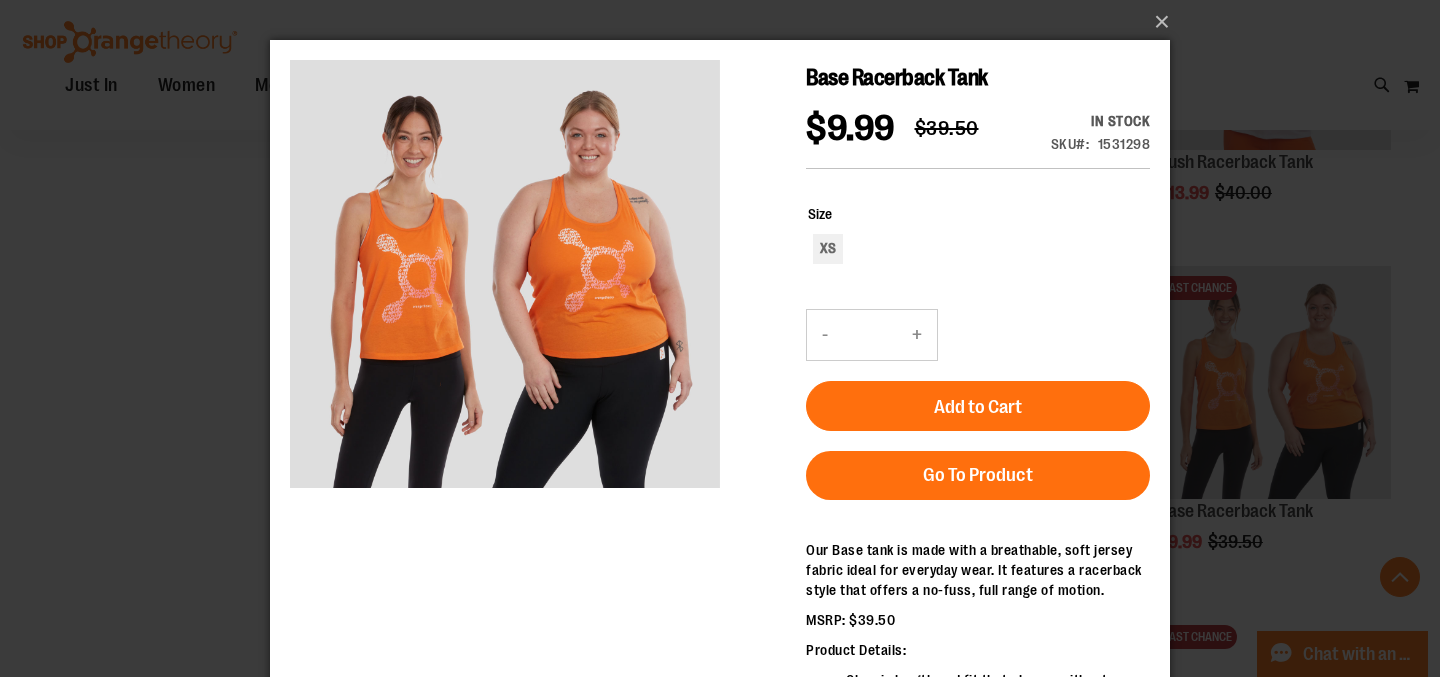 click on "×" at bounding box center [720, 338] 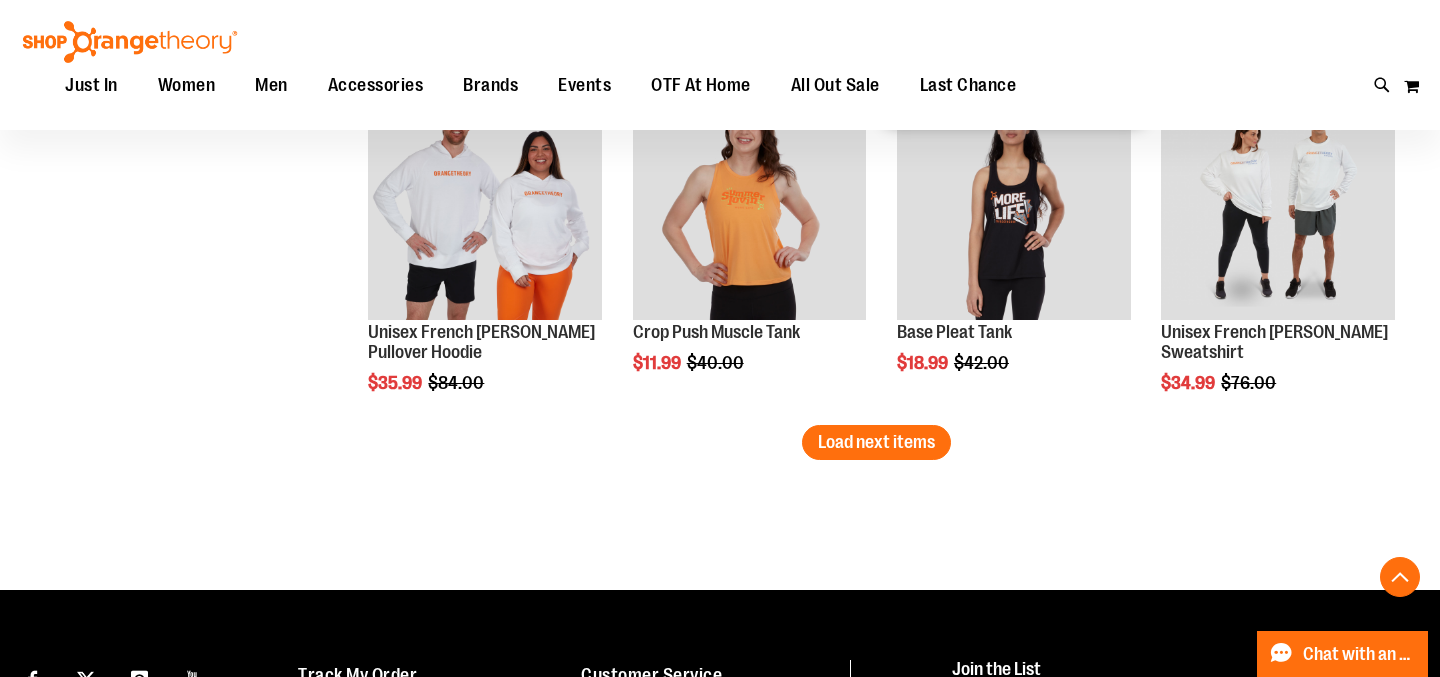 scroll, scrollTop: 3100, scrollLeft: 0, axis: vertical 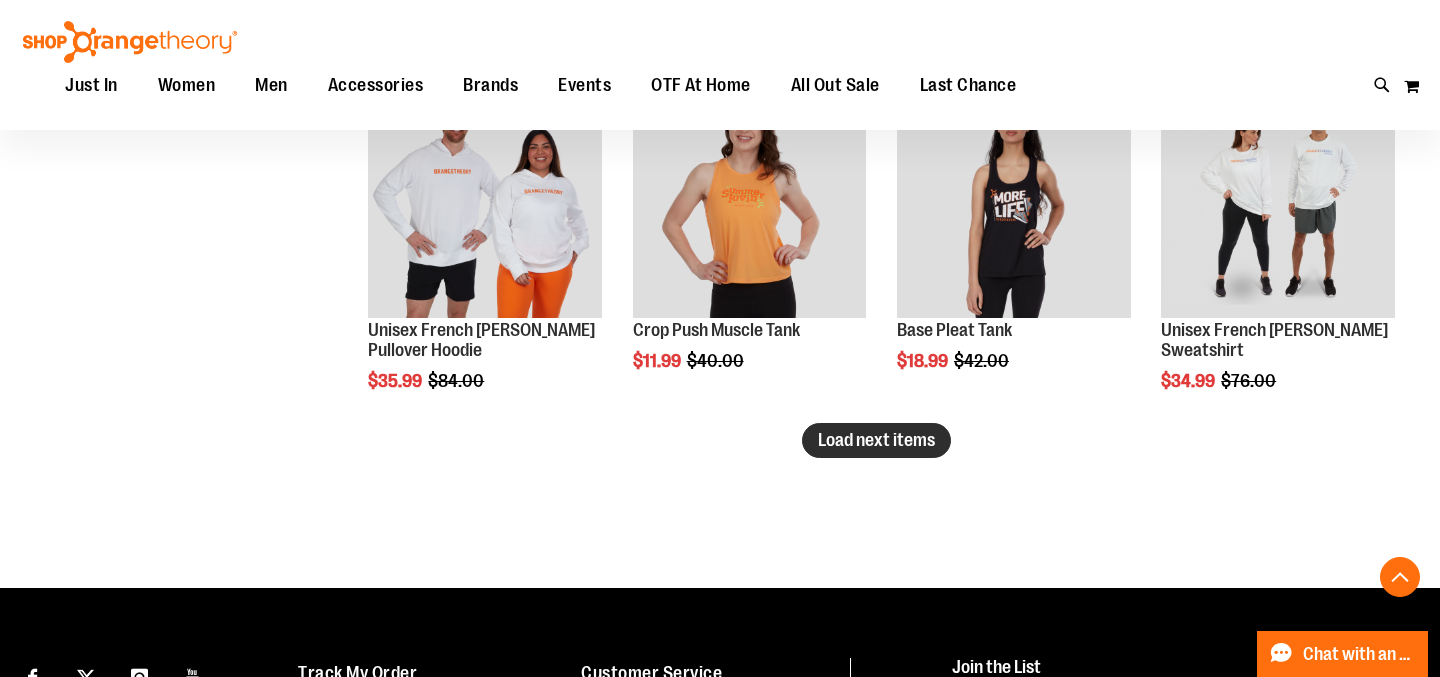 click on "Load next items" at bounding box center (876, 440) 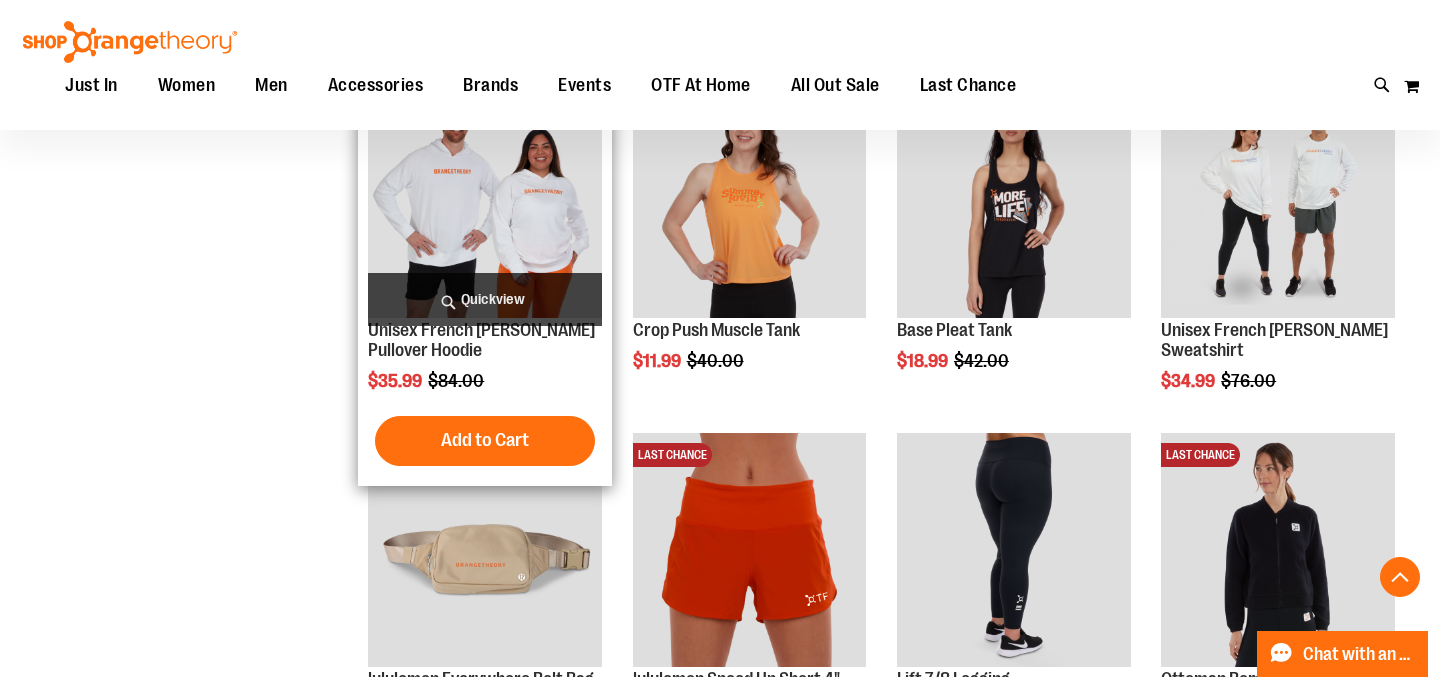 click on "Quickview" at bounding box center (485, 299) 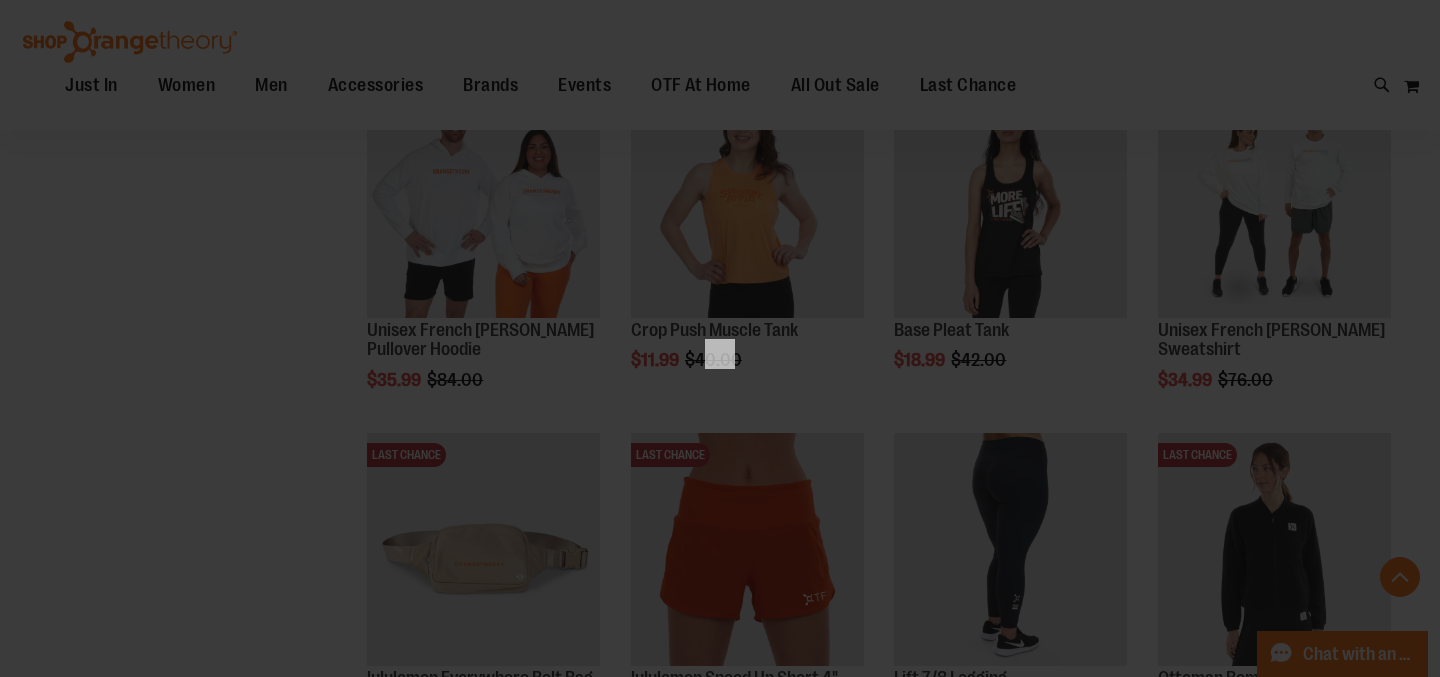 scroll, scrollTop: 0, scrollLeft: 0, axis: both 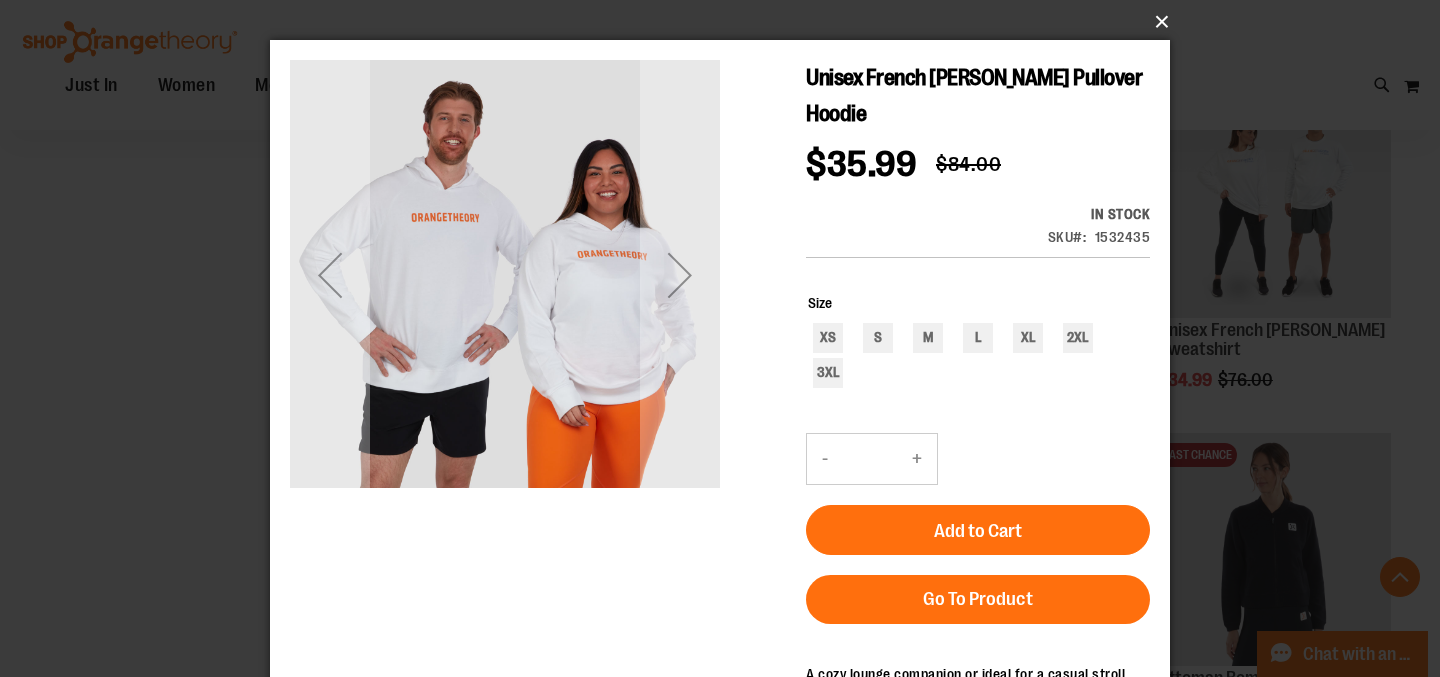 click on "×" at bounding box center (726, 22) 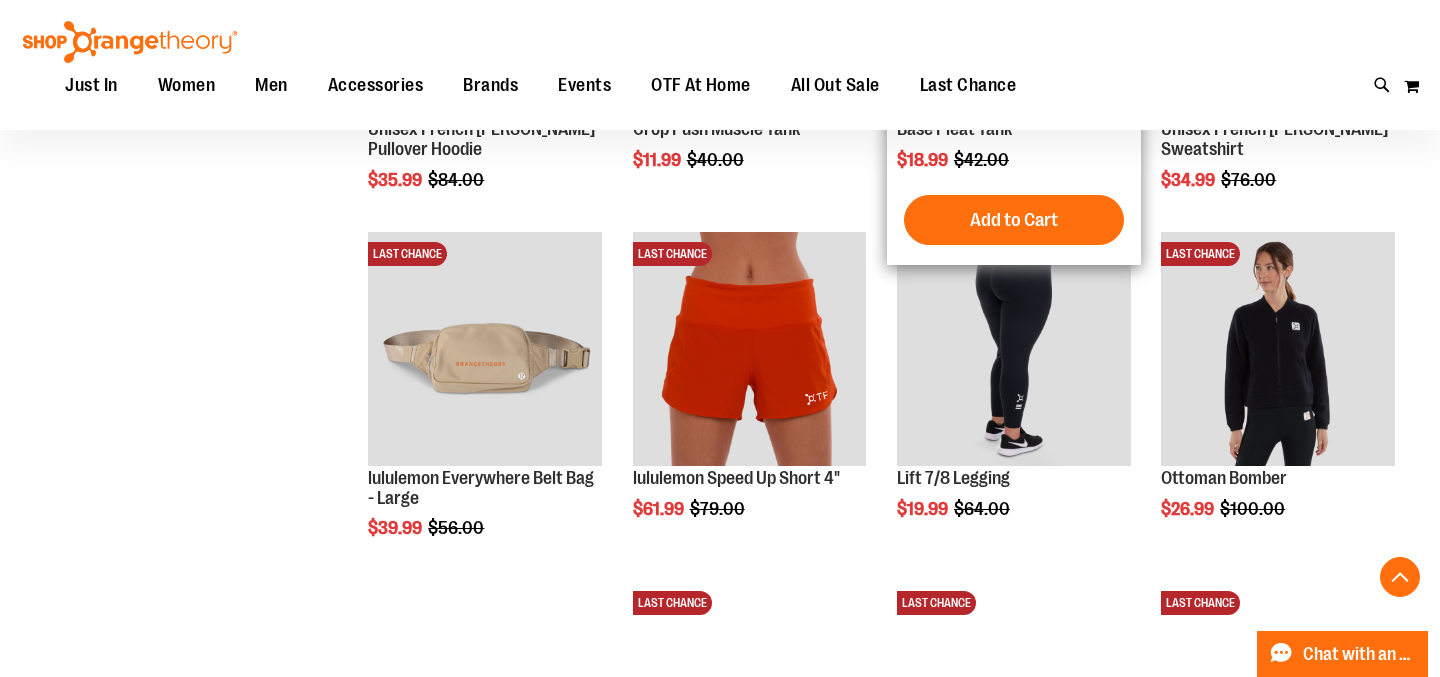 scroll, scrollTop: 3302, scrollLeft: 0, axis: vertical 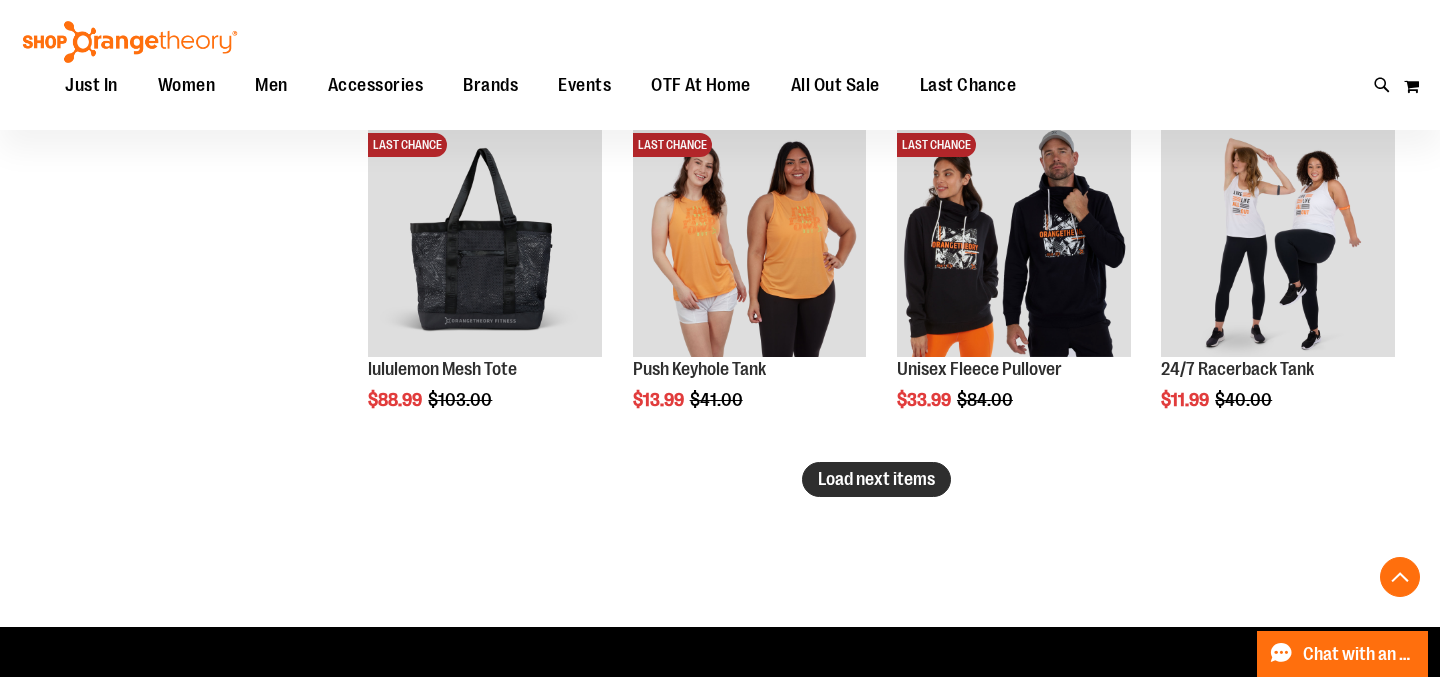 click on "Load next items" at bounding box center (876, 479) 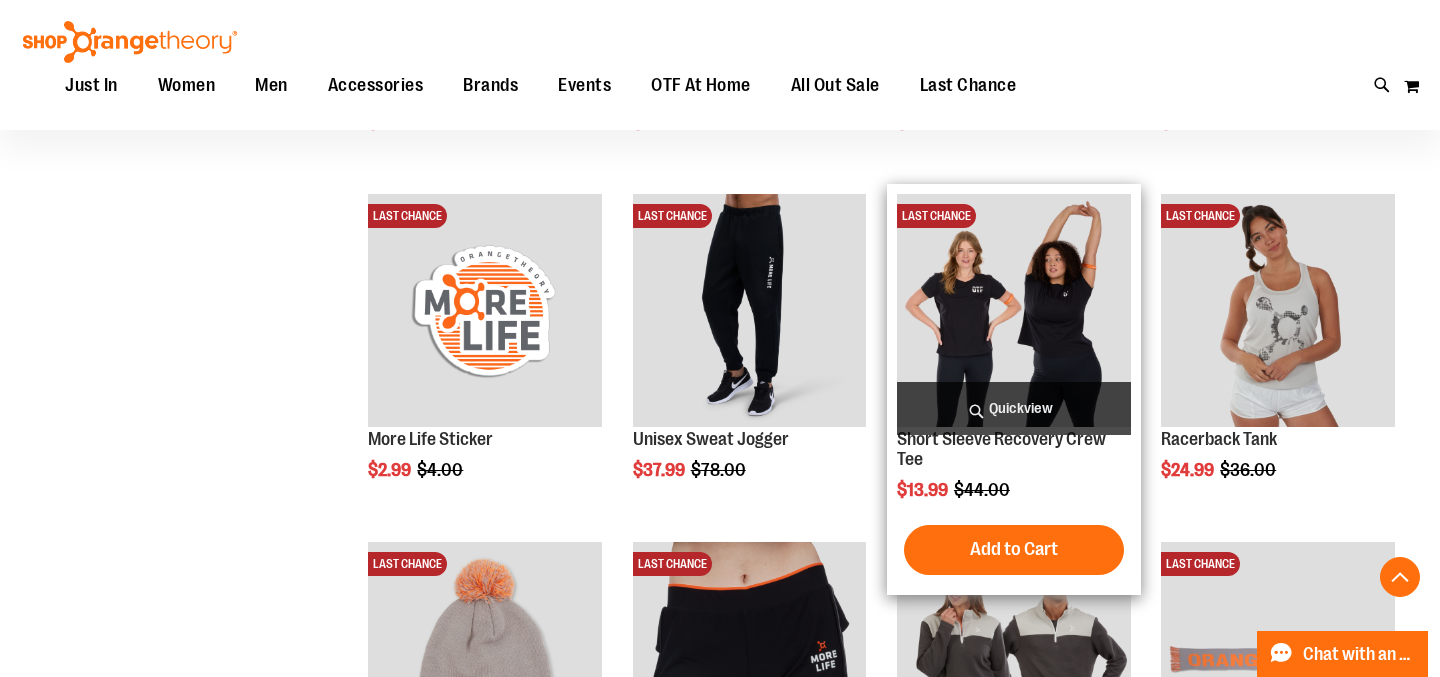 scroll, scrollTop: 4383, scrollLeft: 0, axis: vertical 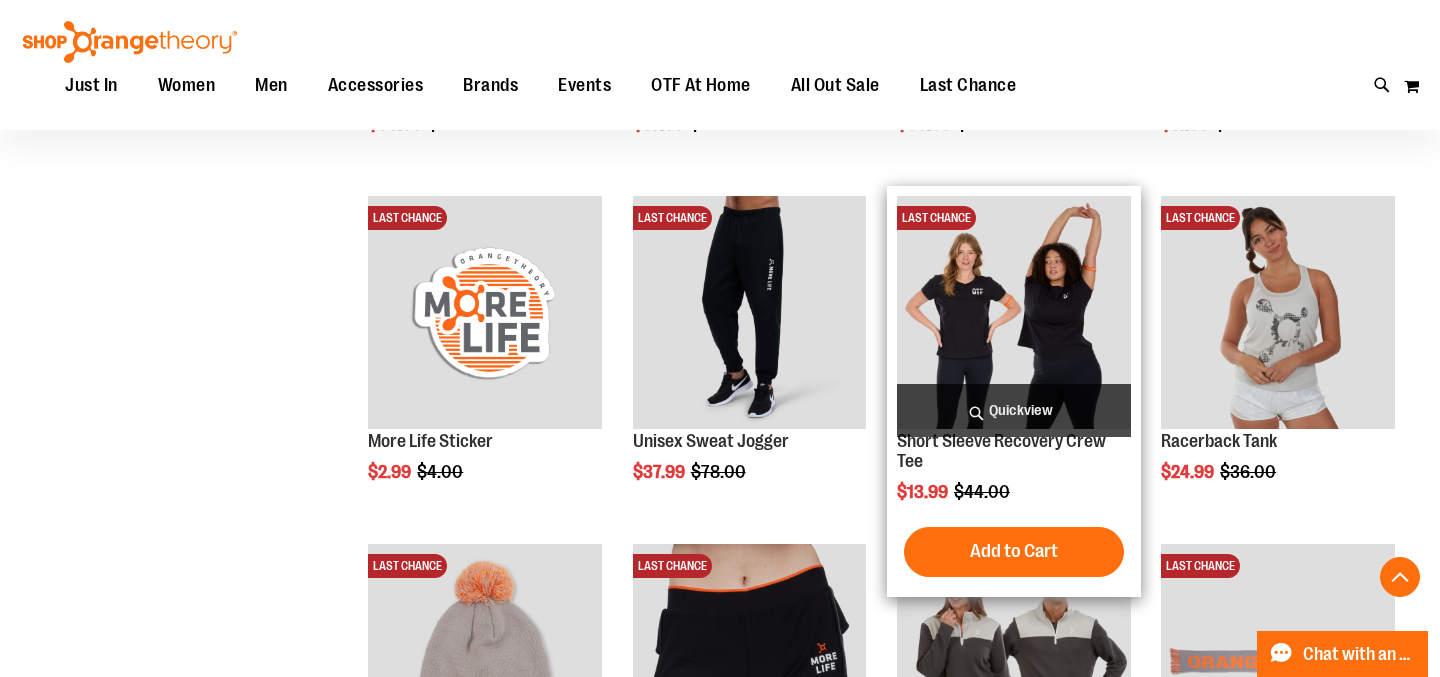click on "Quickview" at bounding box center (1014, 410) 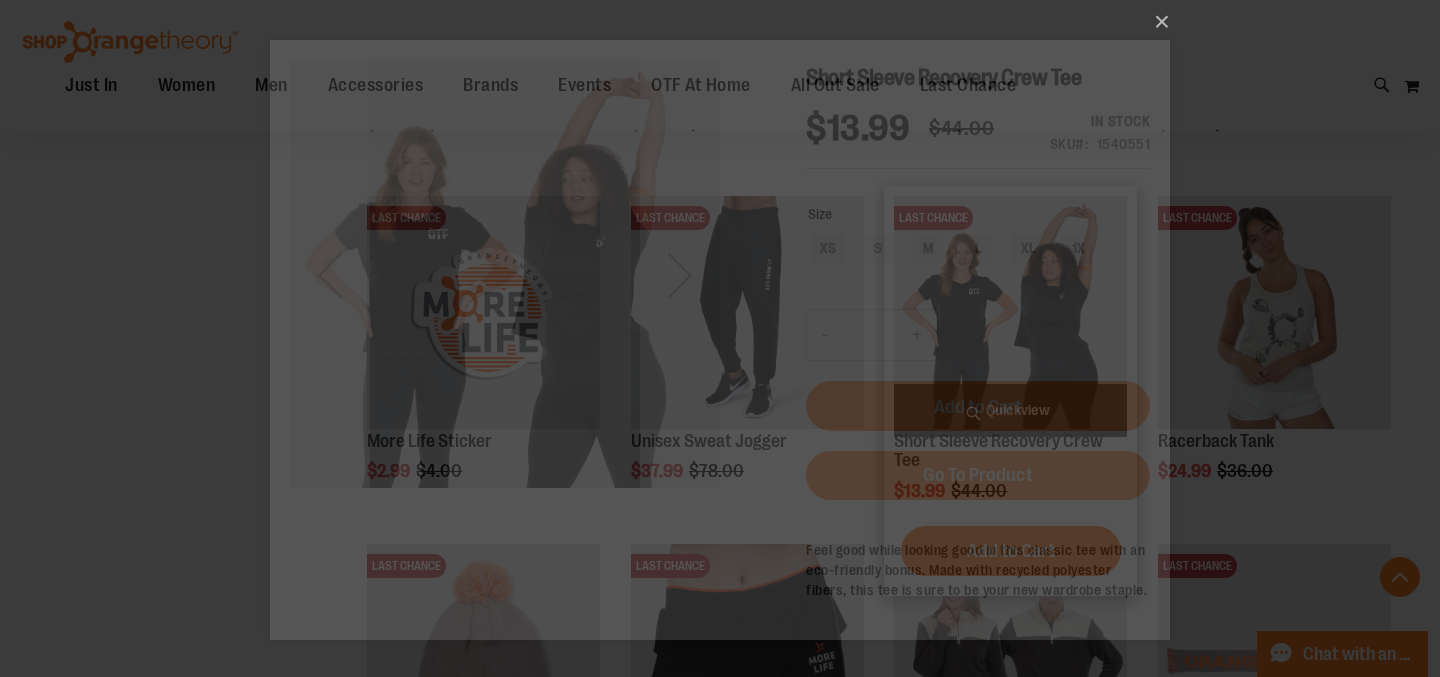 scroll, scrollTop: 0, scrollLeft: 0, axis: both 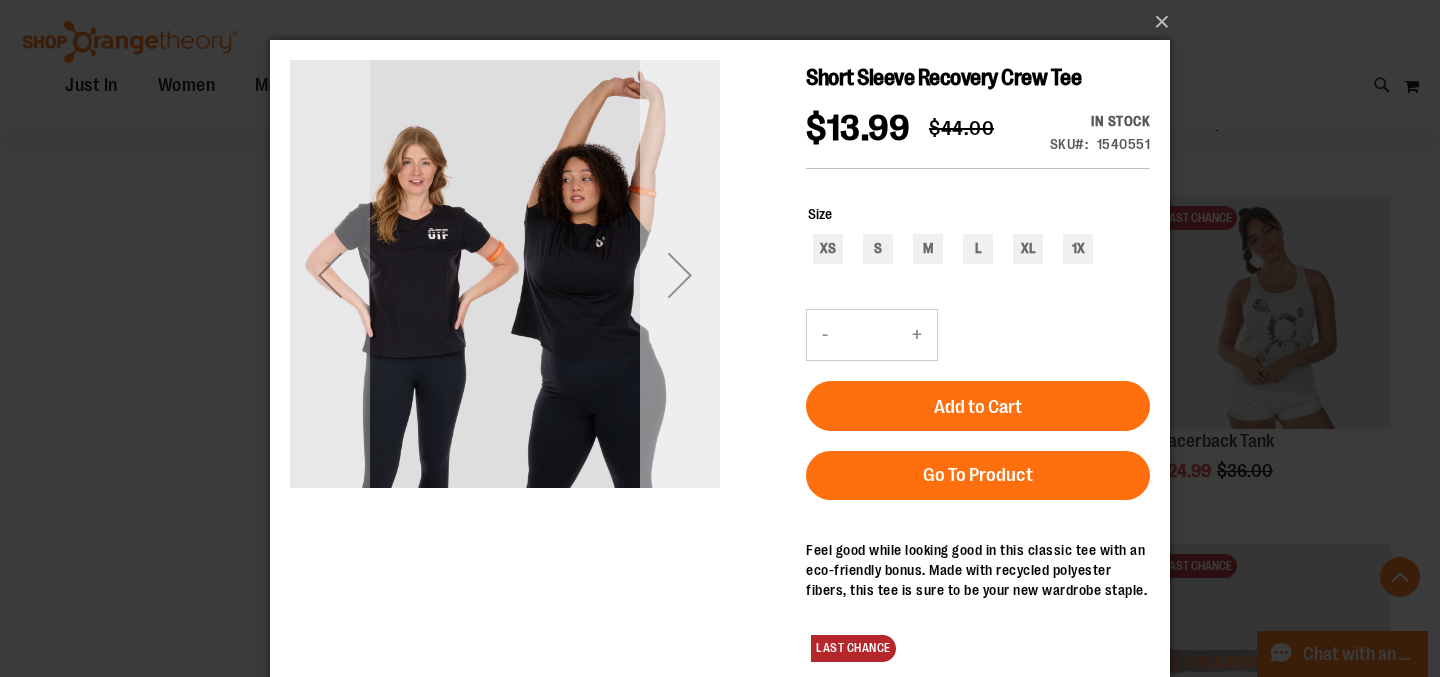 click at bounding box center [680, 275] 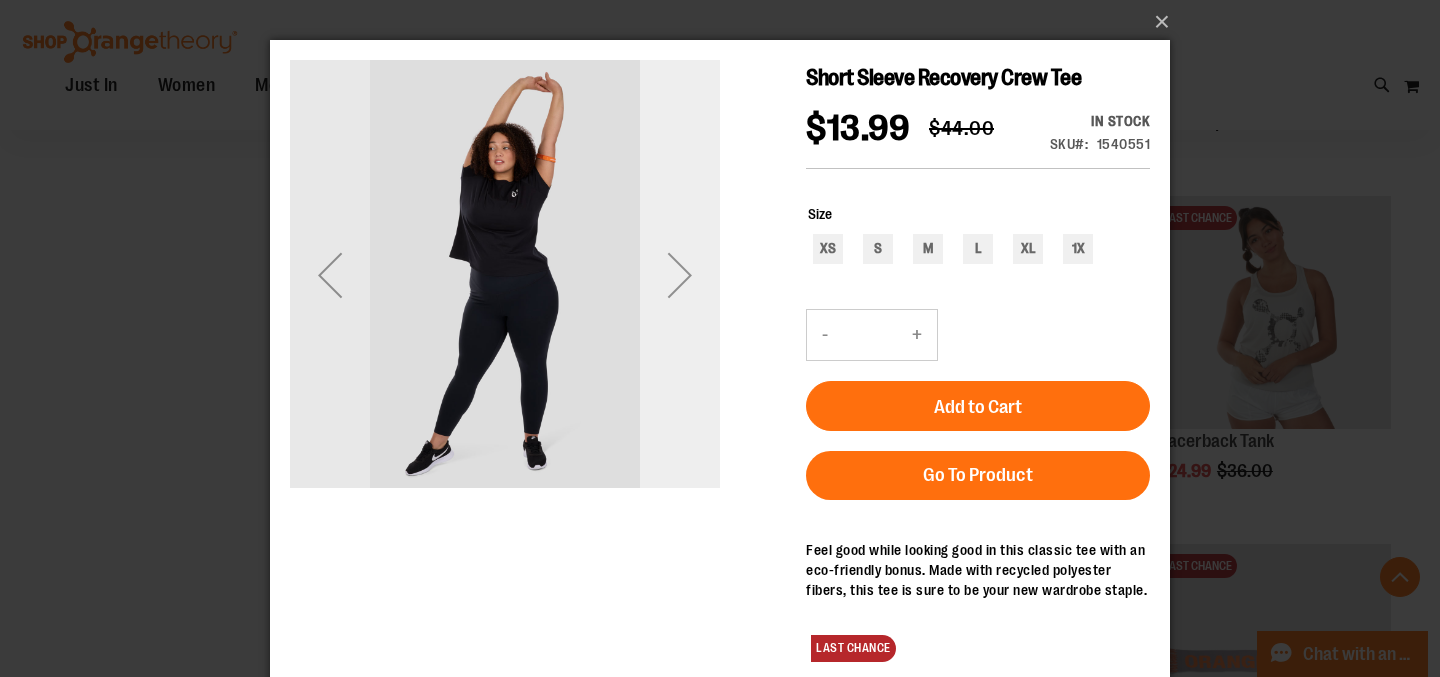click at bounding box center (680, 275) 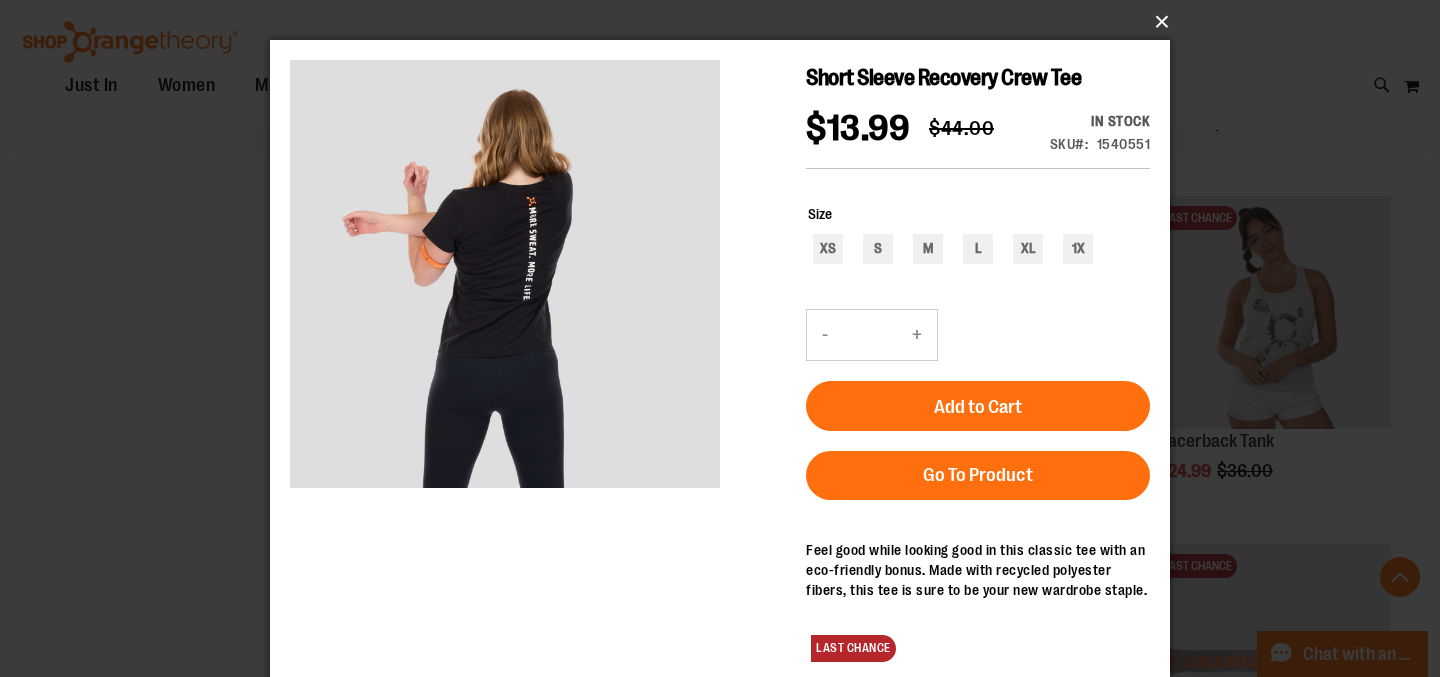 click on "×" at bounding box center (726, 22) 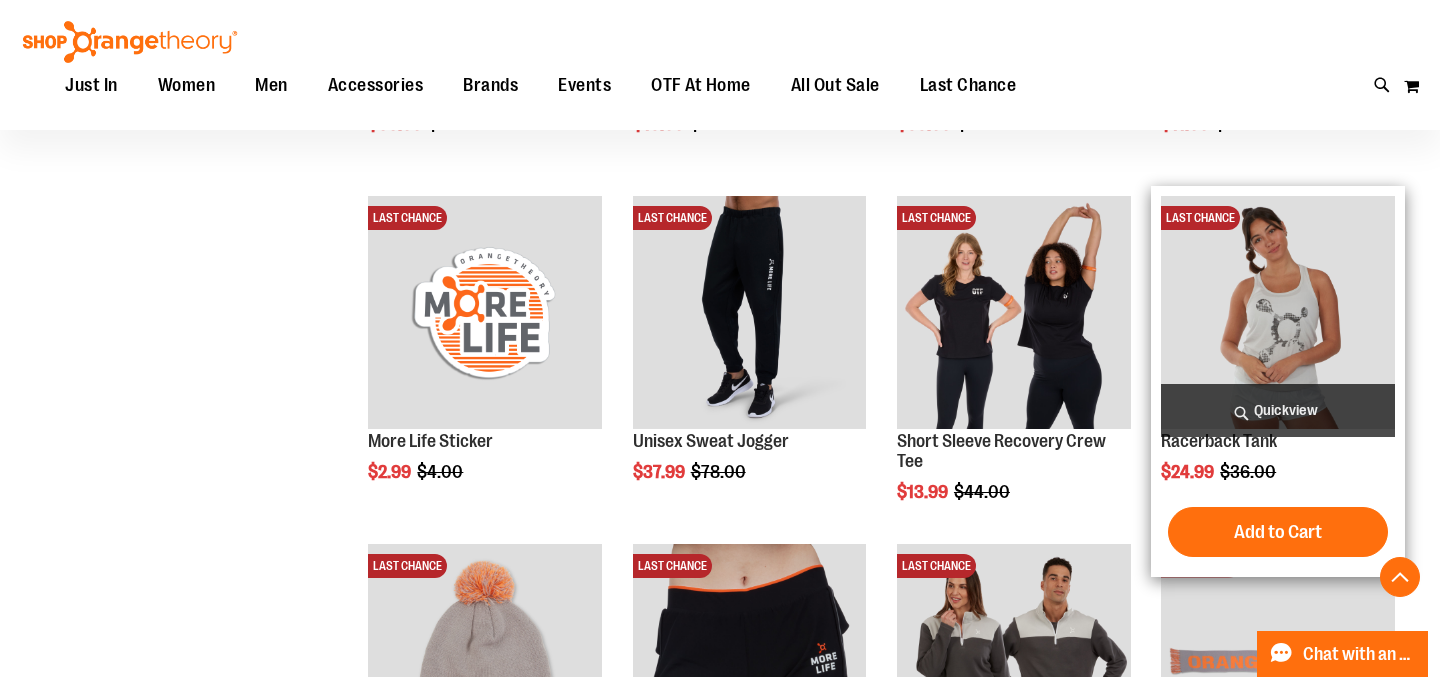 click on "Quickview" at bounding box center [1278, 410] 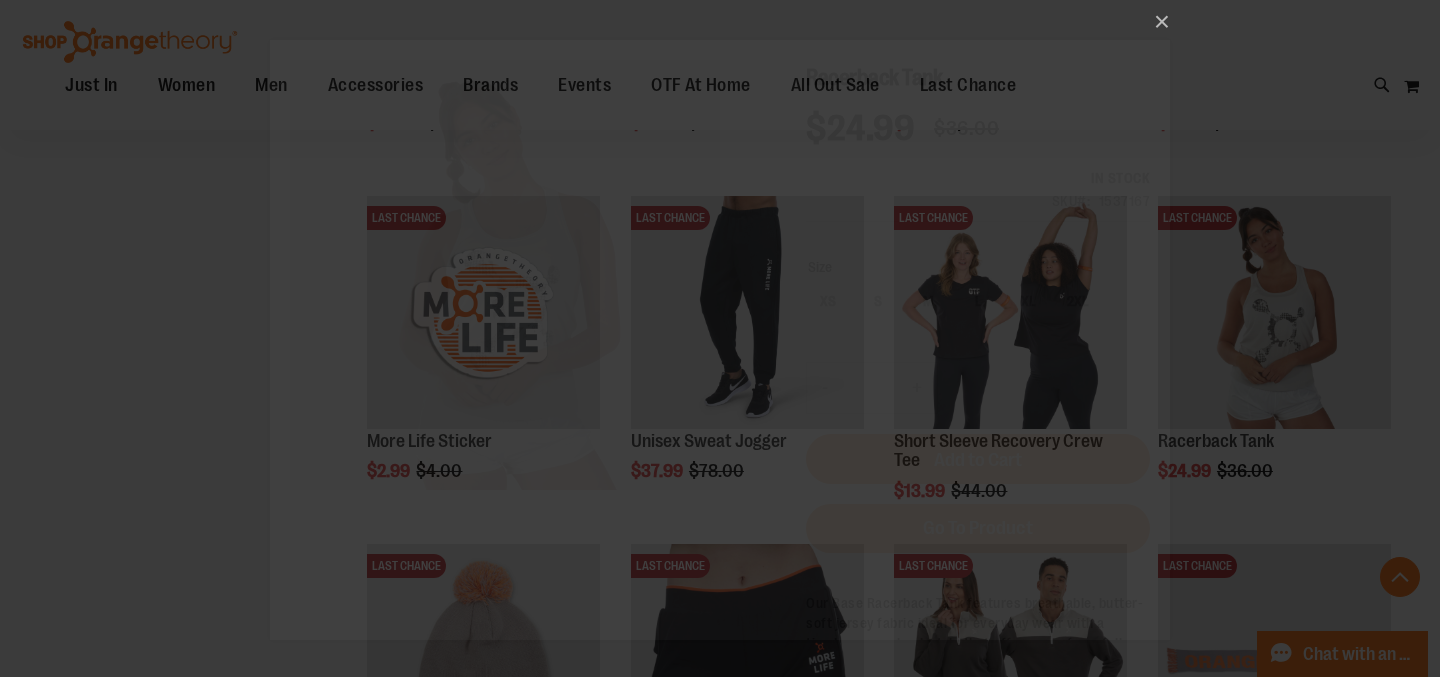 scroll, scrollTop: 0, scrollLeft: 0, axis: both 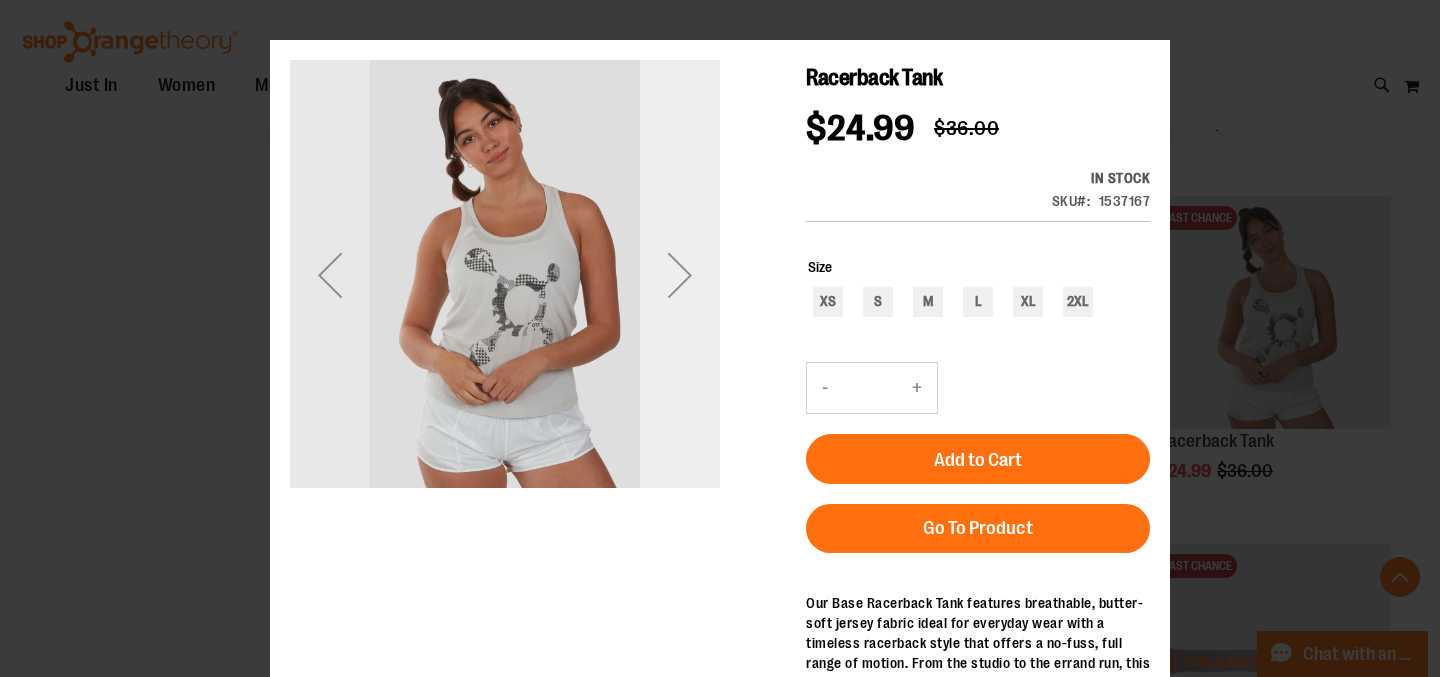 click at bounding box center (680, 275) 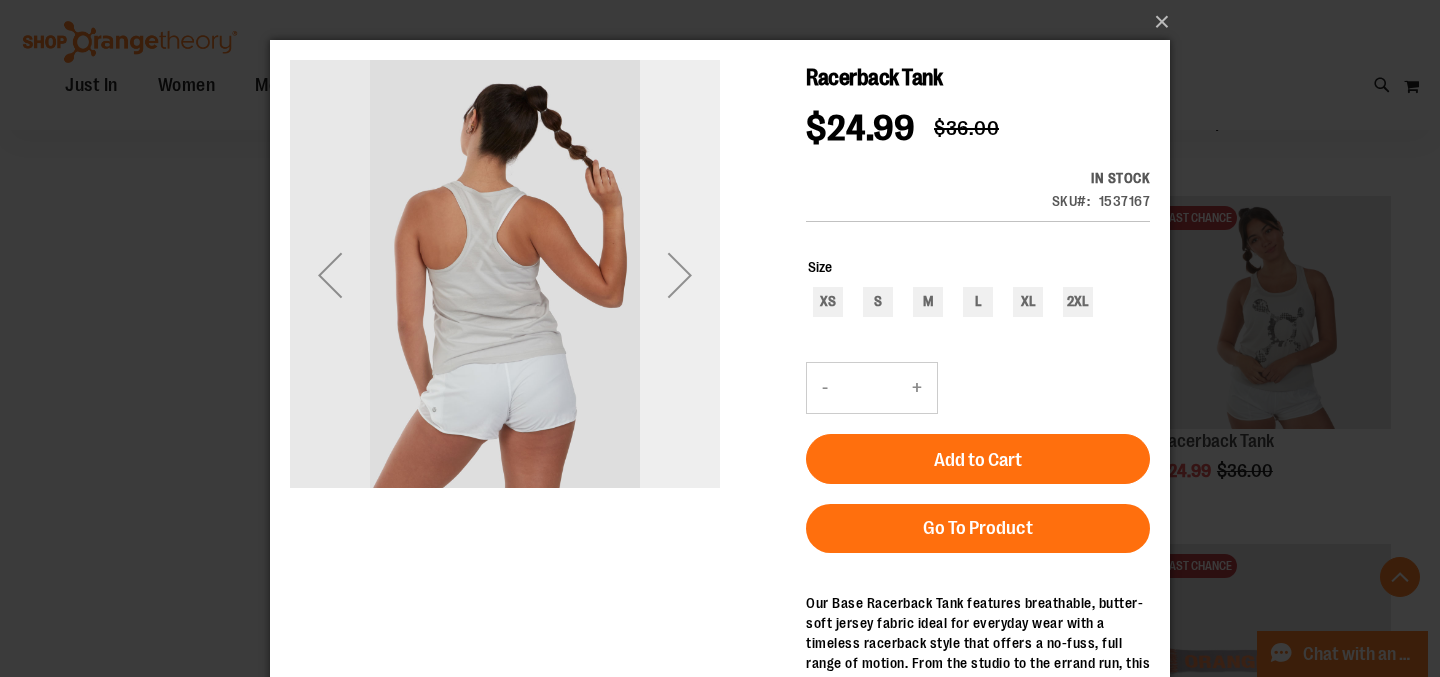 click at bounding box center (680, 275) 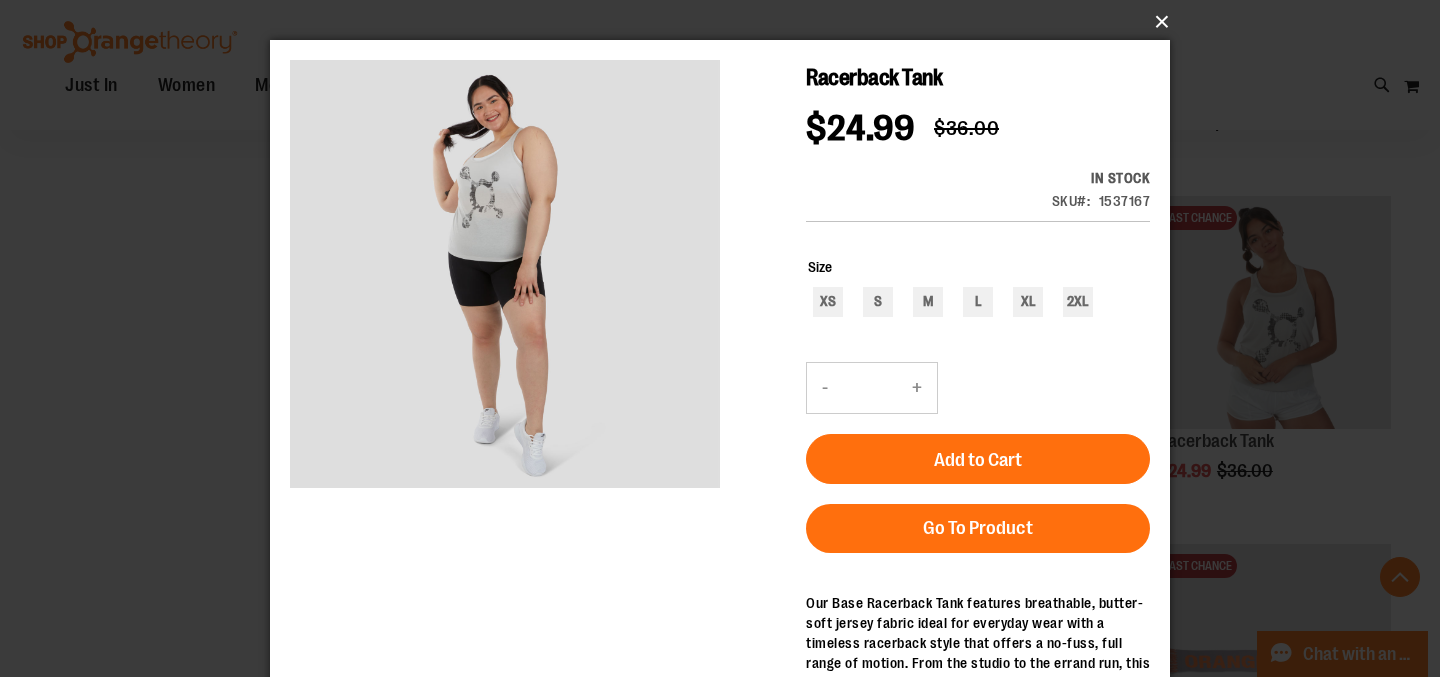 click on "×" at bounding box center (726, 22) 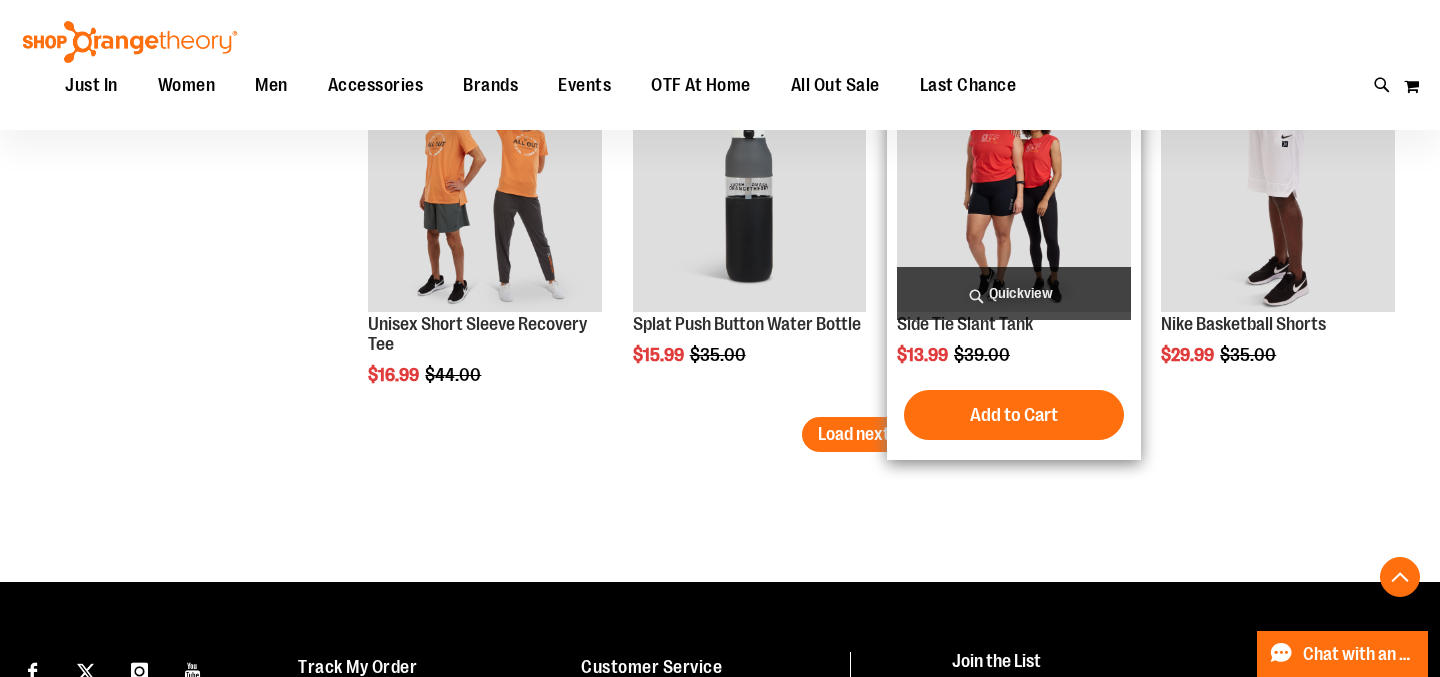 scroll, scrollTop: 5254, scrollLeft: 0, axis: vertical 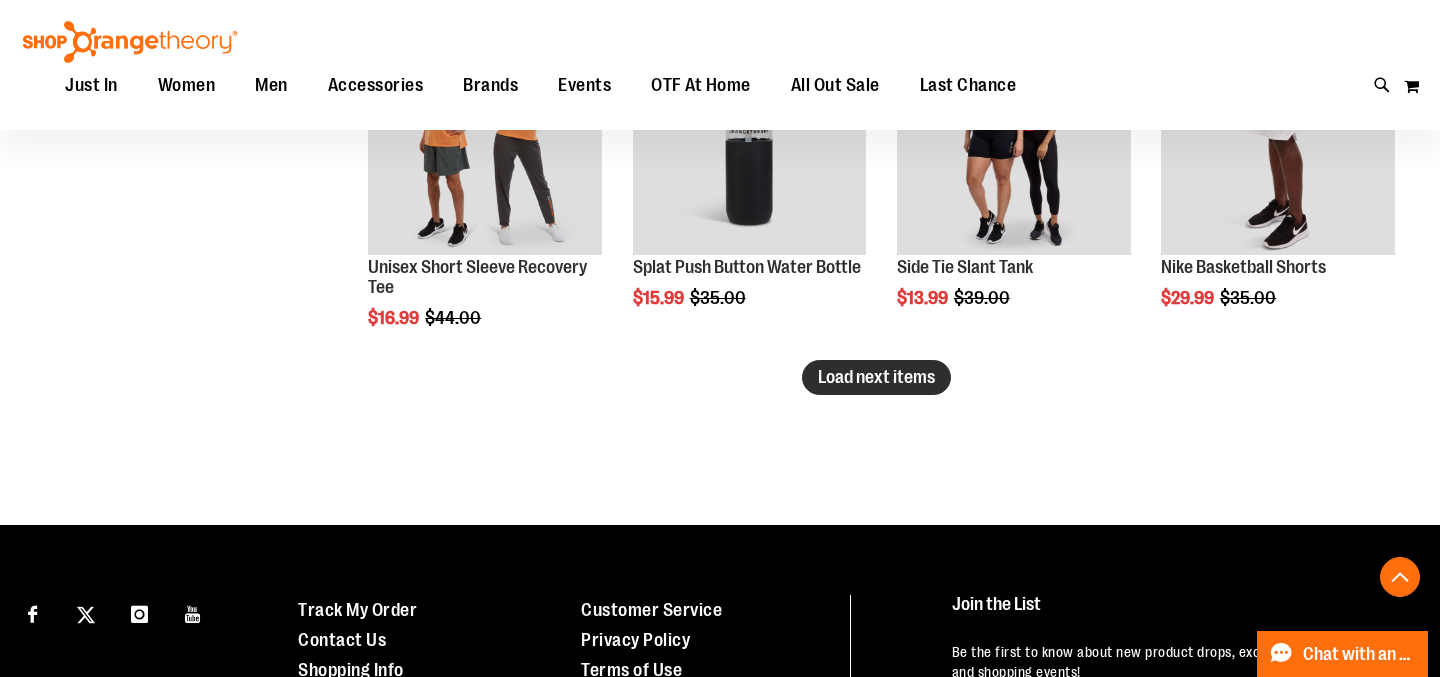 click on "Load next items" at bounding box center [876, 377] 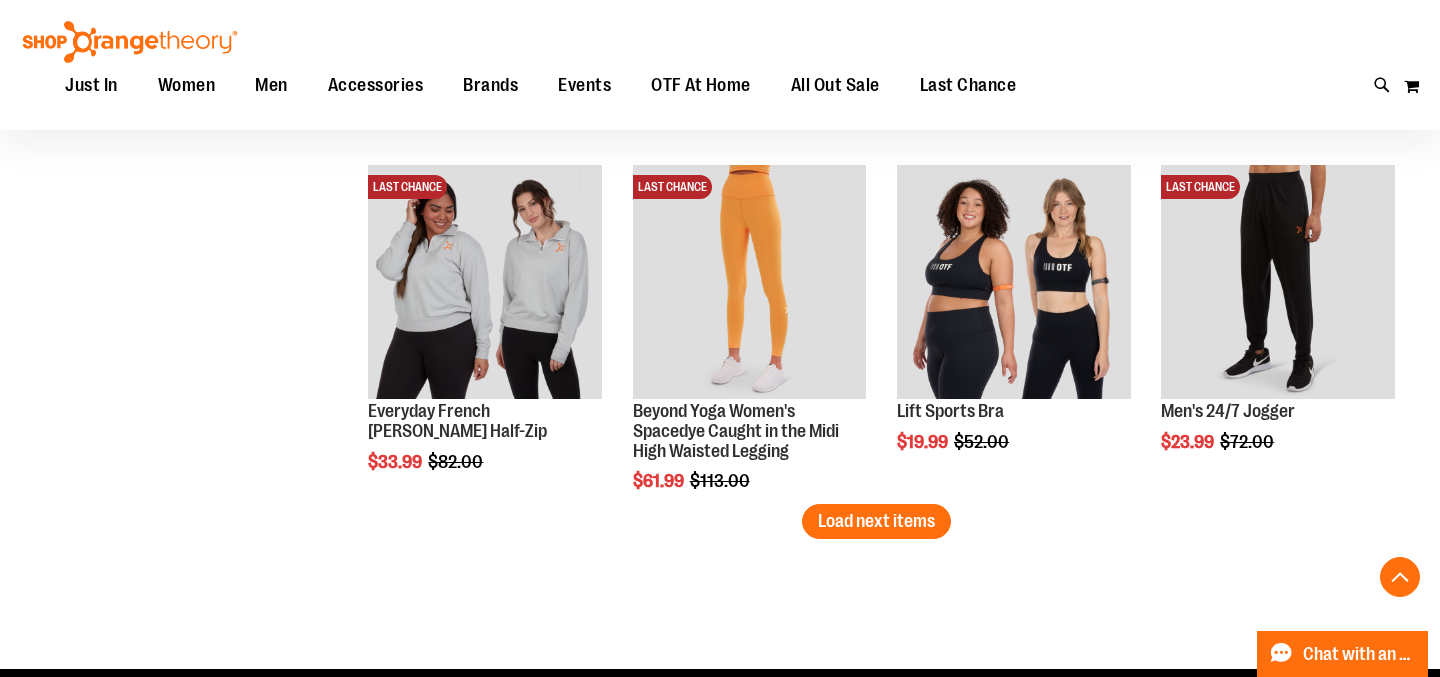 scroll, scrollTop: 6154, scrollLeft: 0, axis: vertical 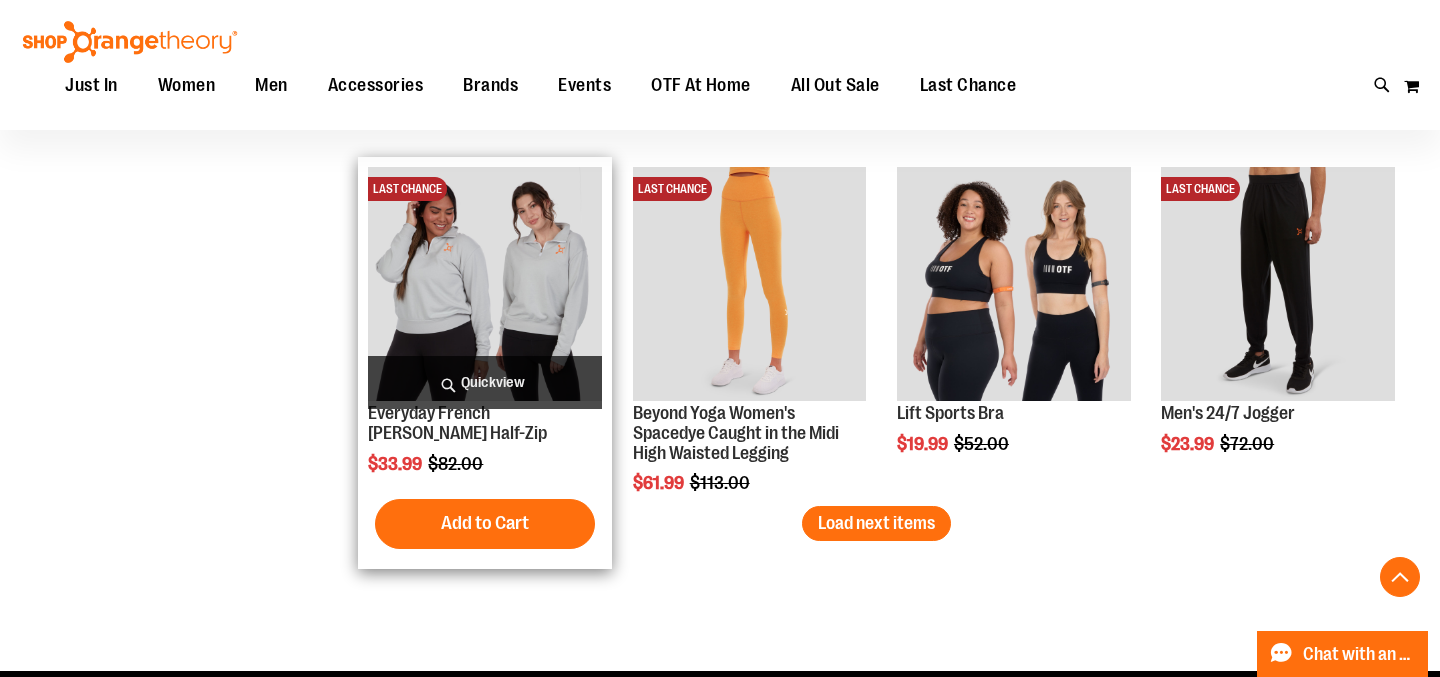 click on "Quickview" at bounding box center (485, 382) 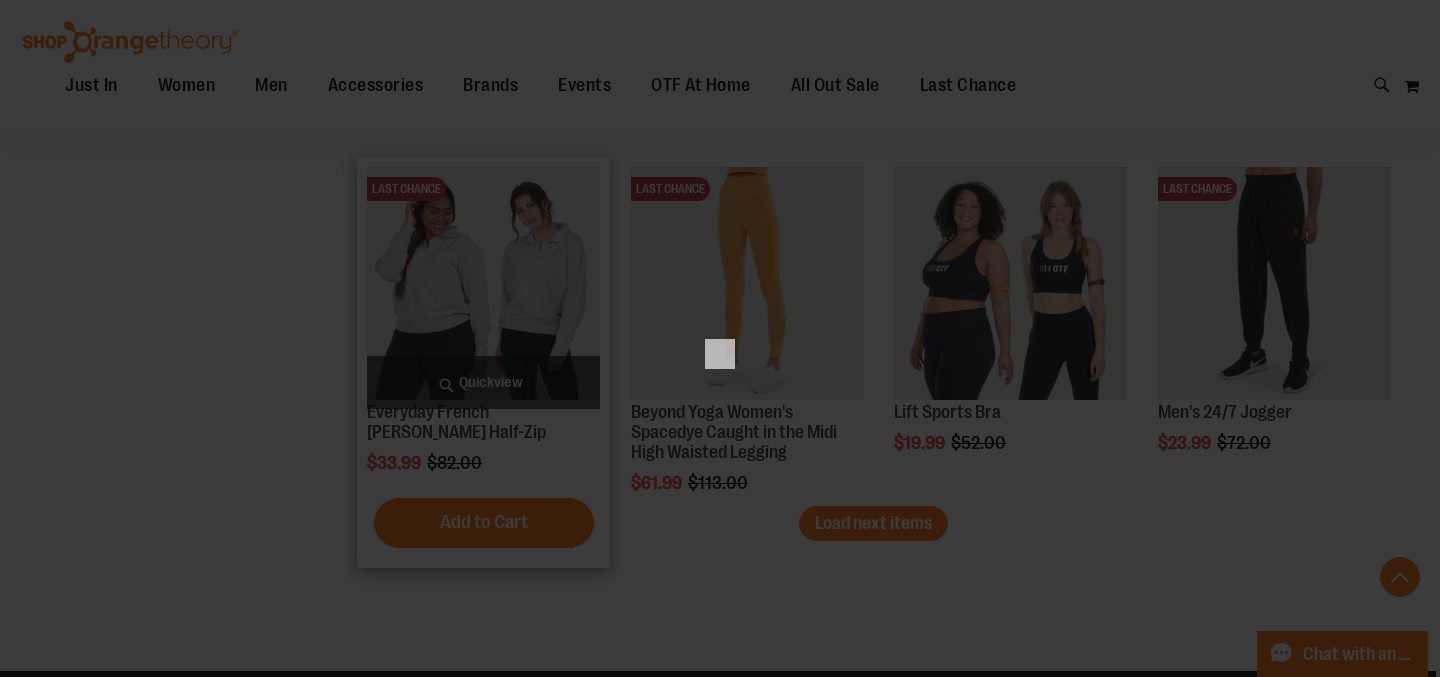 scroll, scrollTop: 0, scrollLeft: 0, axis: both 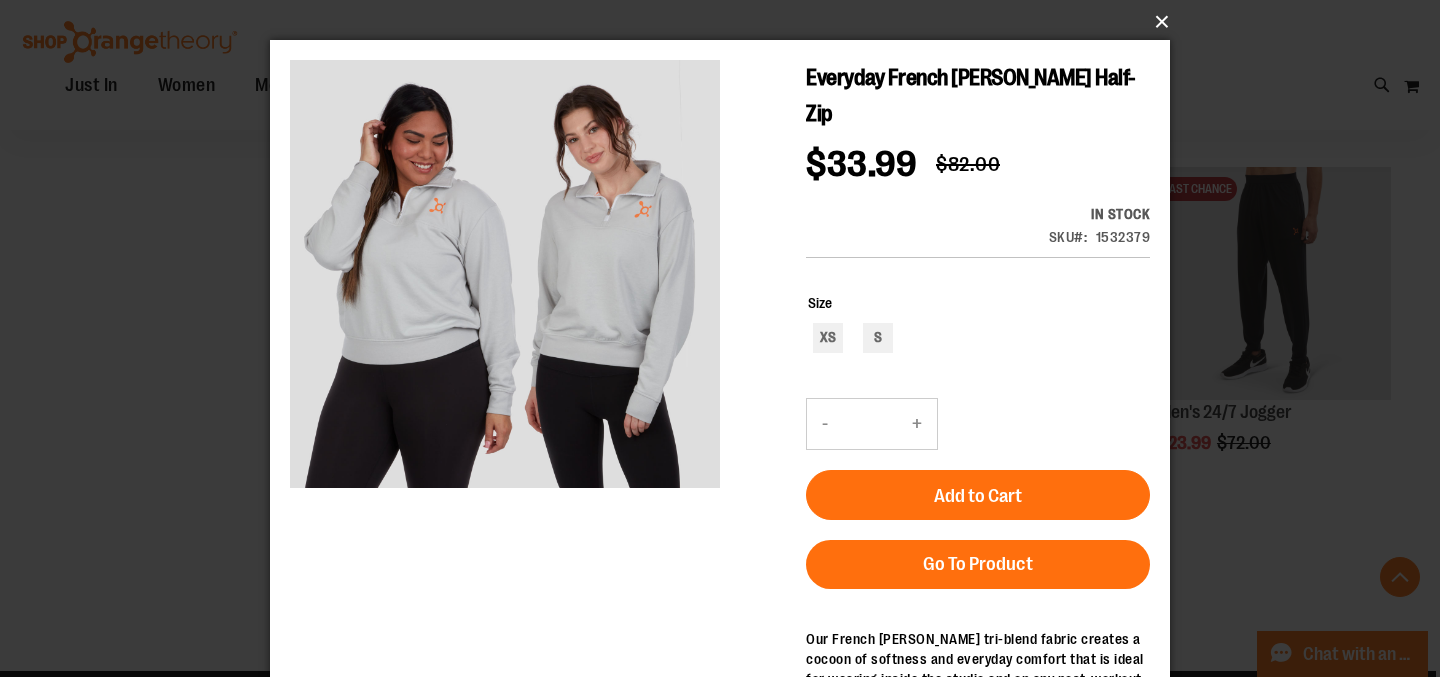 click on "×" at bounding box center (726, 22) 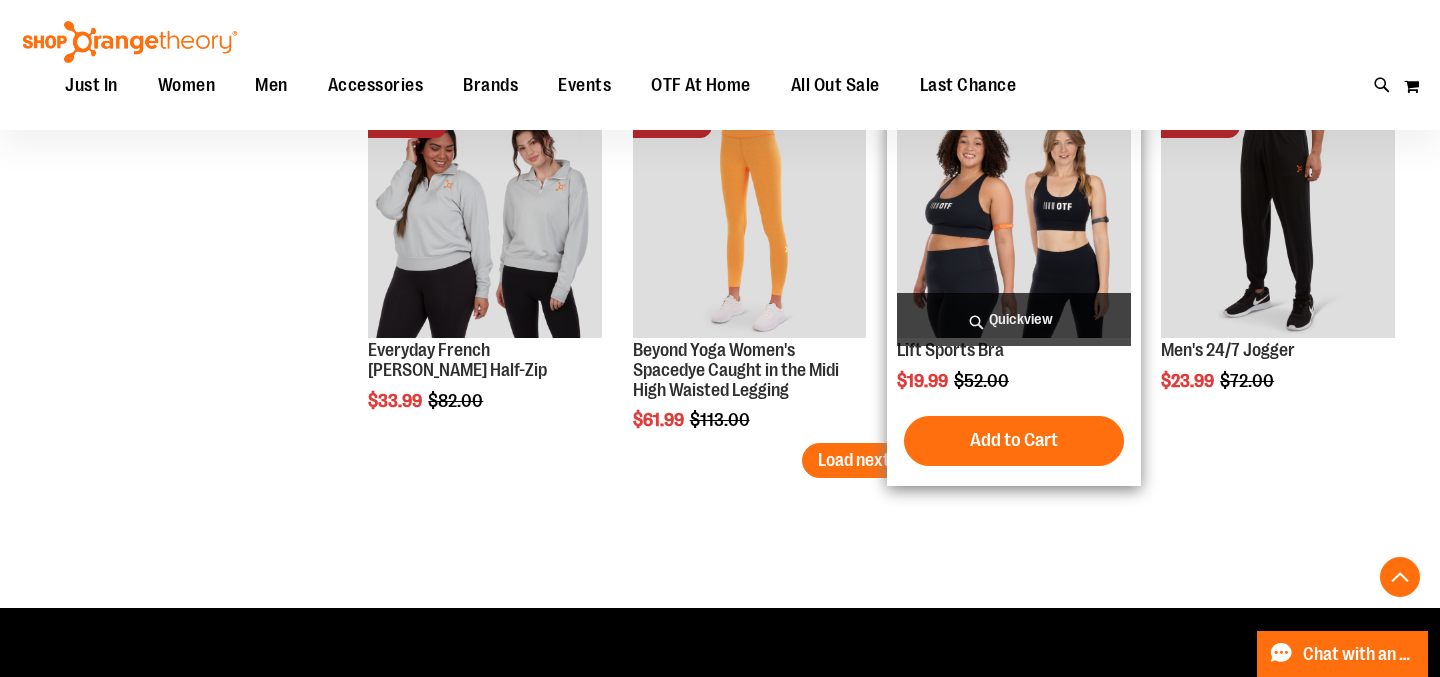 scroll, scrollTop: 6231, scrollLeft: 0, axis: vertical 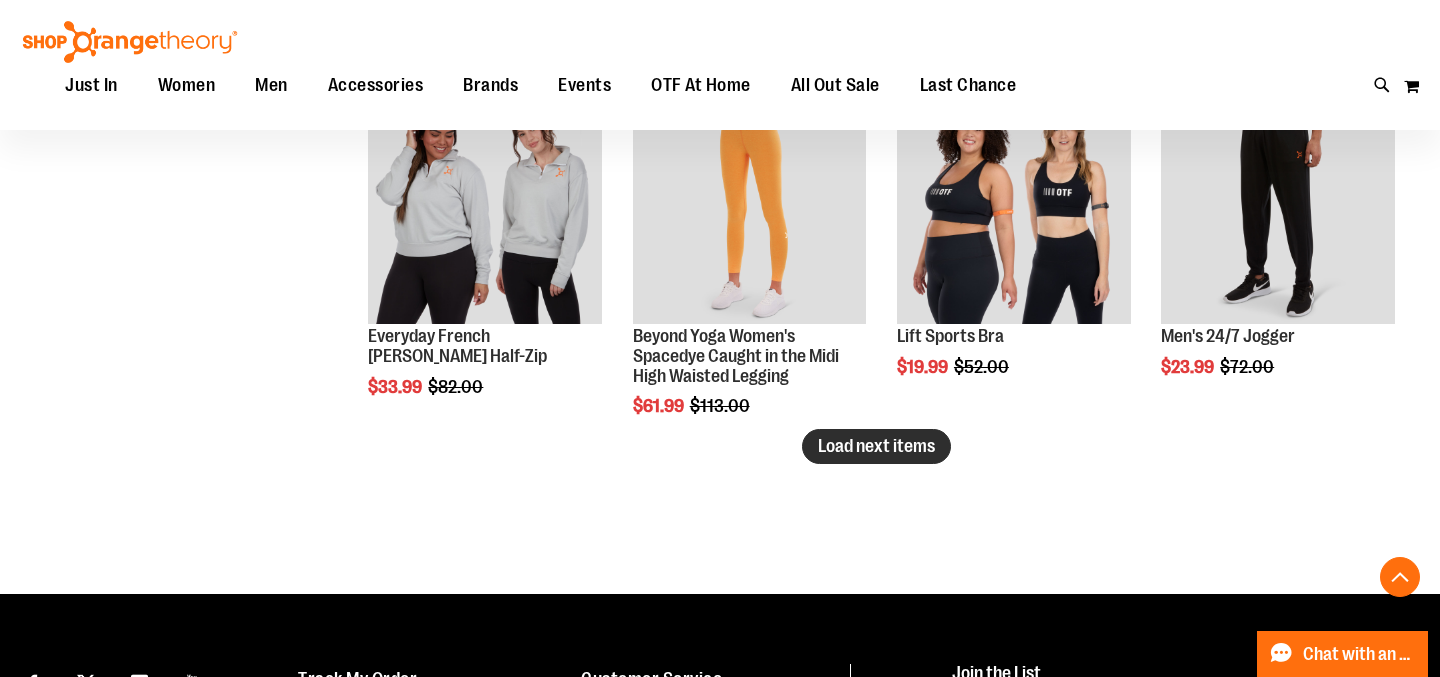 click on "Load next items" at bounding box center [876, 446] 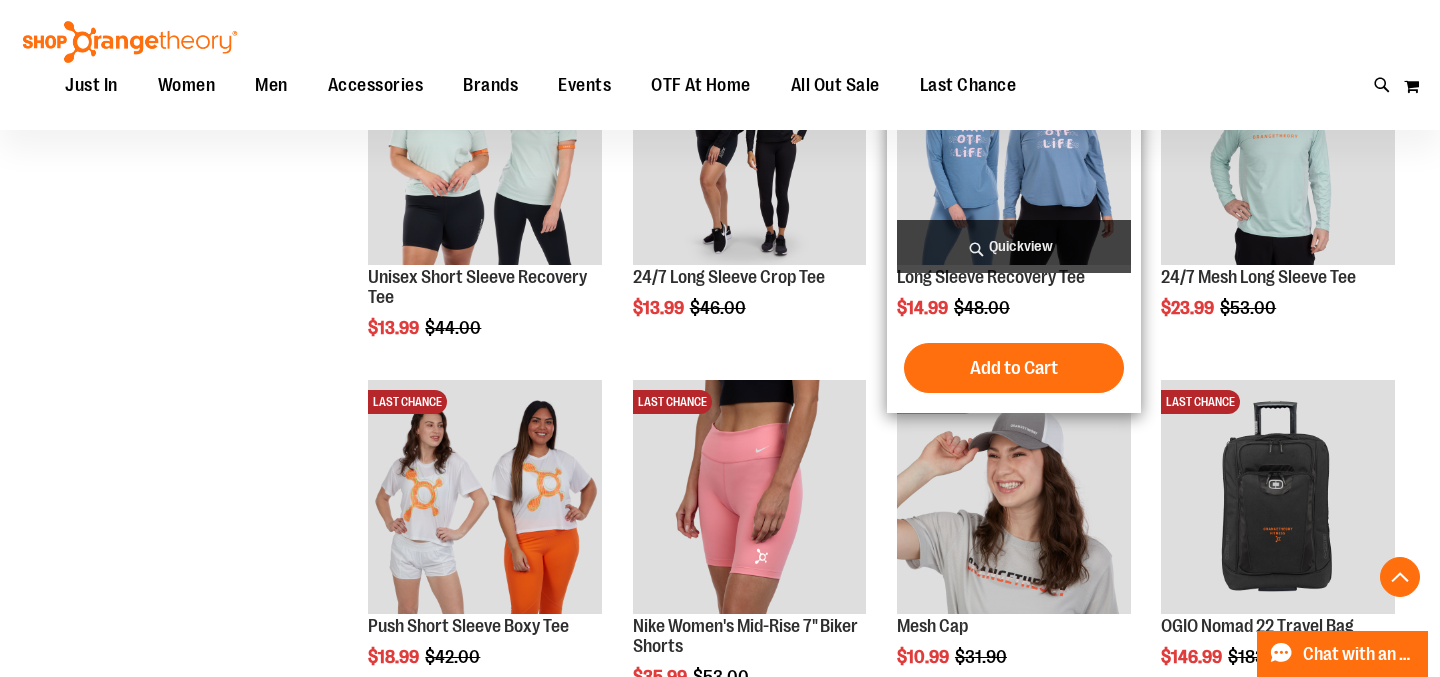 scroll, scrollTop: 6637, scrollLeft: 0, axis: vertical 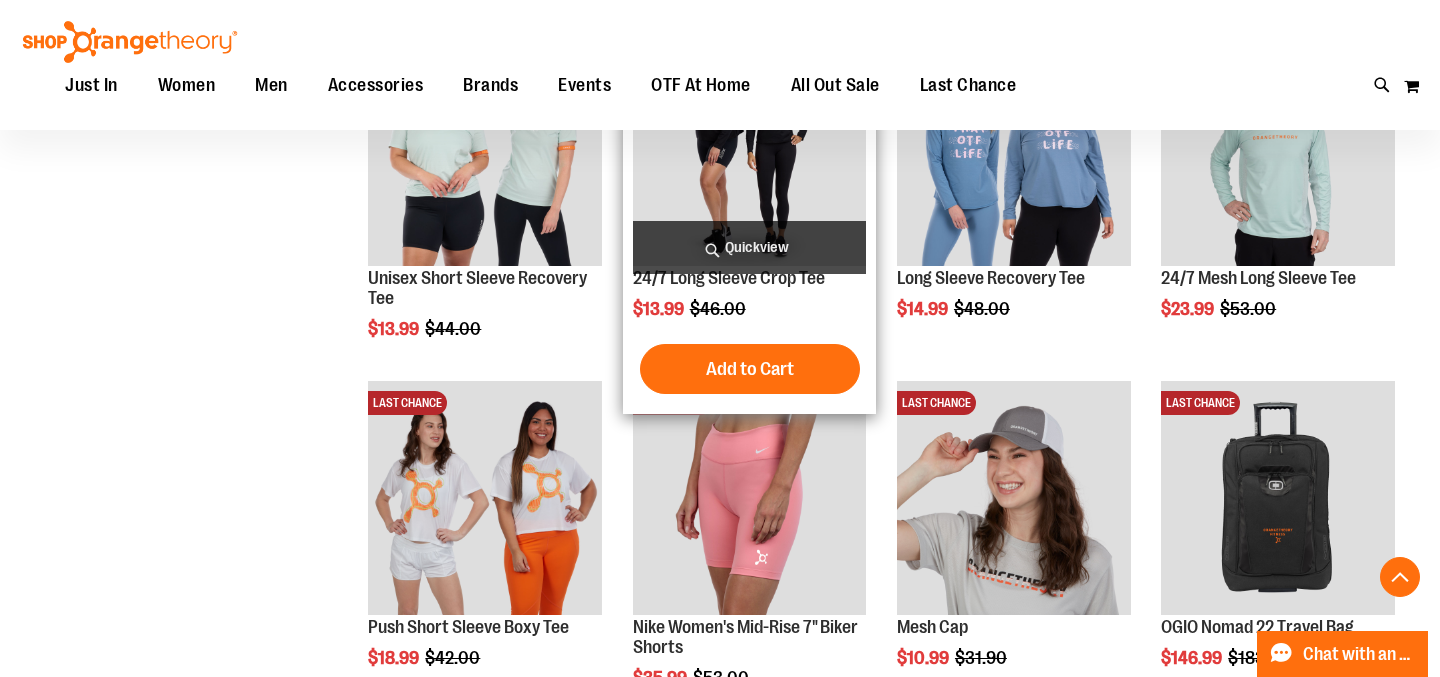 click on "Quickview" at bounding box center (750, 247) 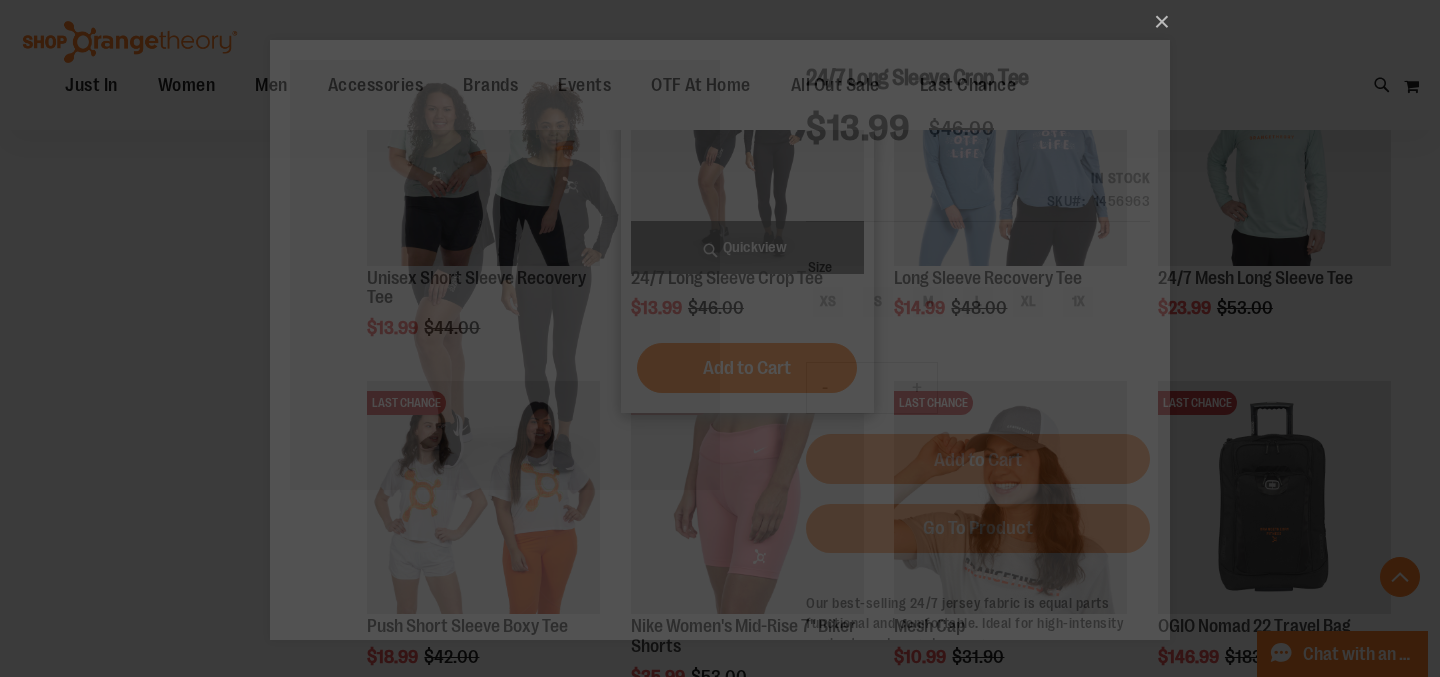 scroll, scrollTop: 0, scrollLeft: 0, axis: both 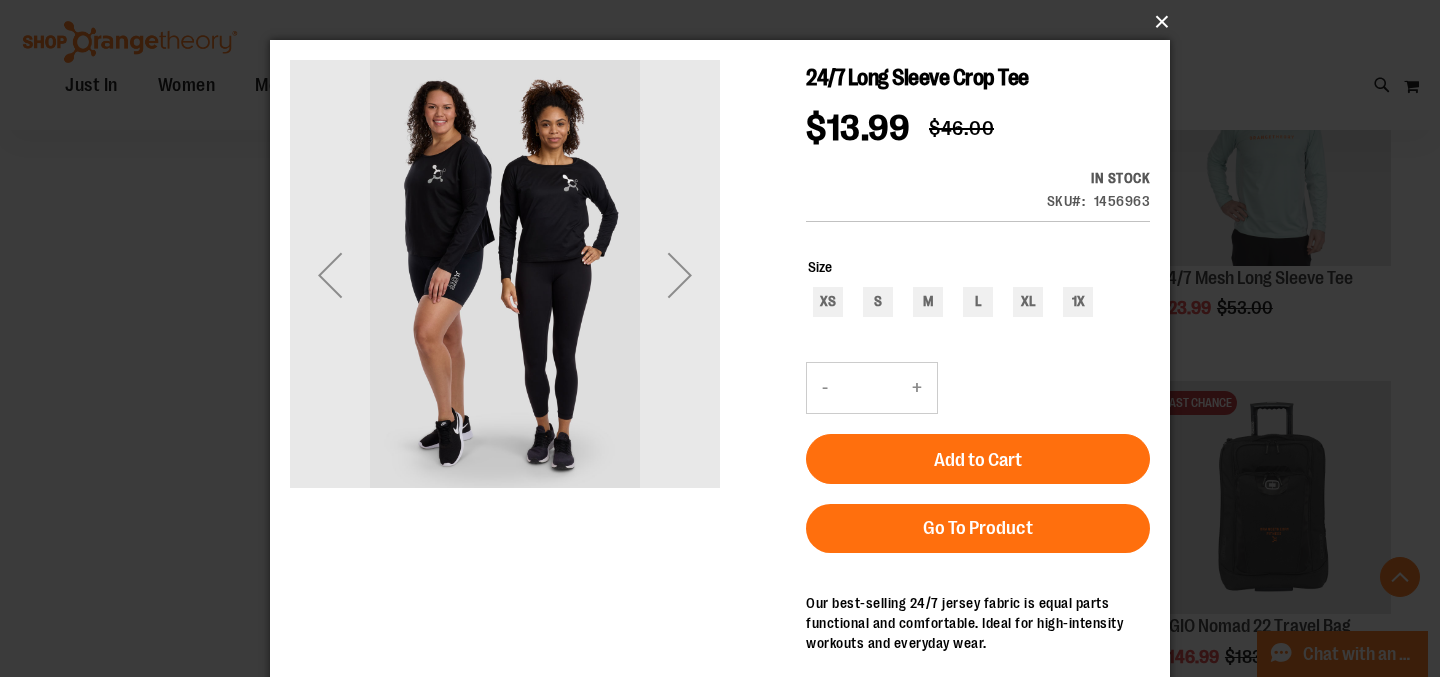click on "×" at bounding box center (726, 22) 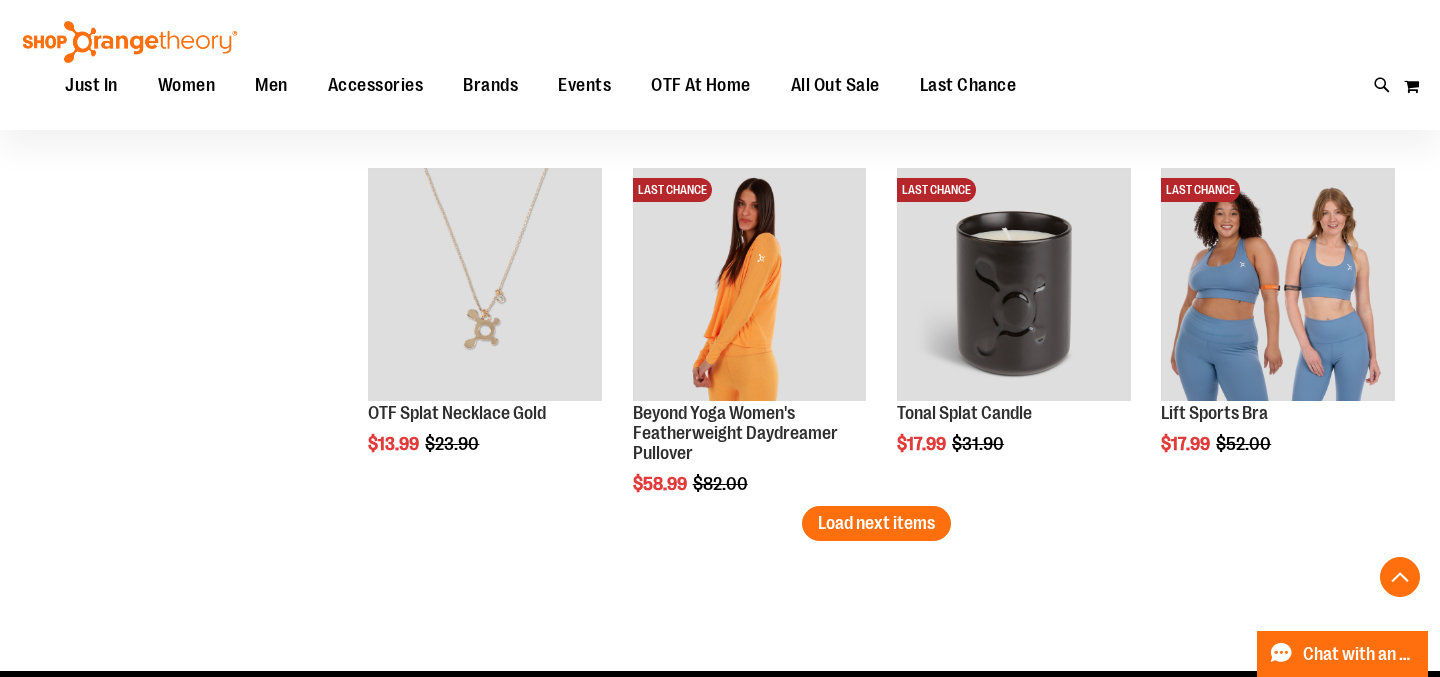 scroll, scrollTop: 7203, scrollLeft: 0, axis: vertical 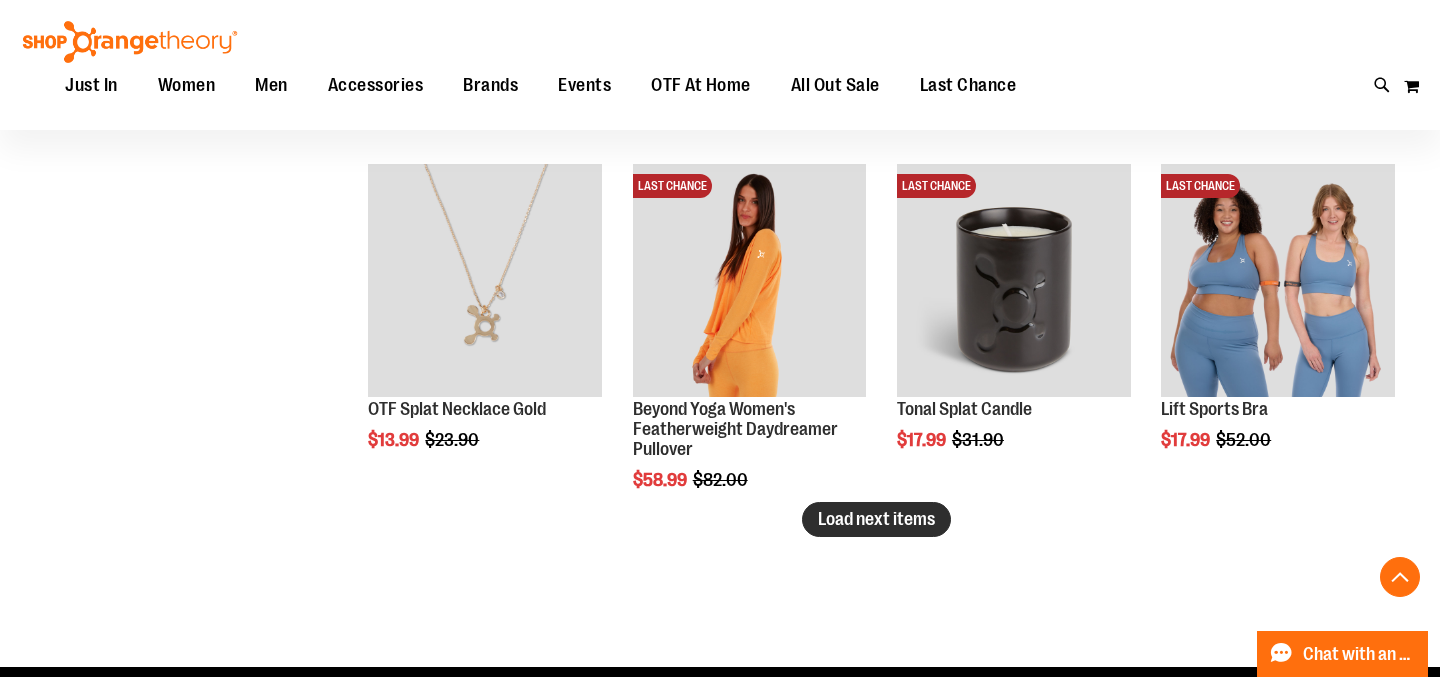 click on "Load next items" at bounding box center [876, 519] 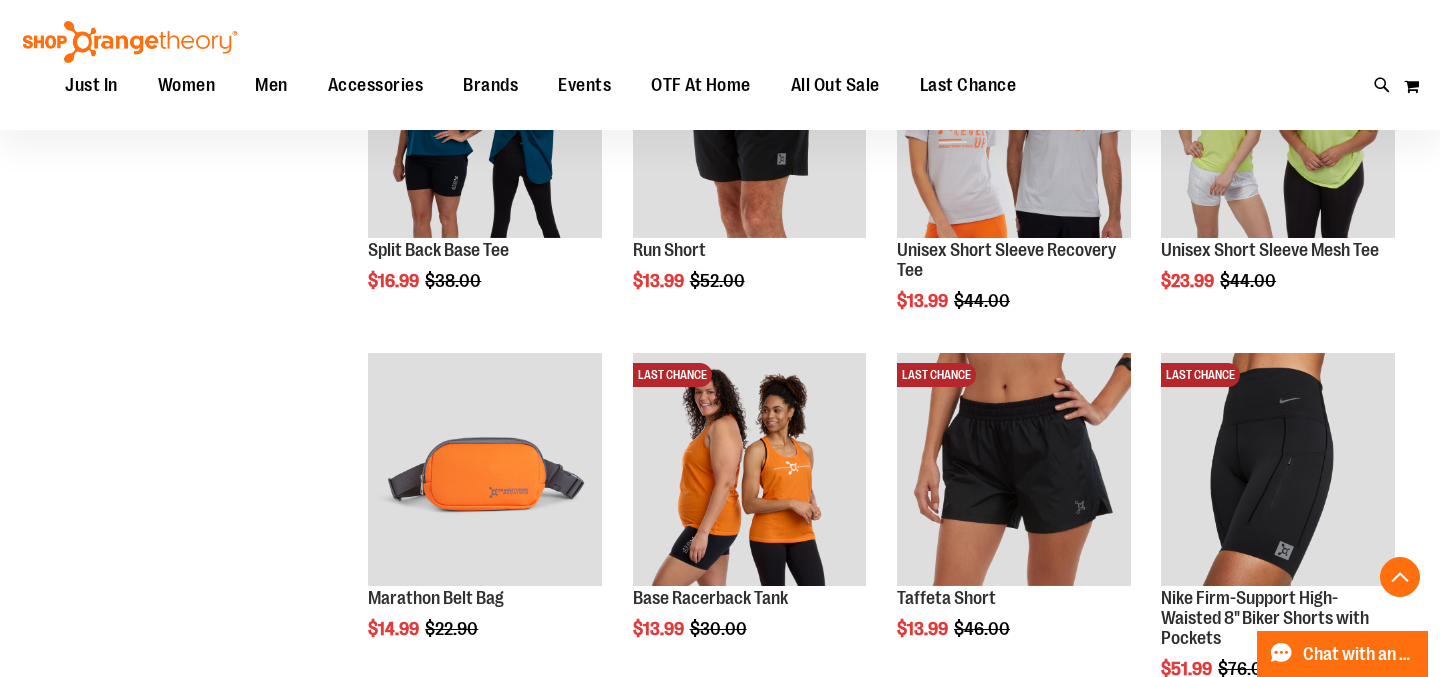 scroll, scrollTop: 7717, scrollLeft: 0, axis: vertical 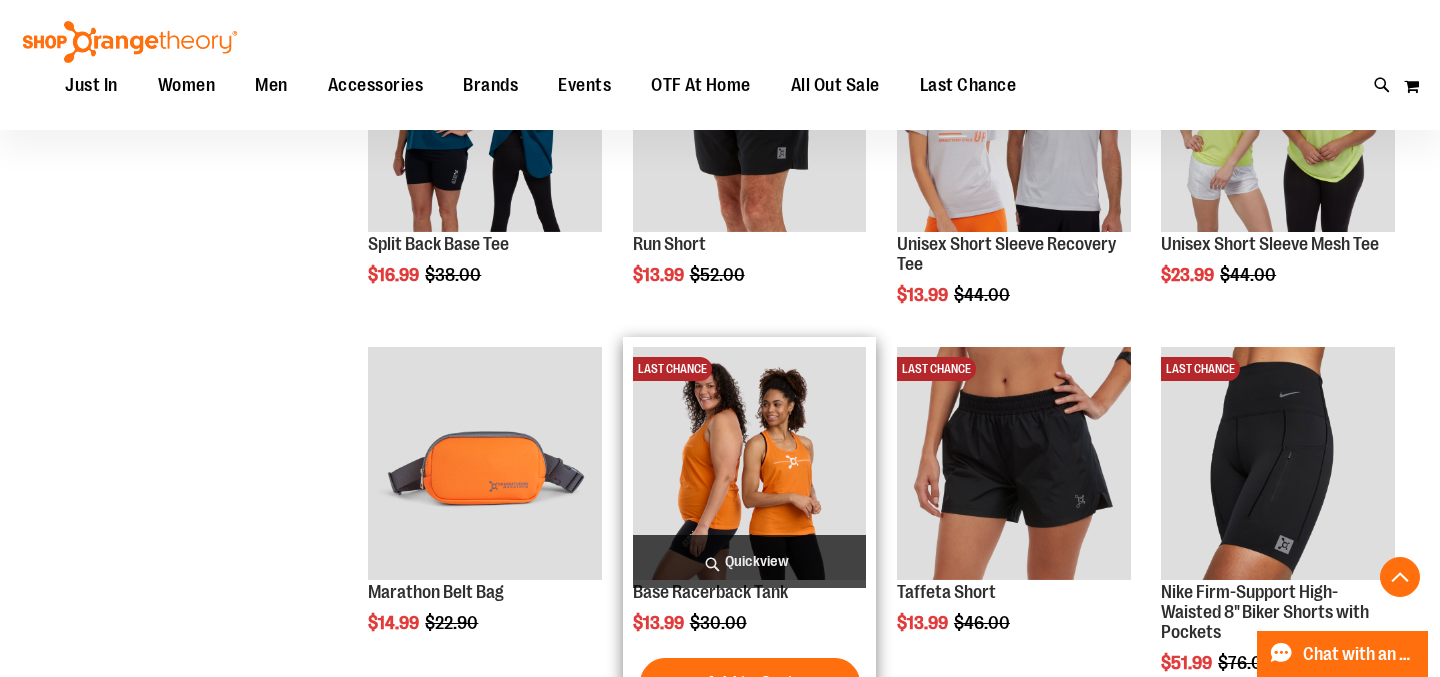 click on "Quickview" at bounding box center [750, 561] 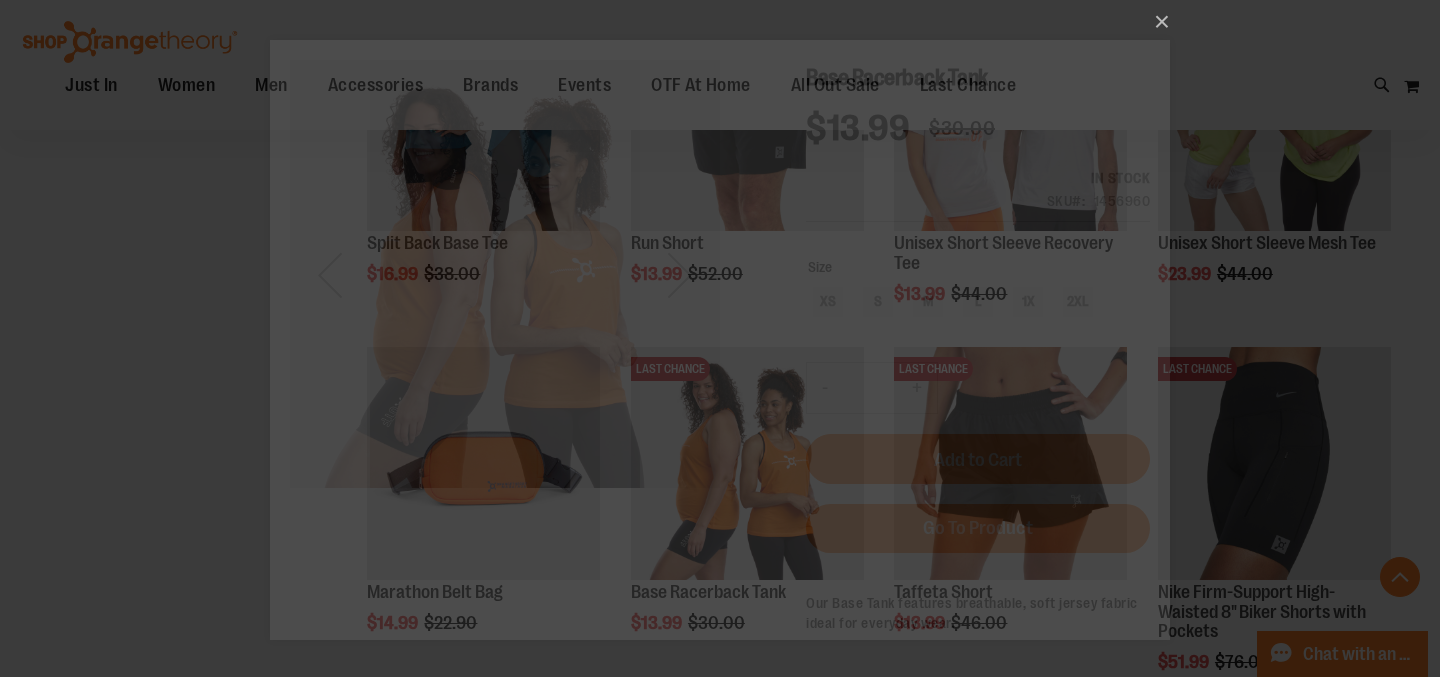 scroll, scrollTop: 0, scrollLeft: 0, axis: both 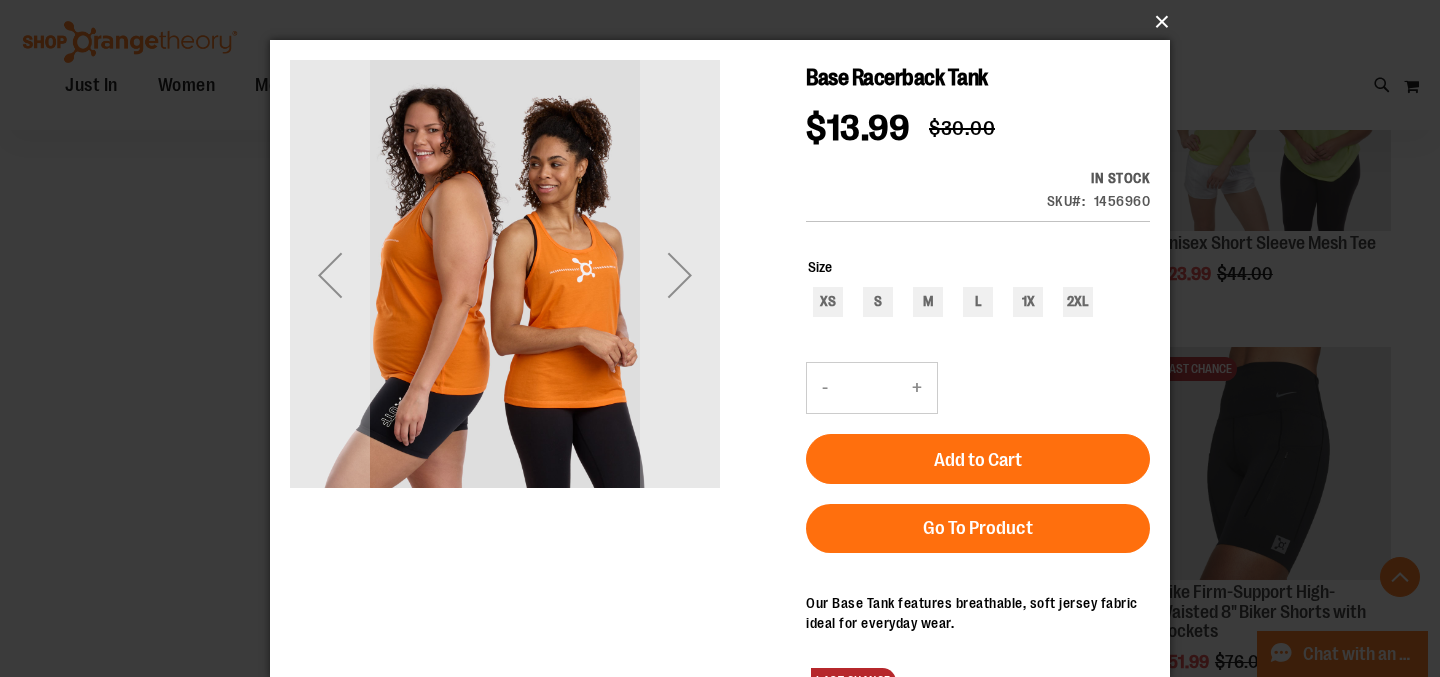 click on "×" at bounding box center (726, 22) 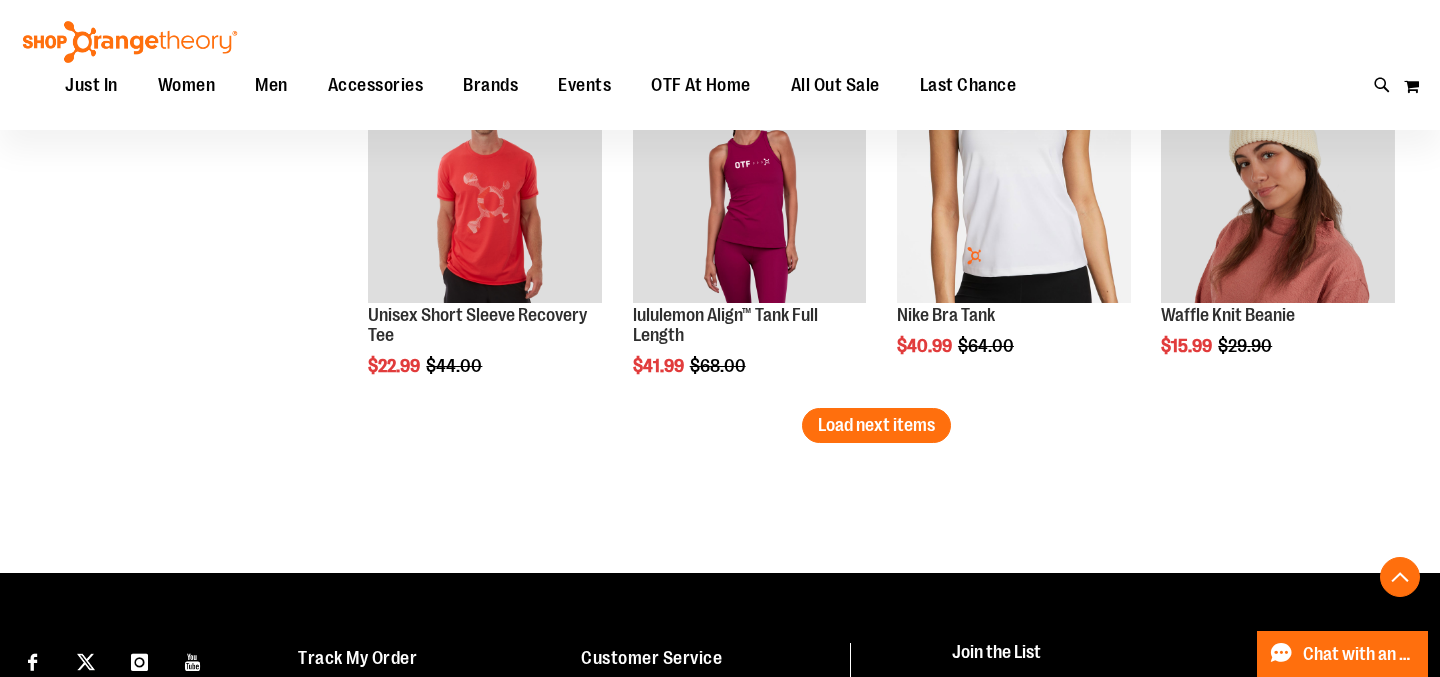 scroll, scrollTop: 8429, scrollLeft: 0, axis: vertical 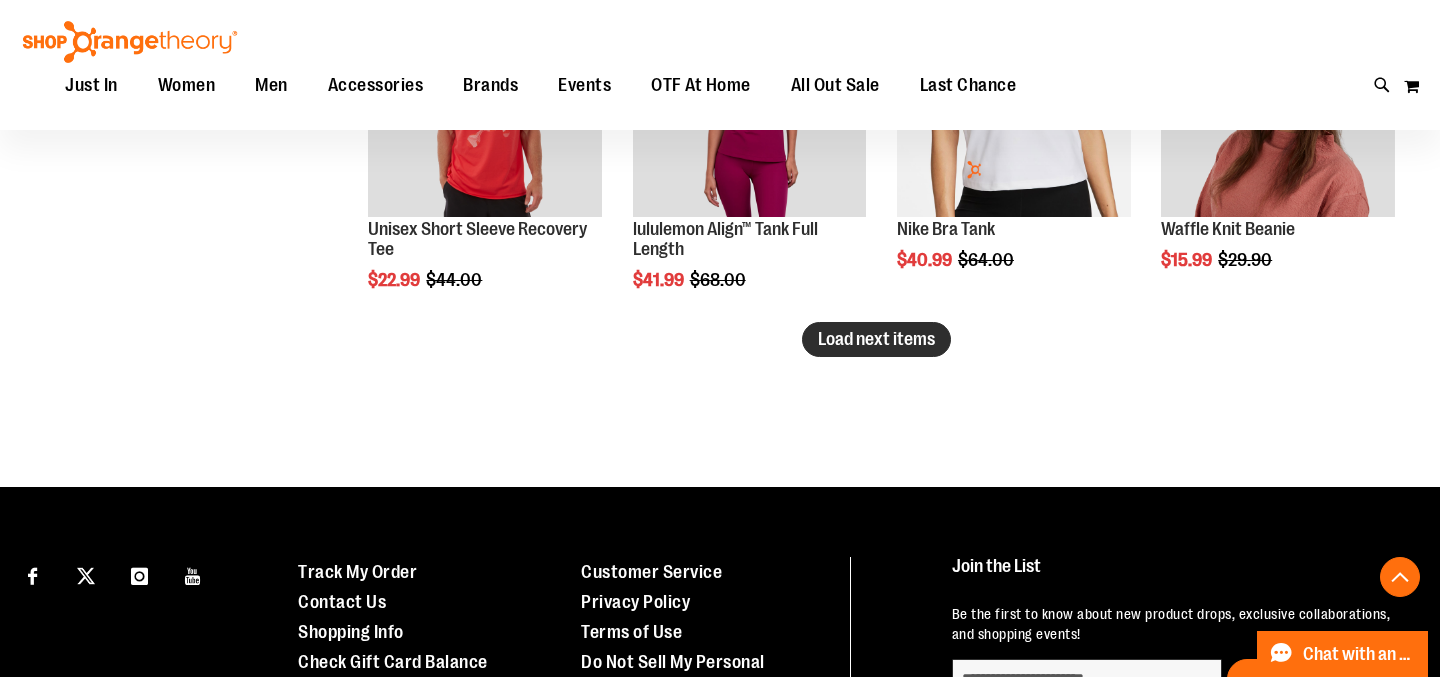 click on "Load next items" at bounding box center [876, 339] 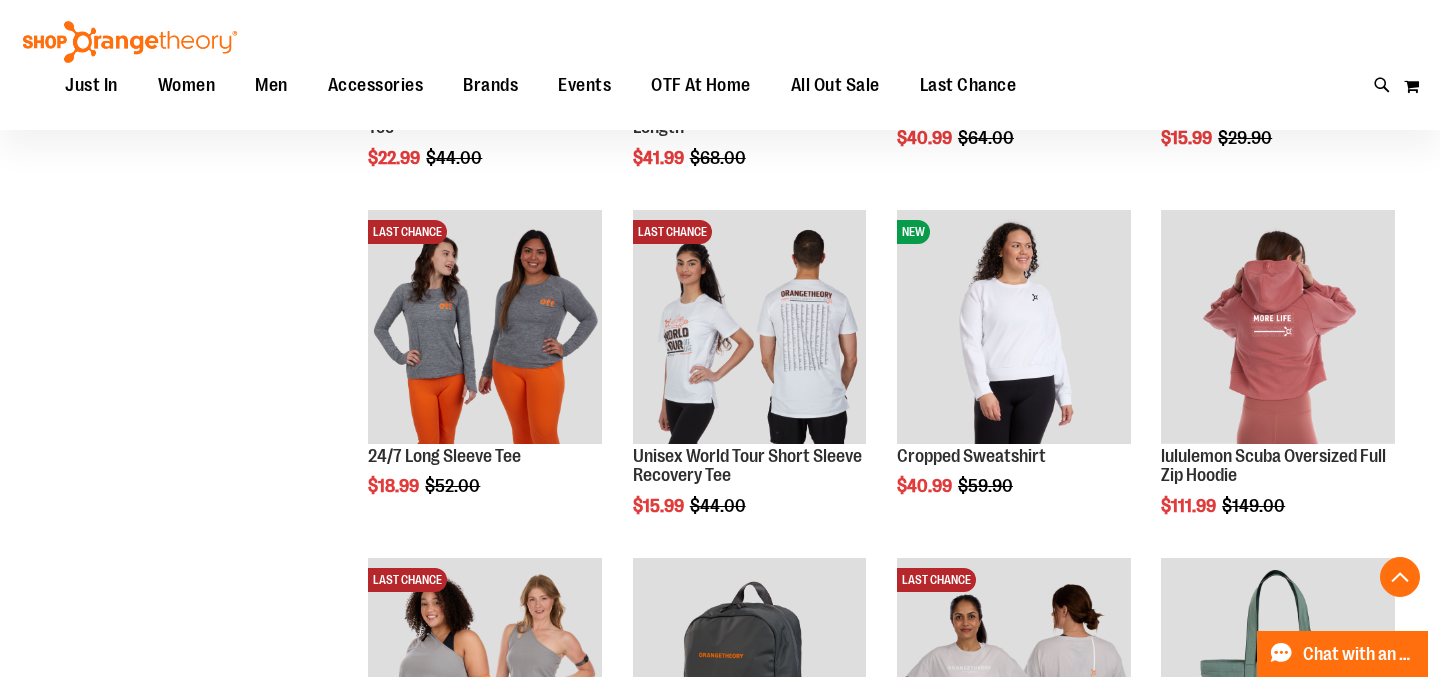 scroll, scrollTop: 8552, scrollLeft: 0, axis: vertical 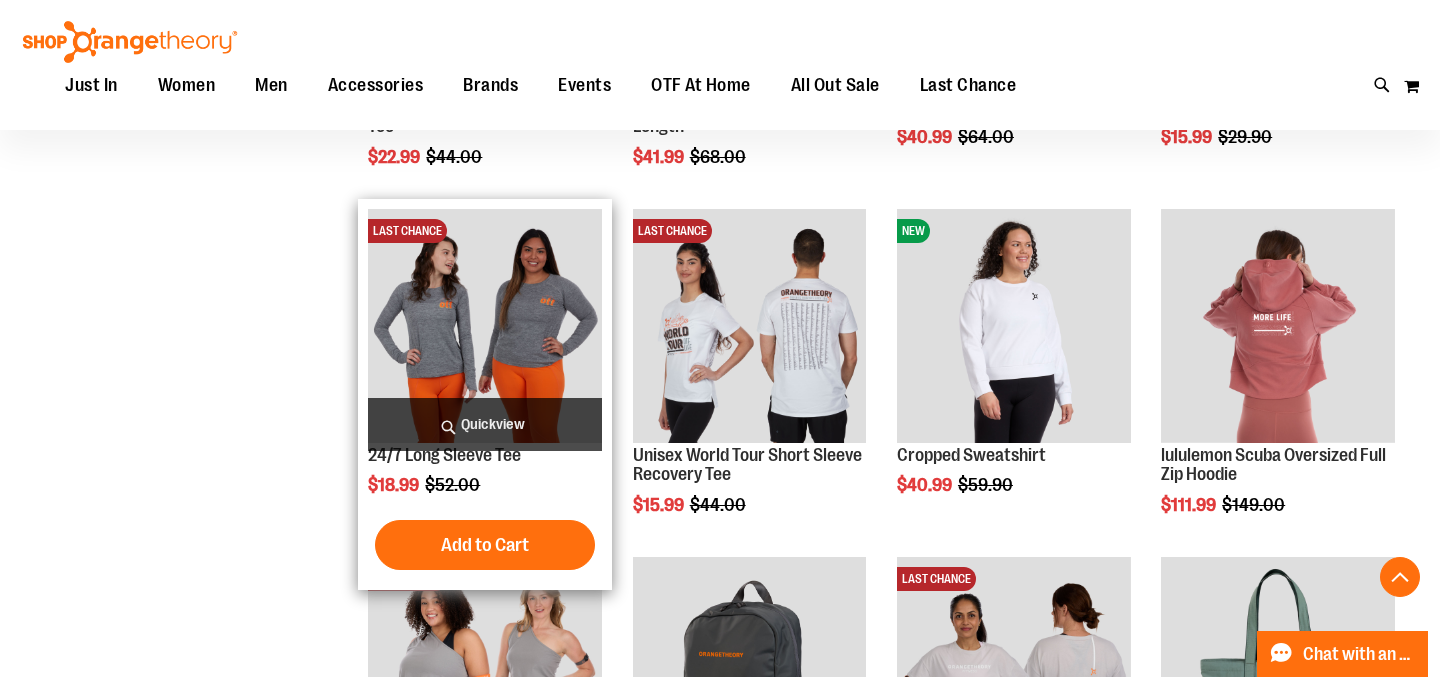 click on "Quickview" at bounding box center [485, 424] 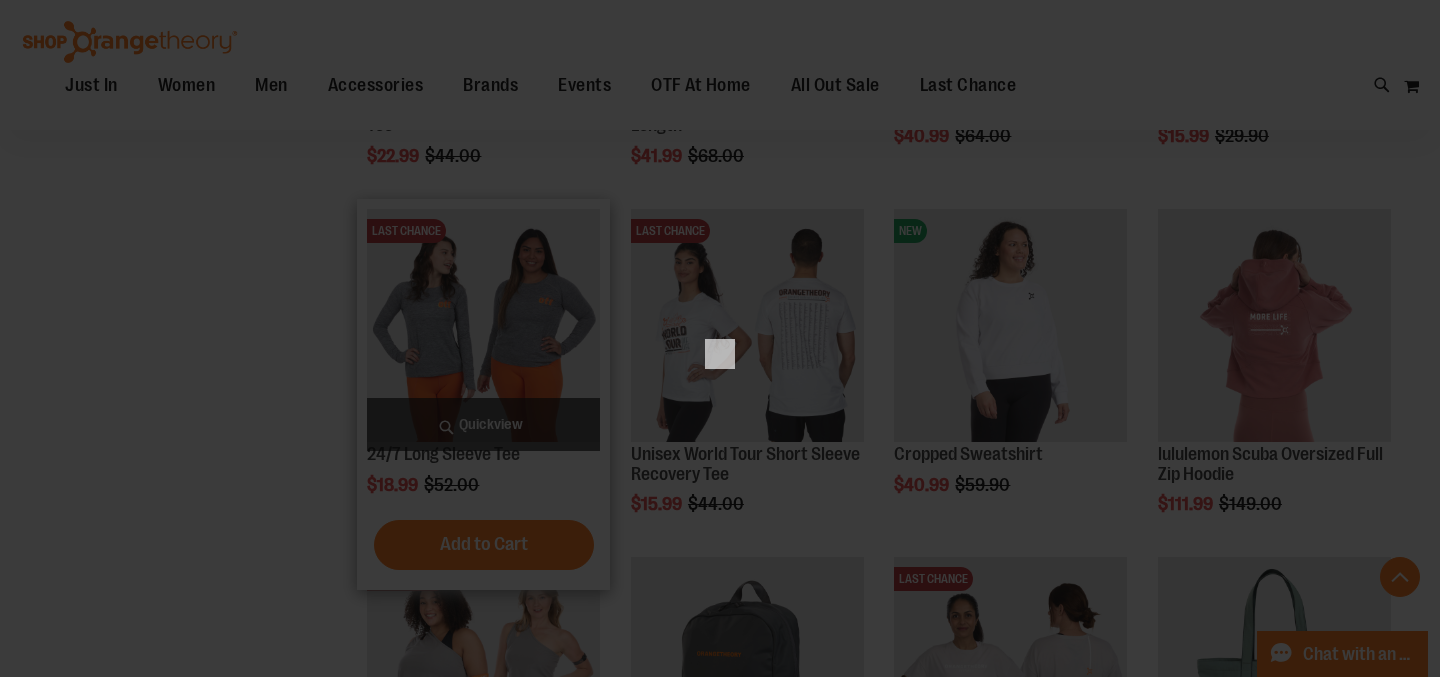 scroll, scrollTop: 0, scrollLeft: 0, axis: both 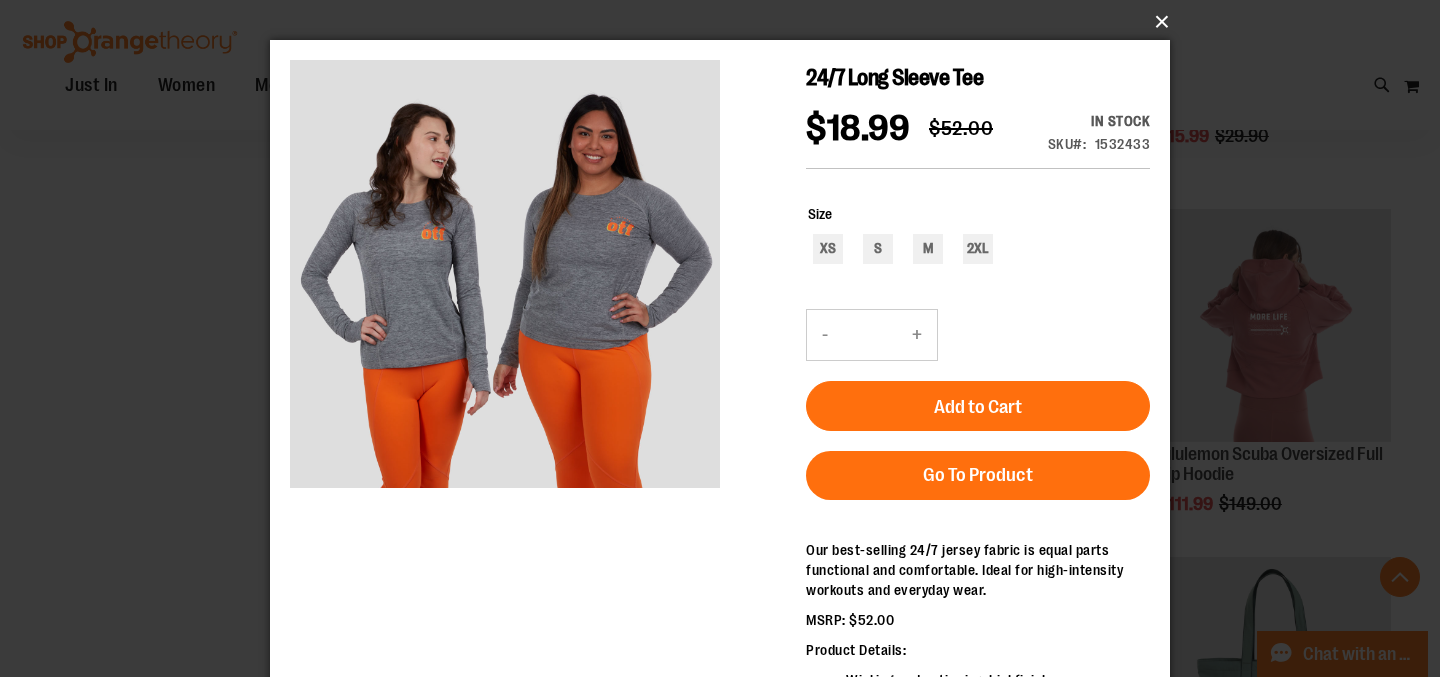 click on "×" at bounding box center [726, 22] 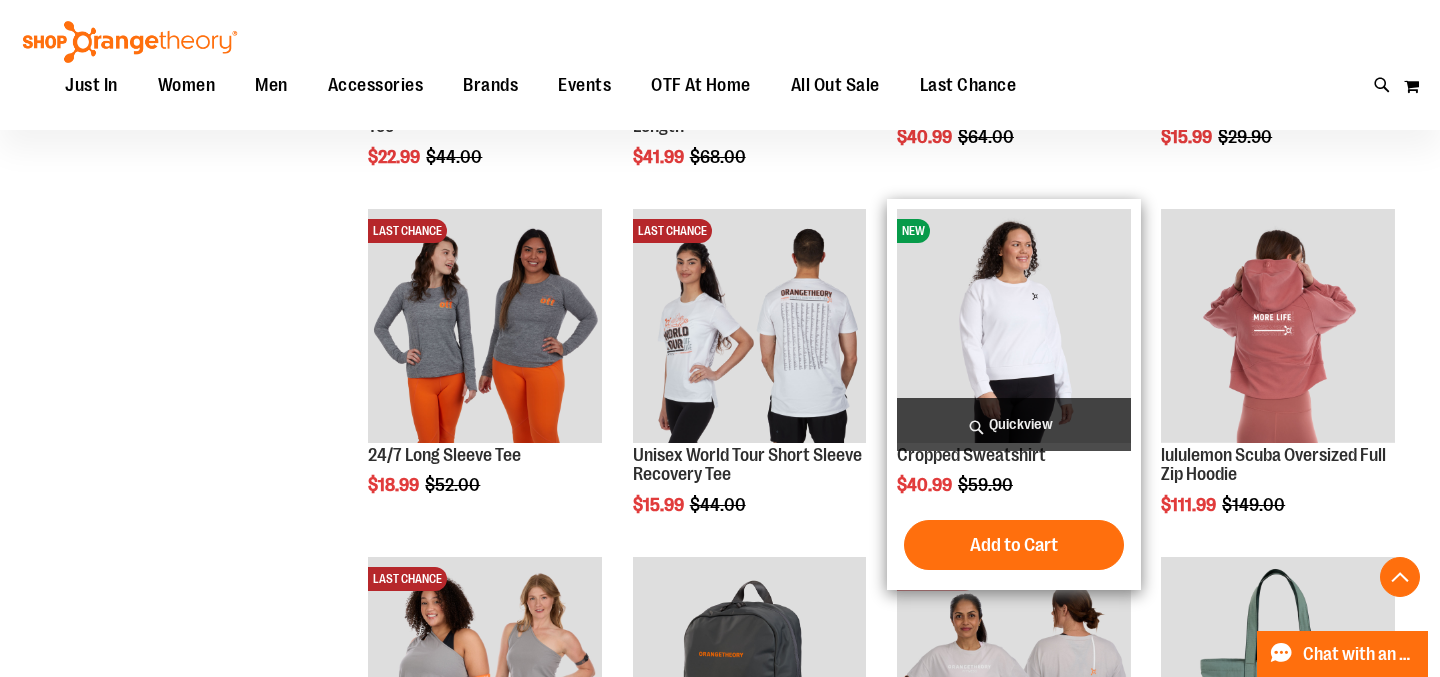 click on "Quickview" at bounding box center [1014, 424] 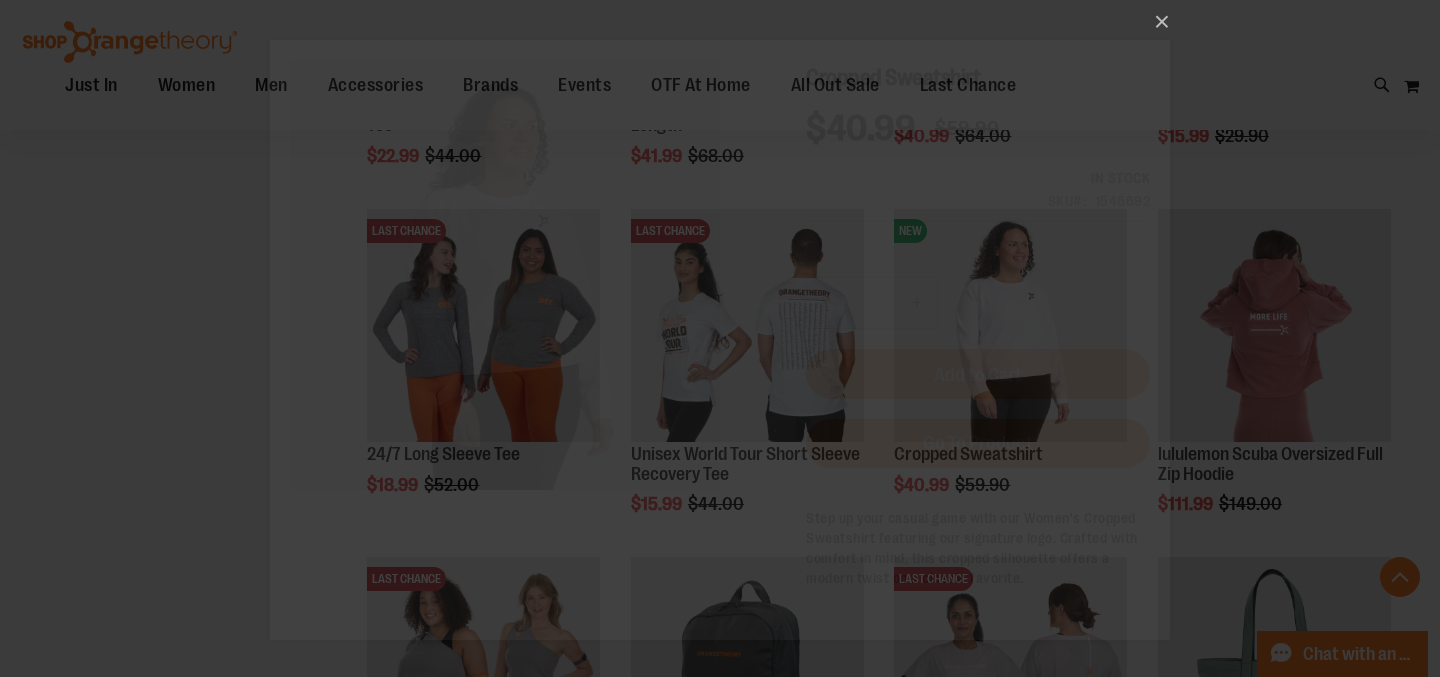 scroll, scrollTop: 0, scrollLeft: 0, axis: both 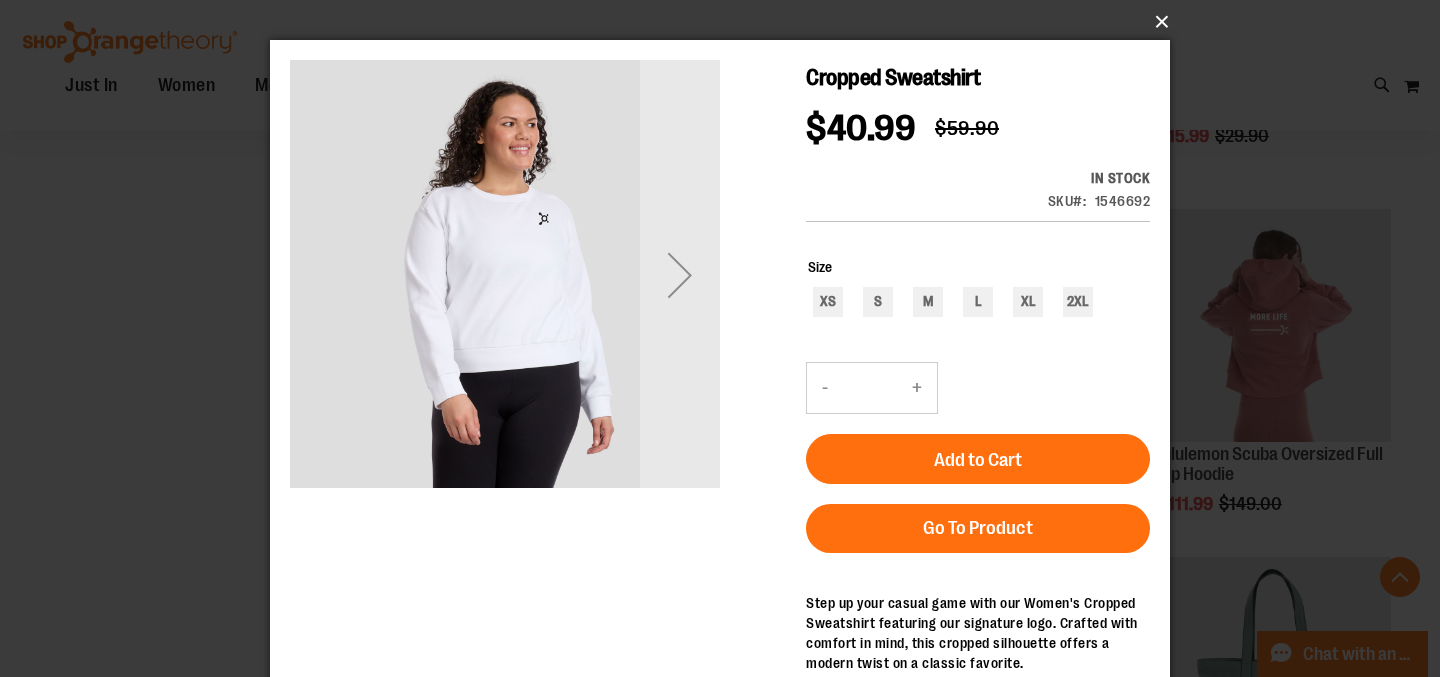 click on "×" at bounding box center [726, 22] 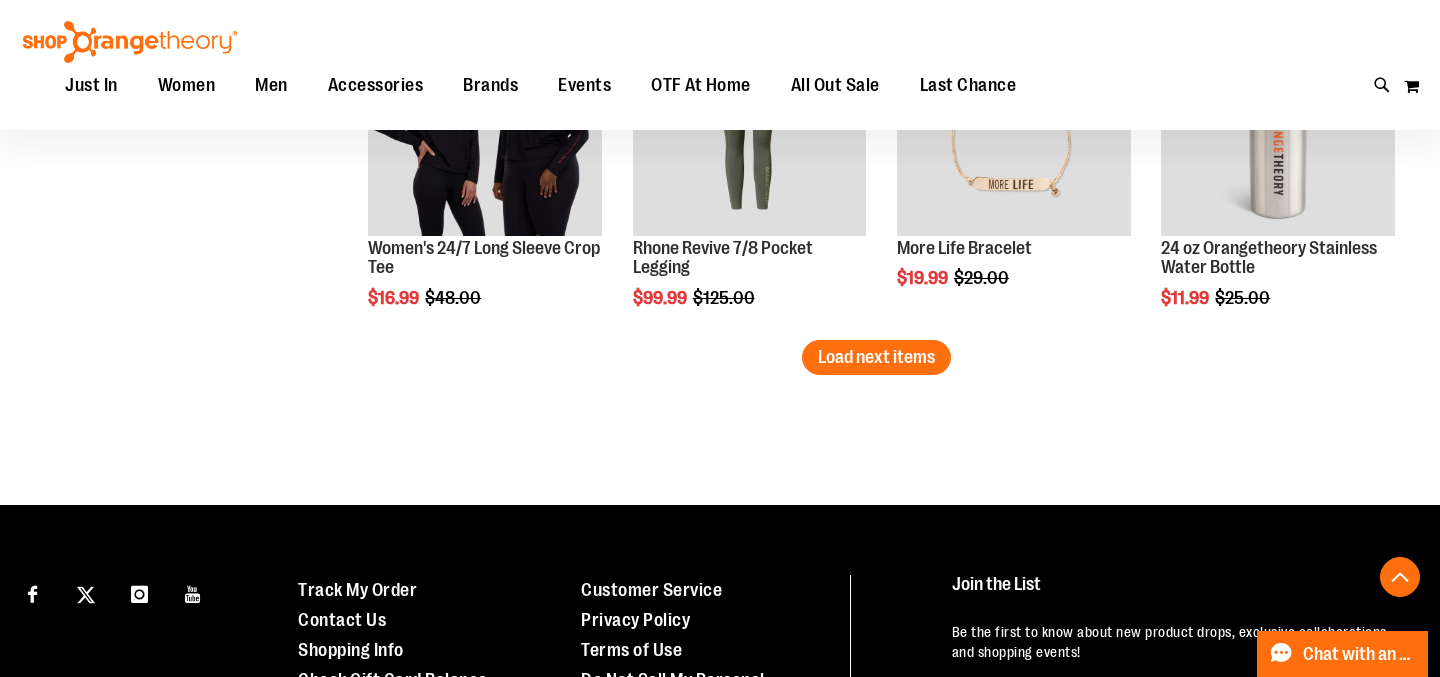 scroll, scrollTop: 9463, scrollLeft: 0, axis: vertical 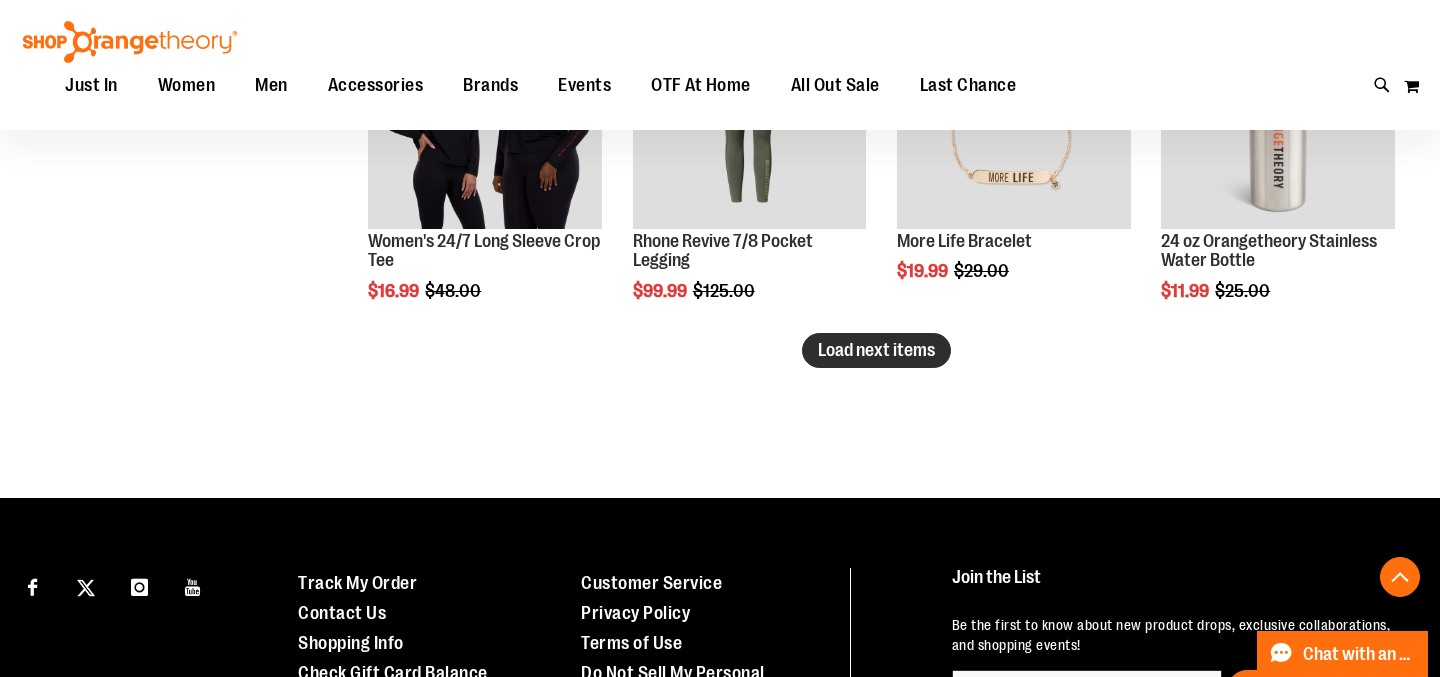 click on "Load next items" at bounding box center [876, 350] 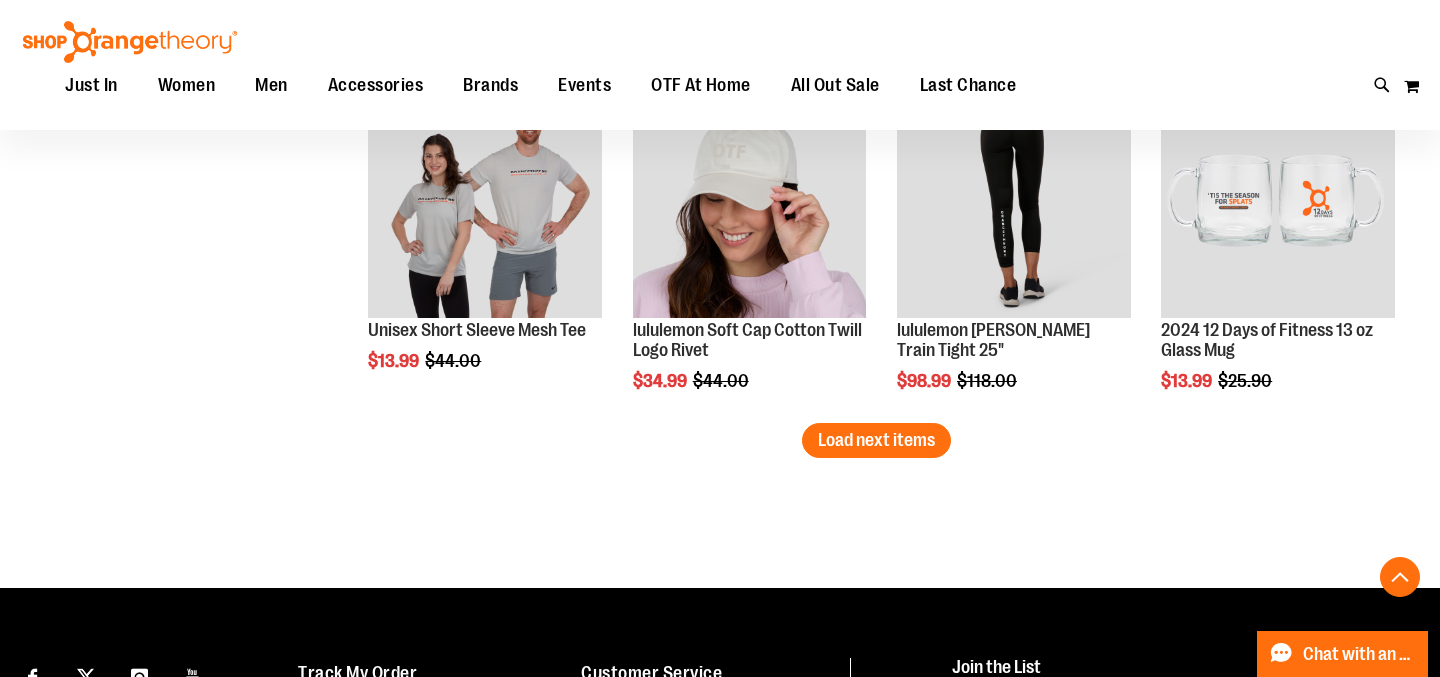 scroll, scrollTop: 10420, scrollLeft: 0, axis: vertical 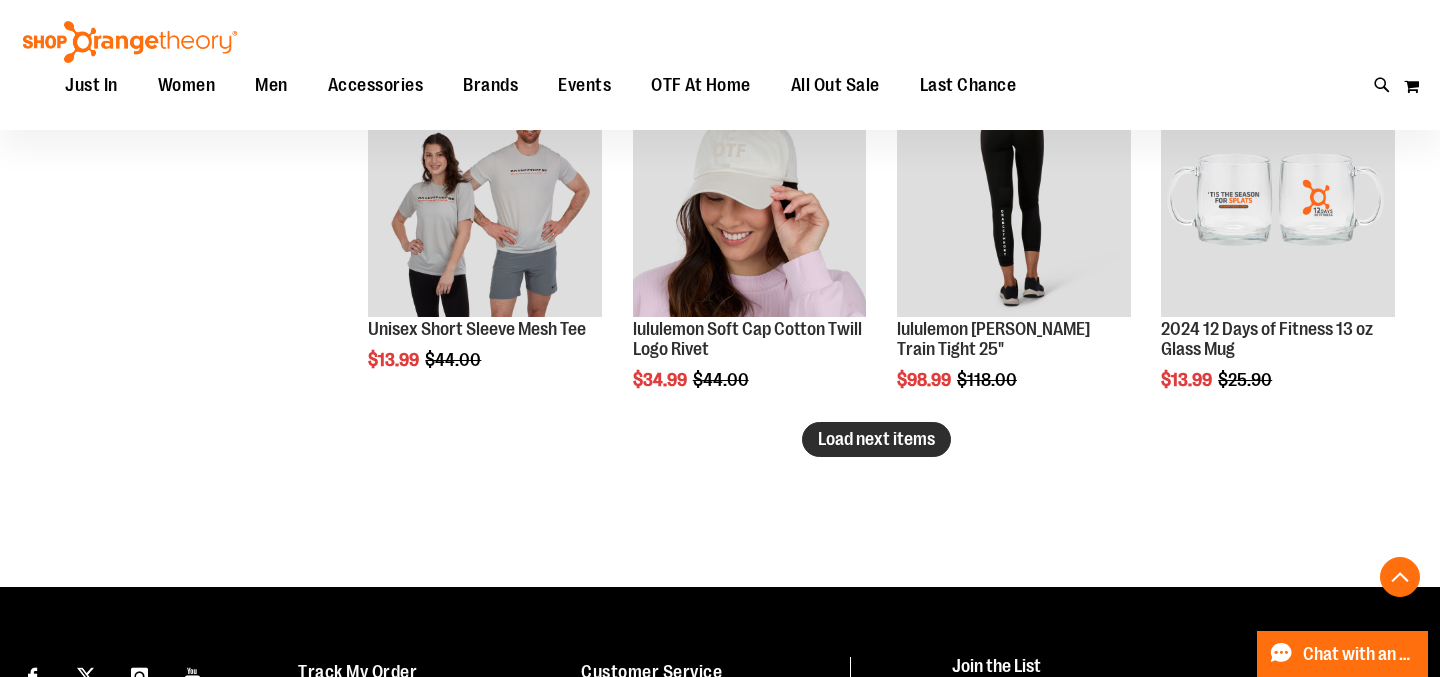 click on "Load next items" at bounding box center [876, 439] 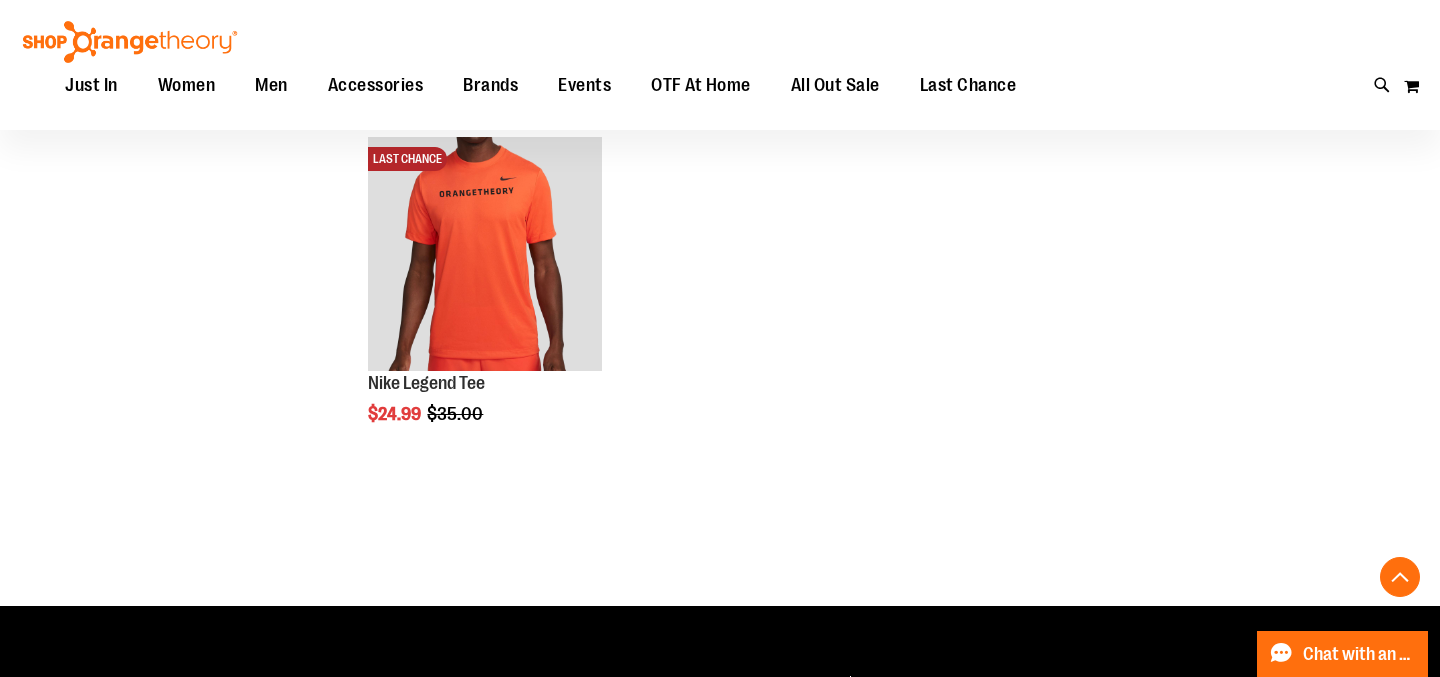 scroll, scrollTop: 11065, scrollLeft: 0, axis: vertical 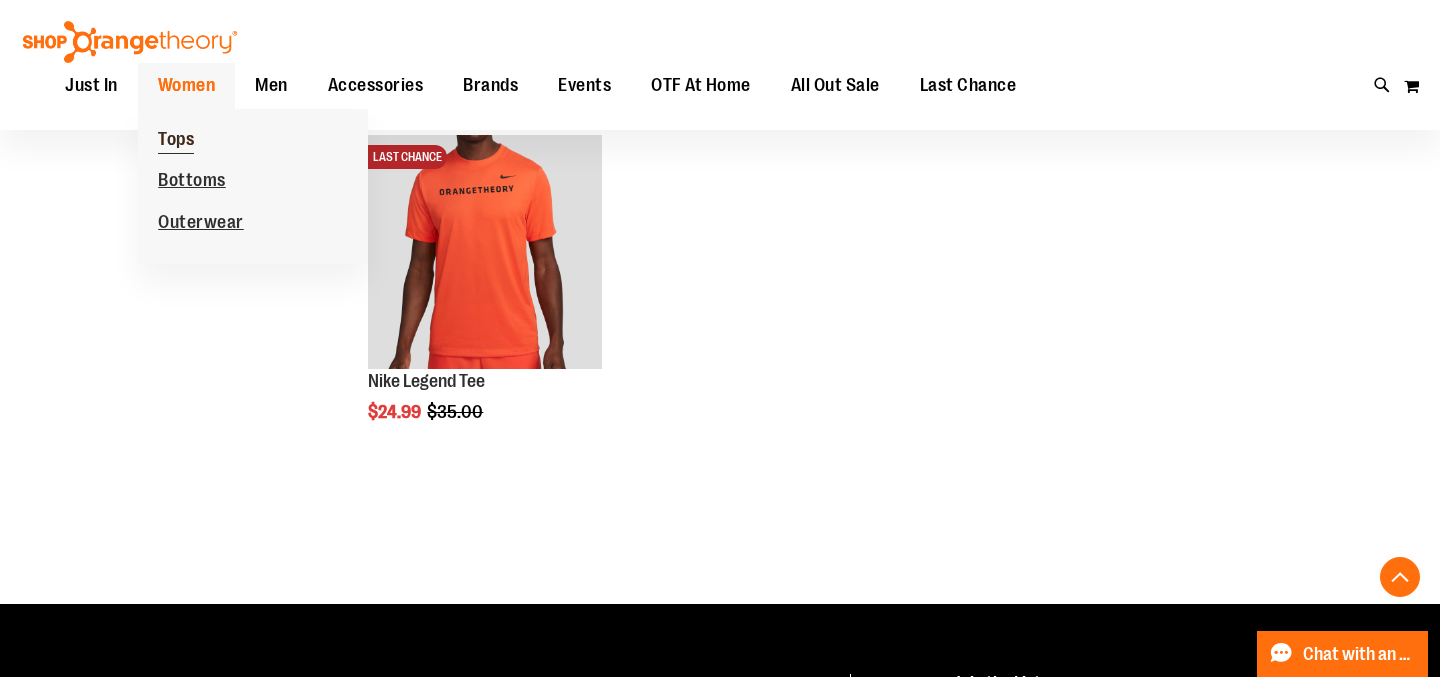 click on "Tops" at bounding box center (176, 141) 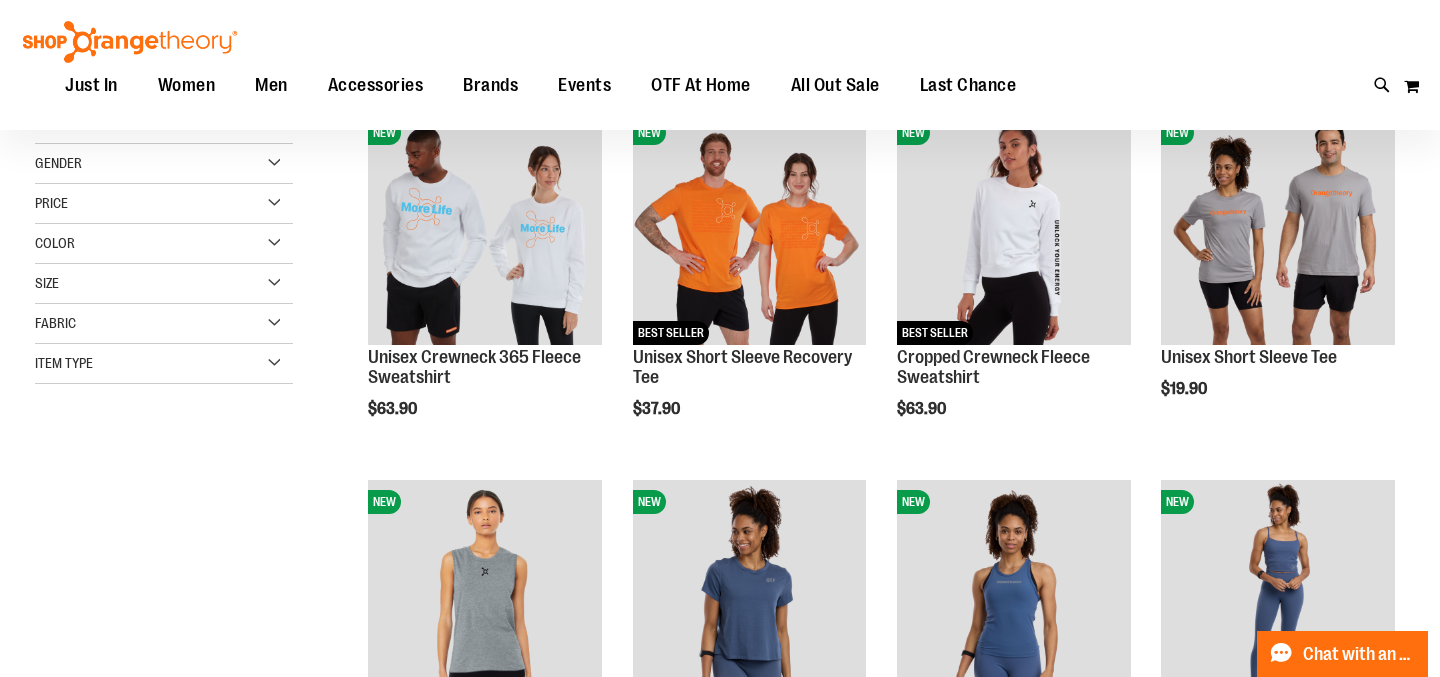 scroll, scrollTop: 320, scrollLeft: 0, axis: vertical 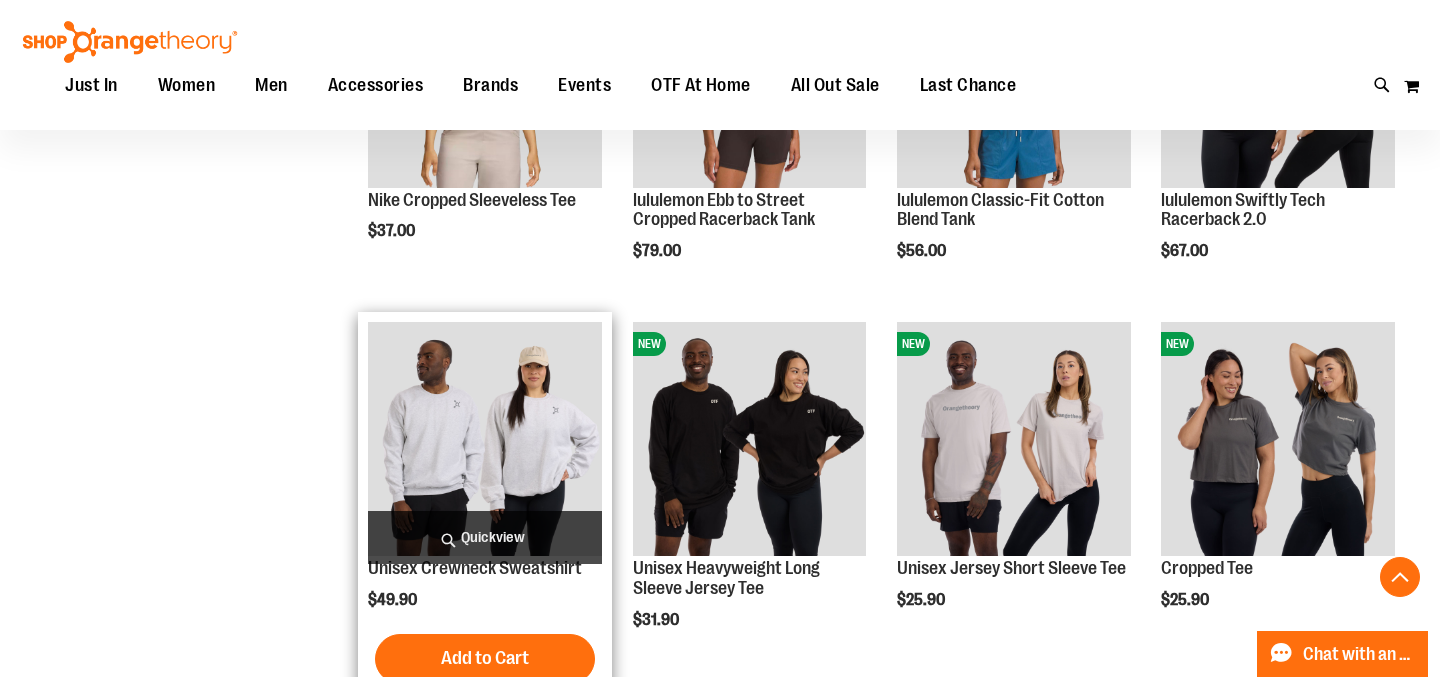 click on "Quickview" at bounding box center (485, 537) 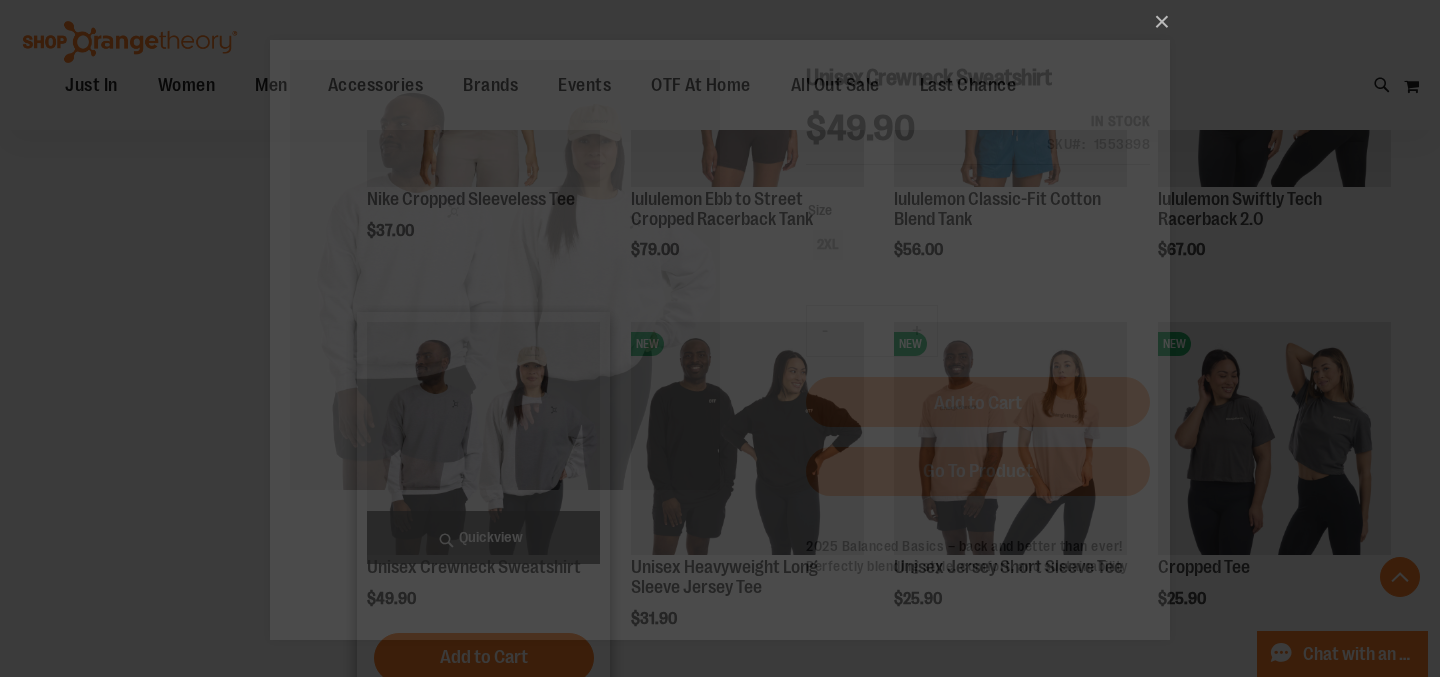 scroll, scrollTop: 0, scrollLeft: 0, axis: both 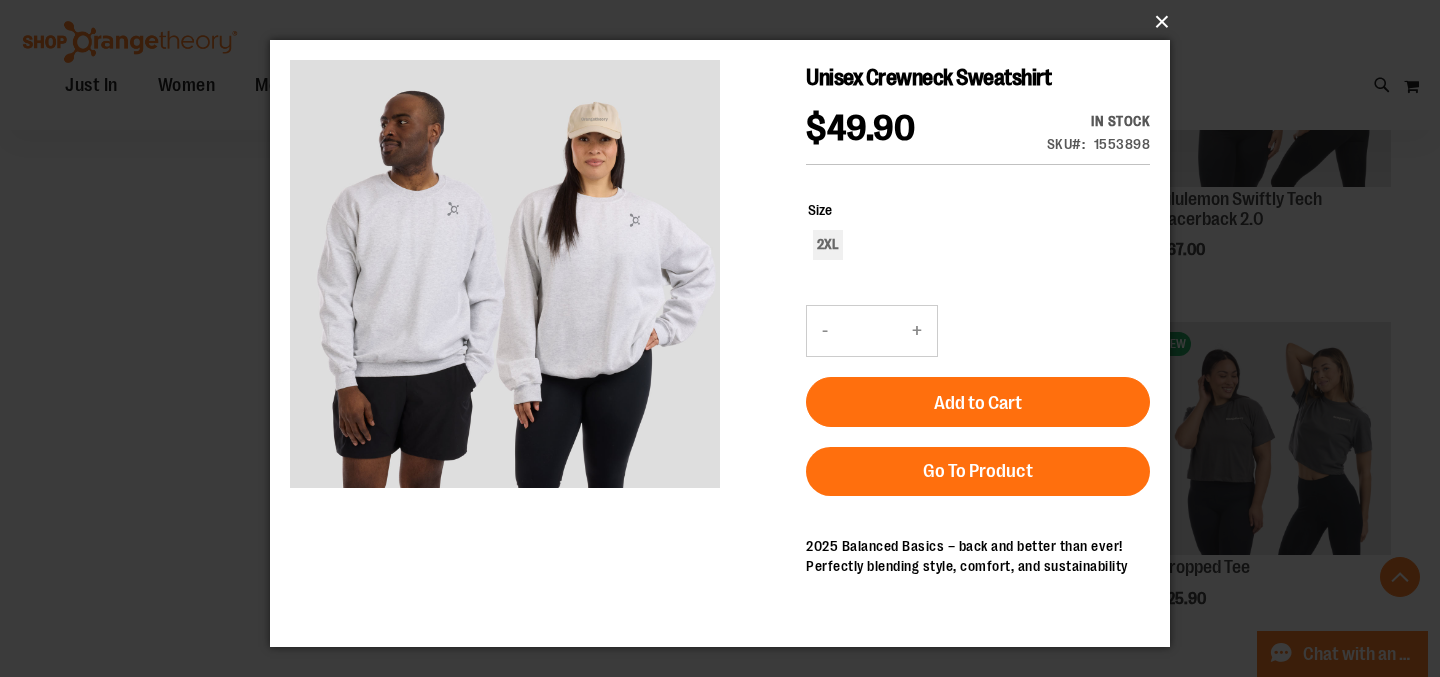 click on "×" at bounding box center (726, 22) 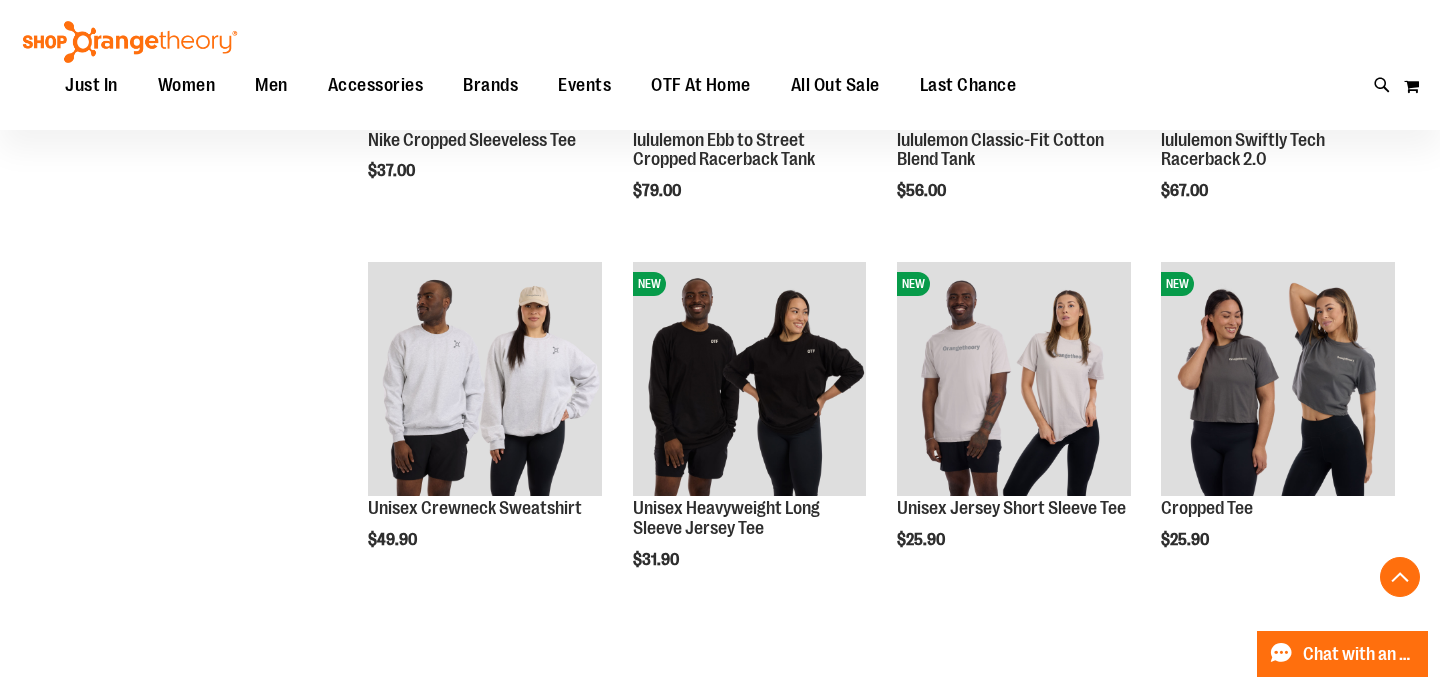 scroll, scrollTop: 2348, scrollLeft: 0, axis: vertical 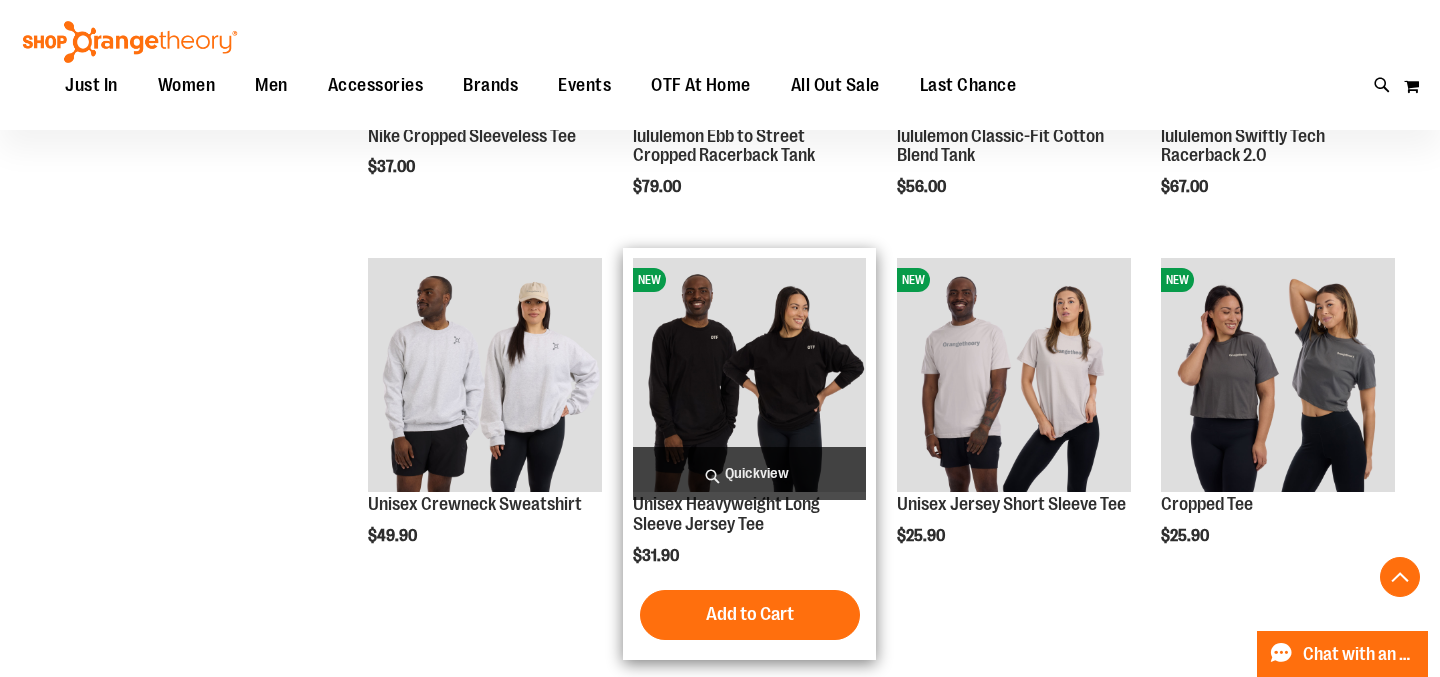 click on "Quickview" at bounding box center (750, 473) 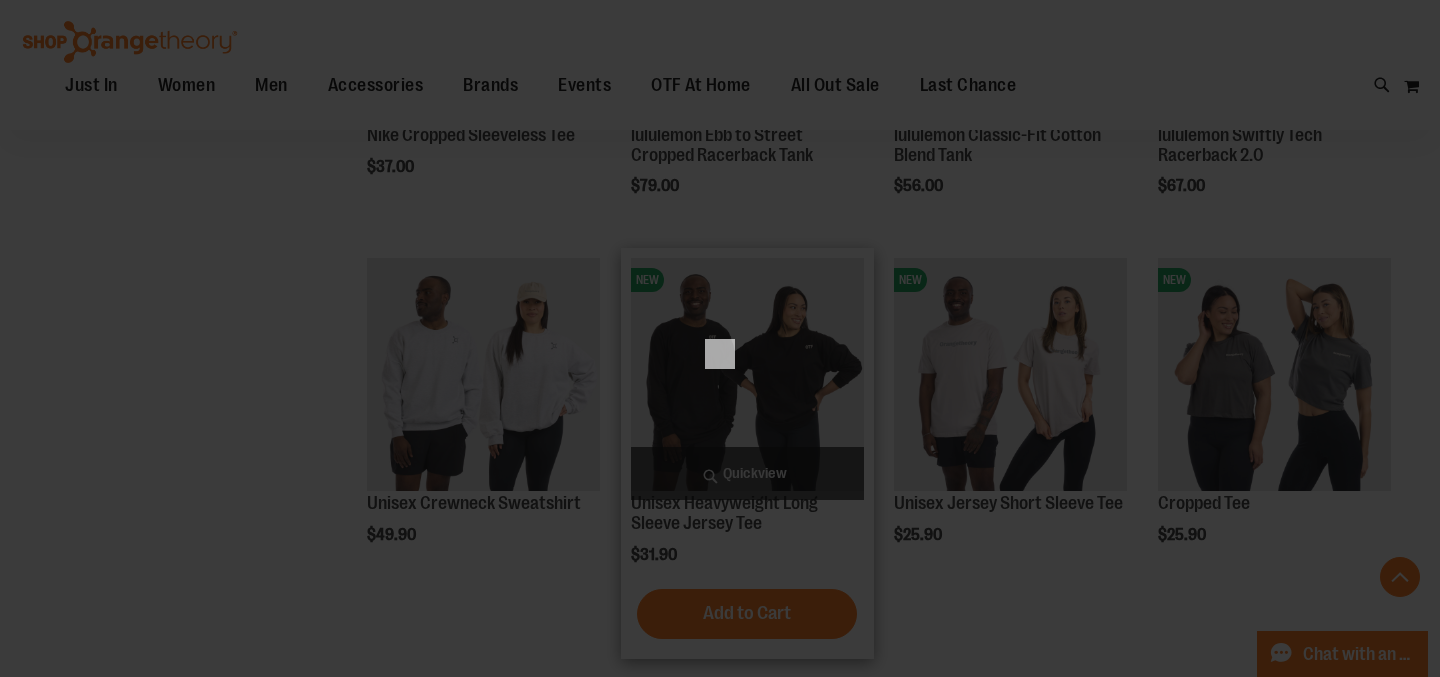 scroll, scrollTop: 0, scrollLeft: 0, axis: both 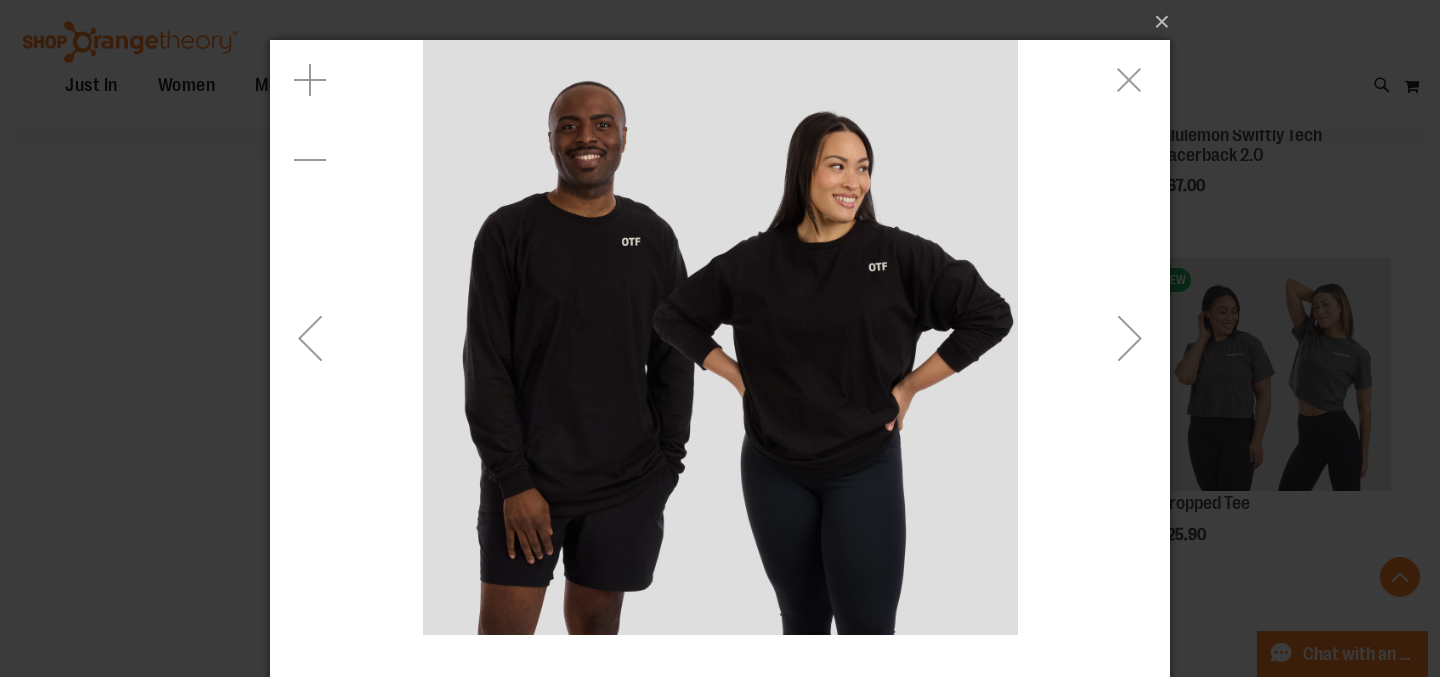 click at bounding box center [1130, 338] 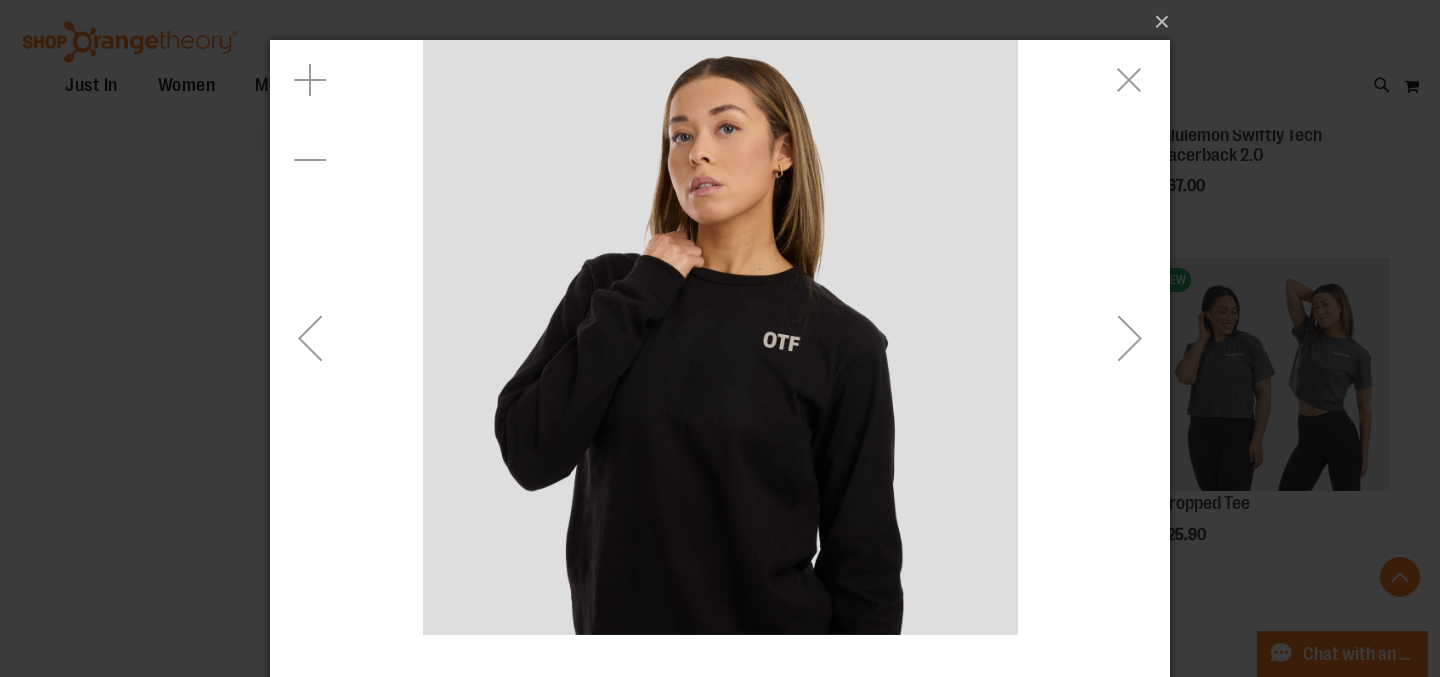 click at bounding box center (1130, 338) 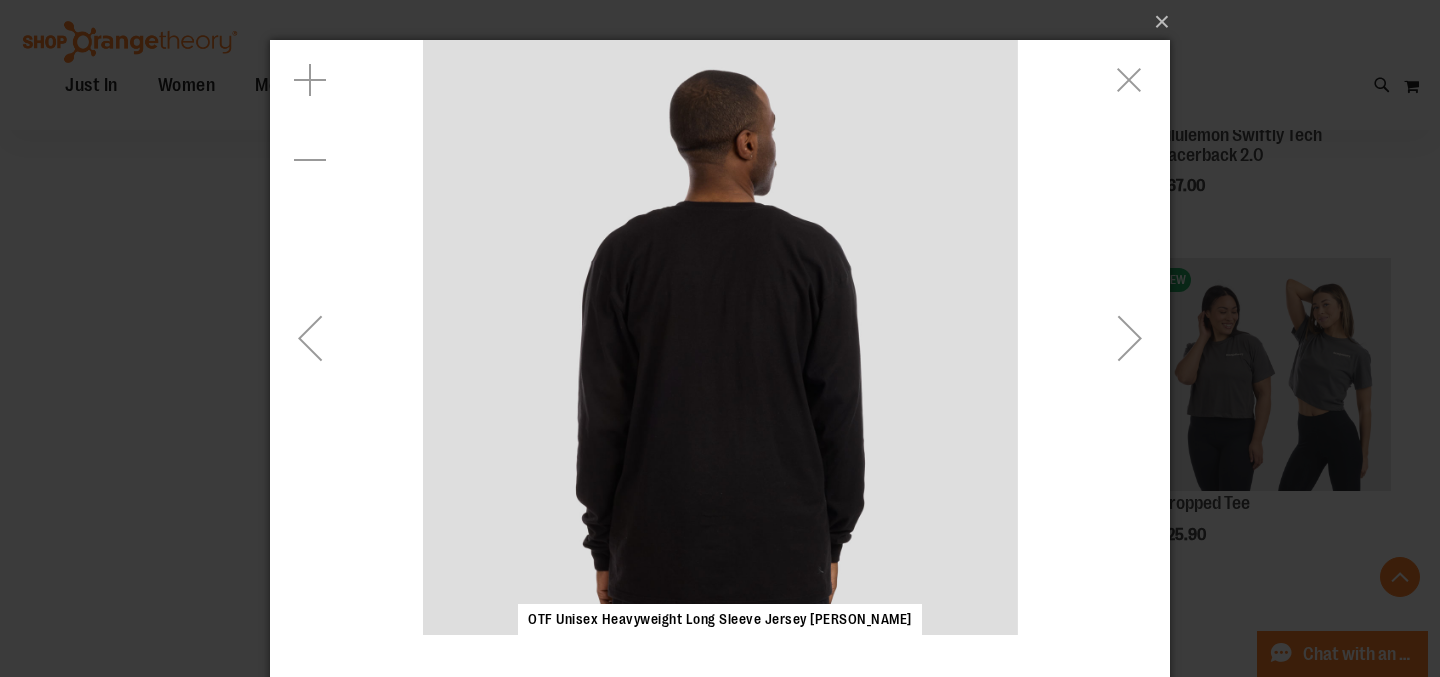 click at bounding box center [1130, 338] 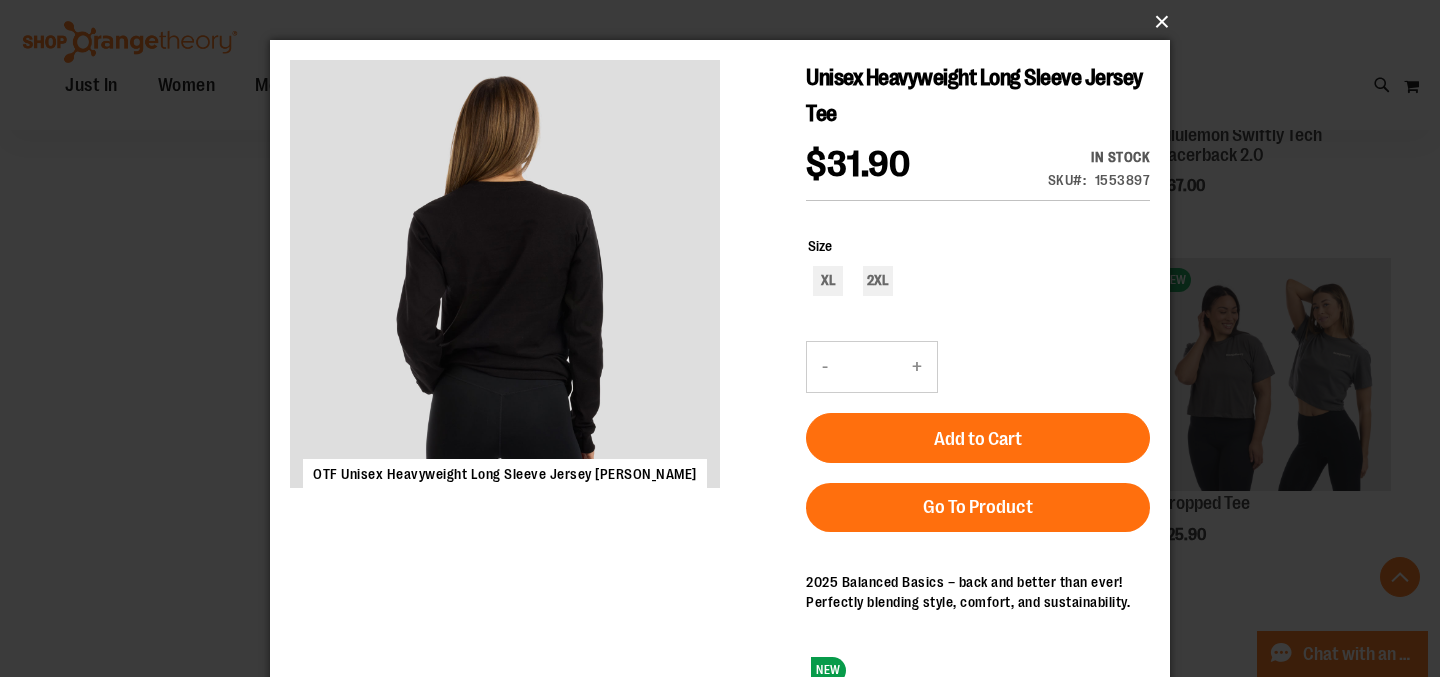 click on "×" at bounding box center [726, 22] 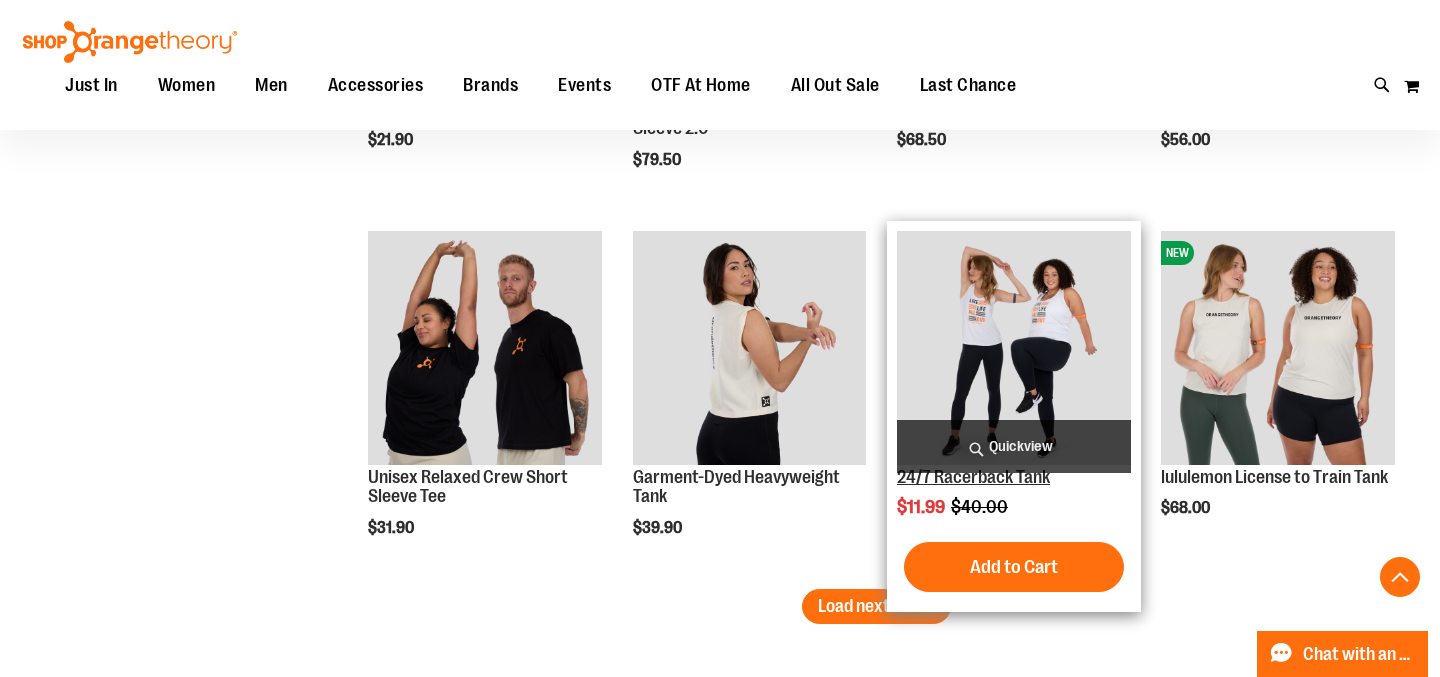 scroll, scrollTop: 3169, scrollLeft: 0, axis: vertical 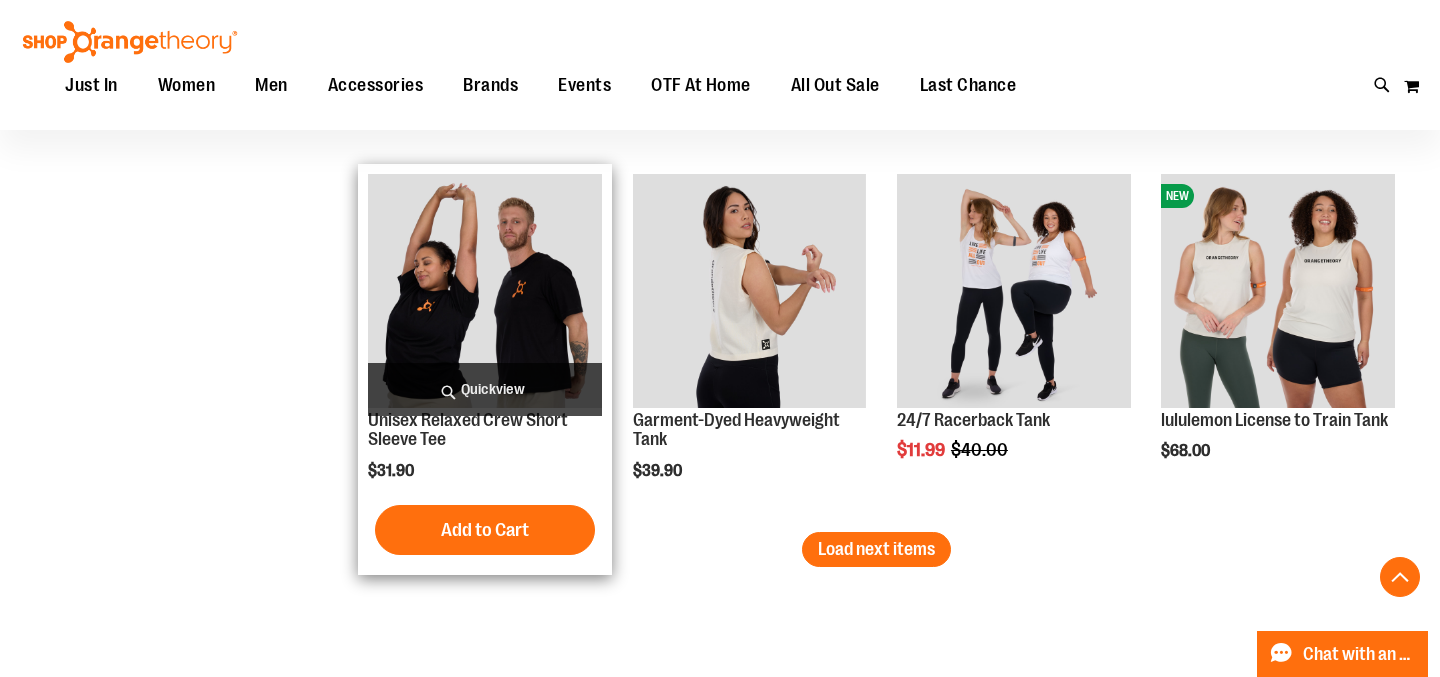click on "Quickview" at bounding box center [485, 389] 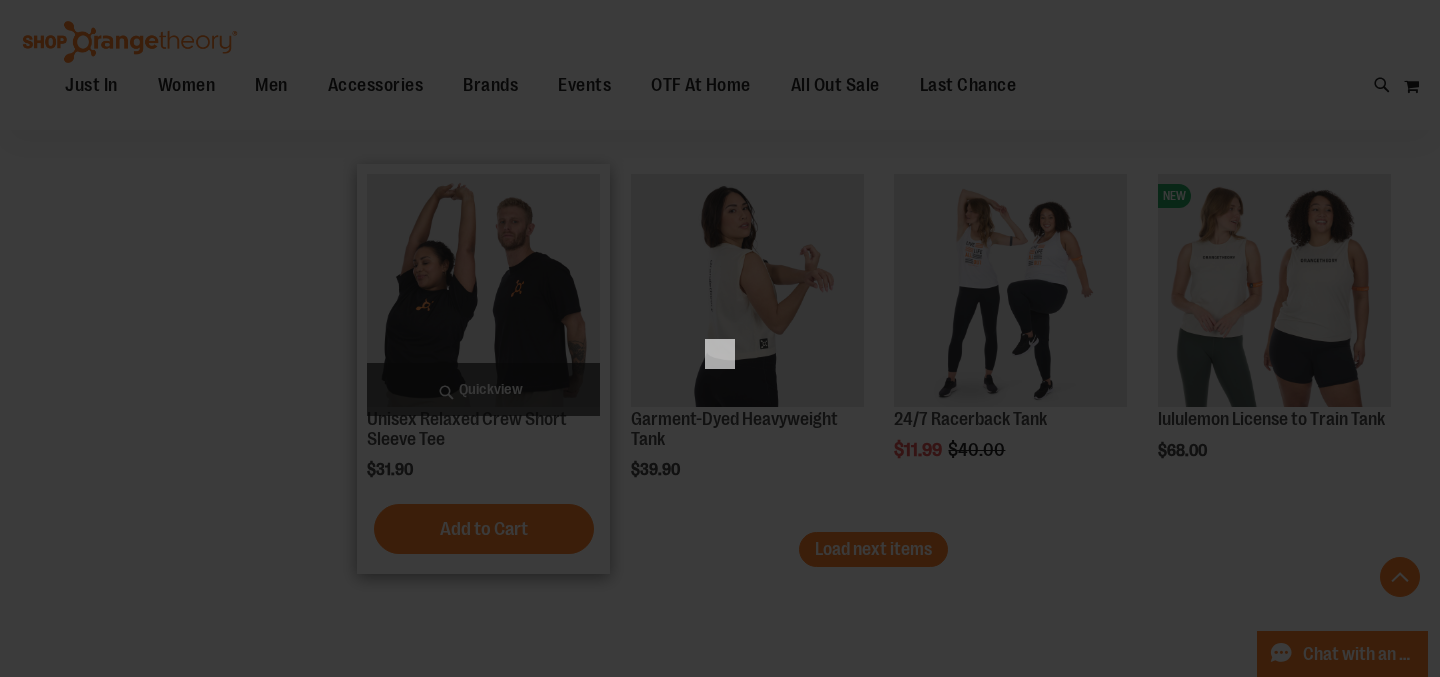scroll, scrollTop: 0, scrollLeft: 0, axis: both 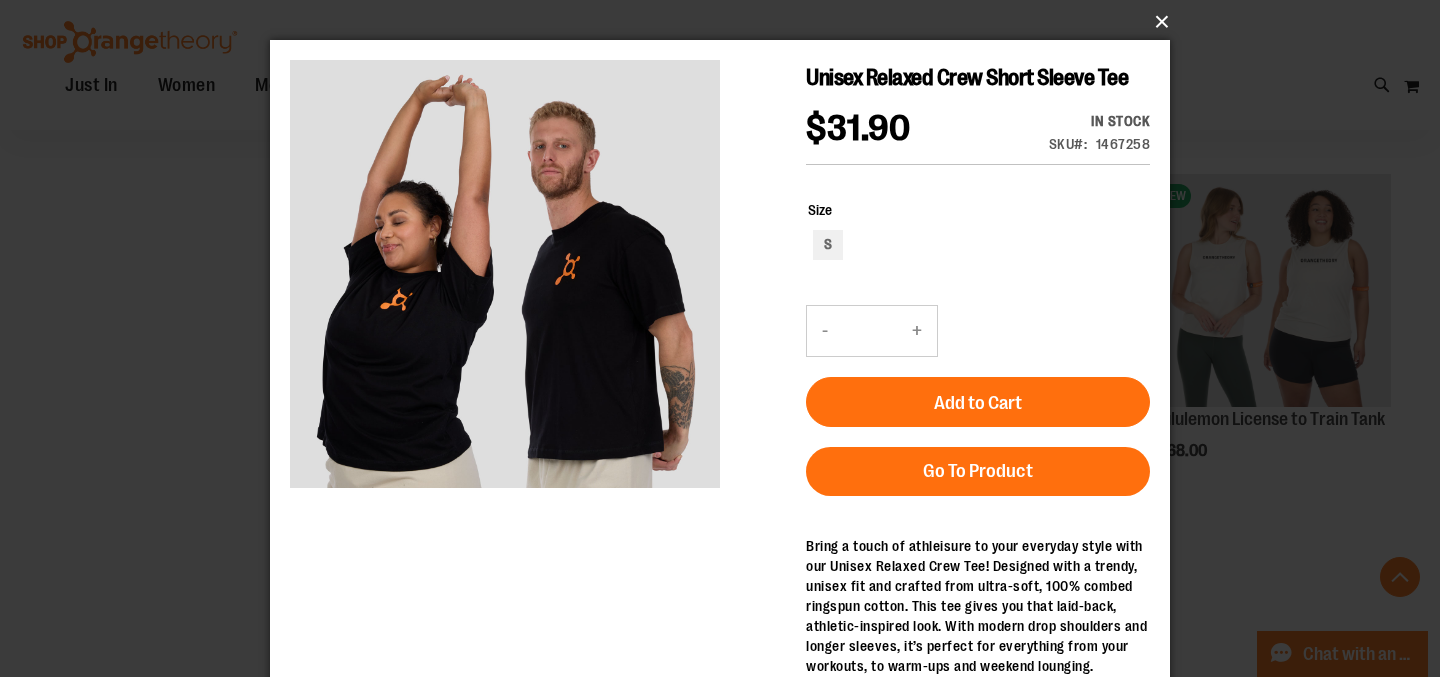 click on "×" at bounding box center (726, 22) 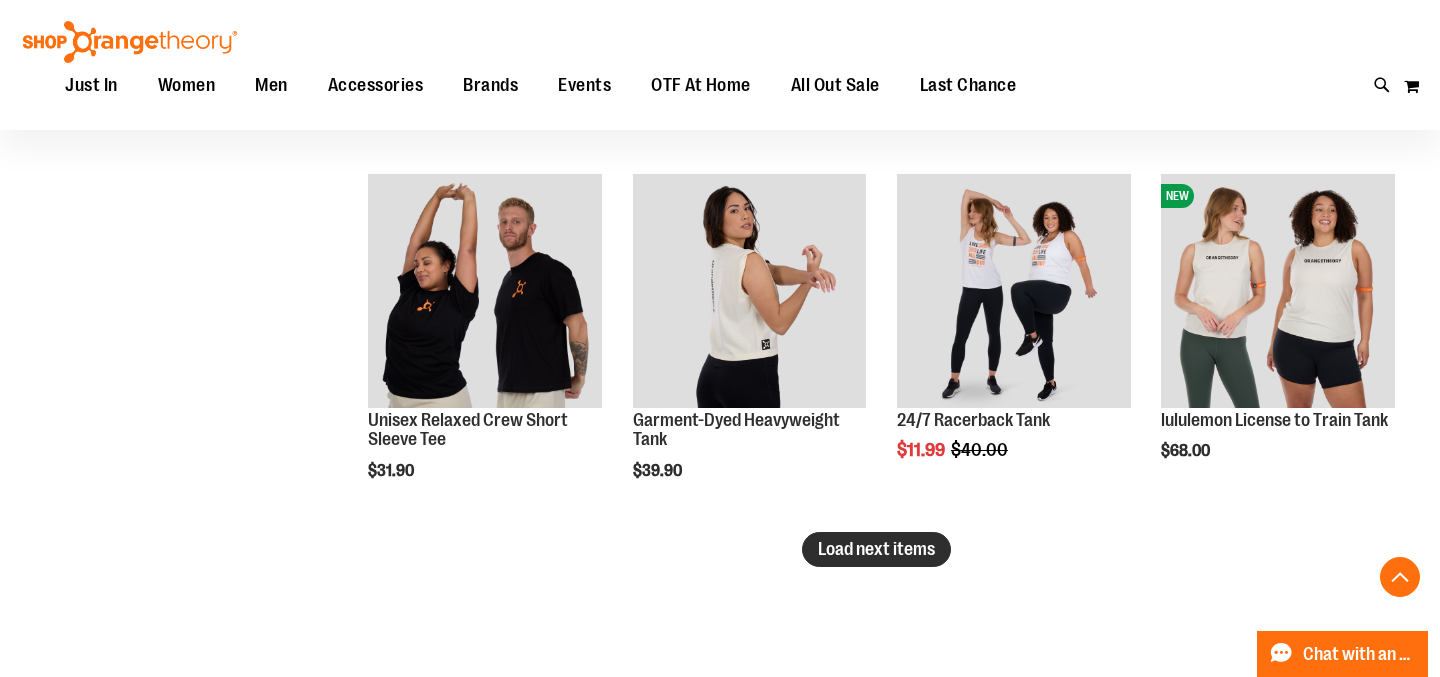 click on "Load next items" at bounding box center [876, 549] 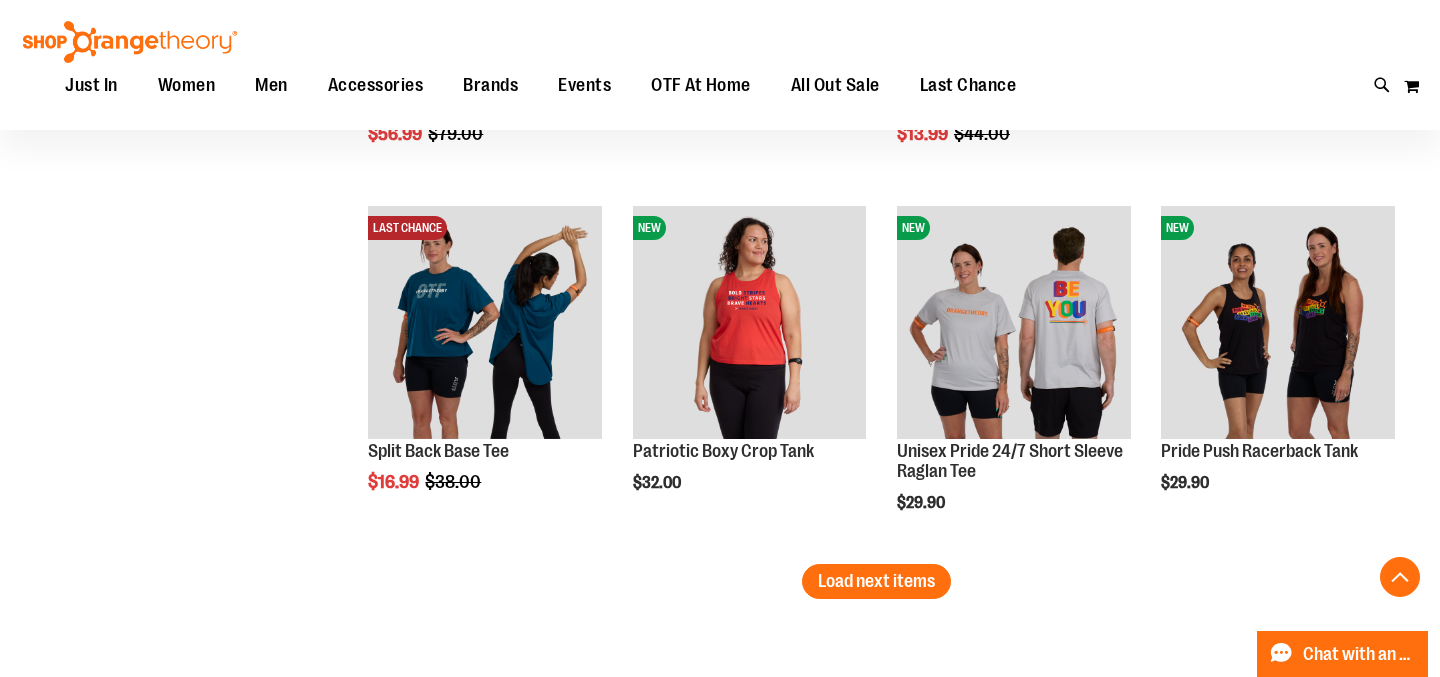 scroll, scrollTop: 4257, scrollLeft: 0, axis: vertical 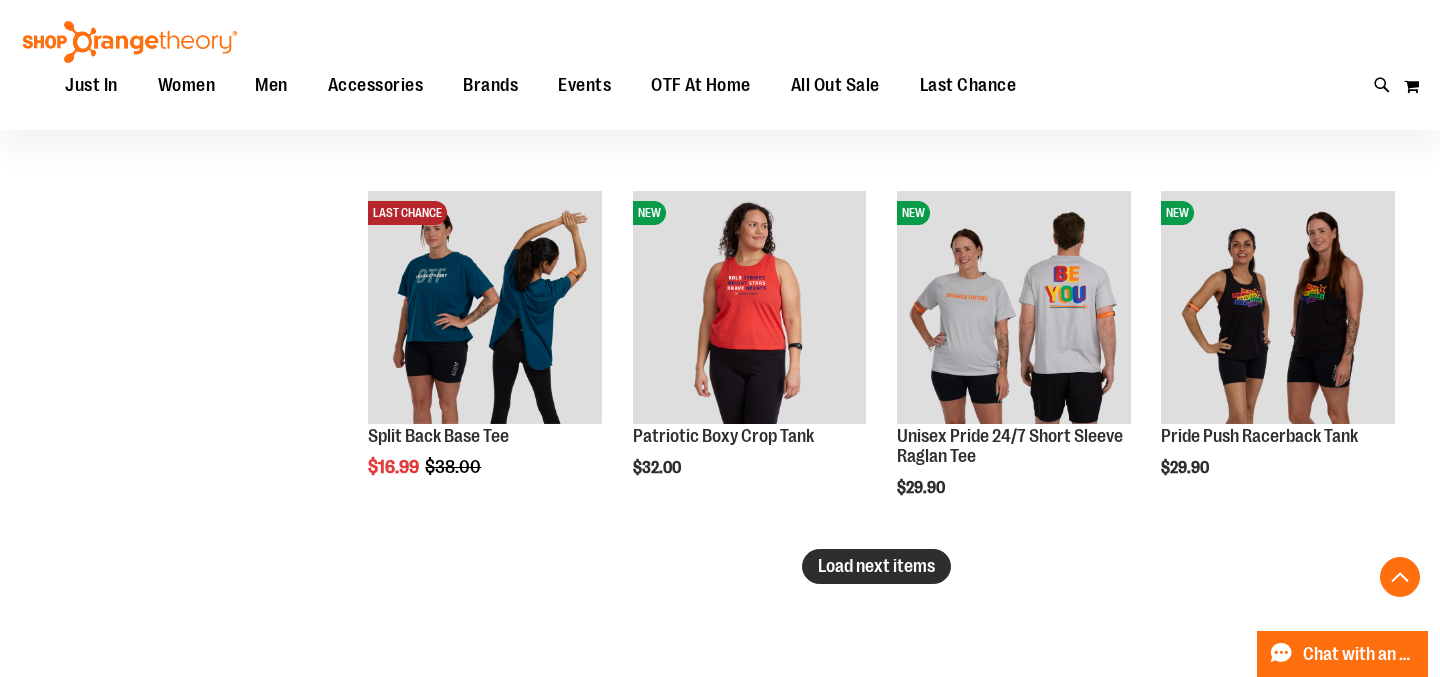 click on "Load next items" at bounding box center [876, 566] 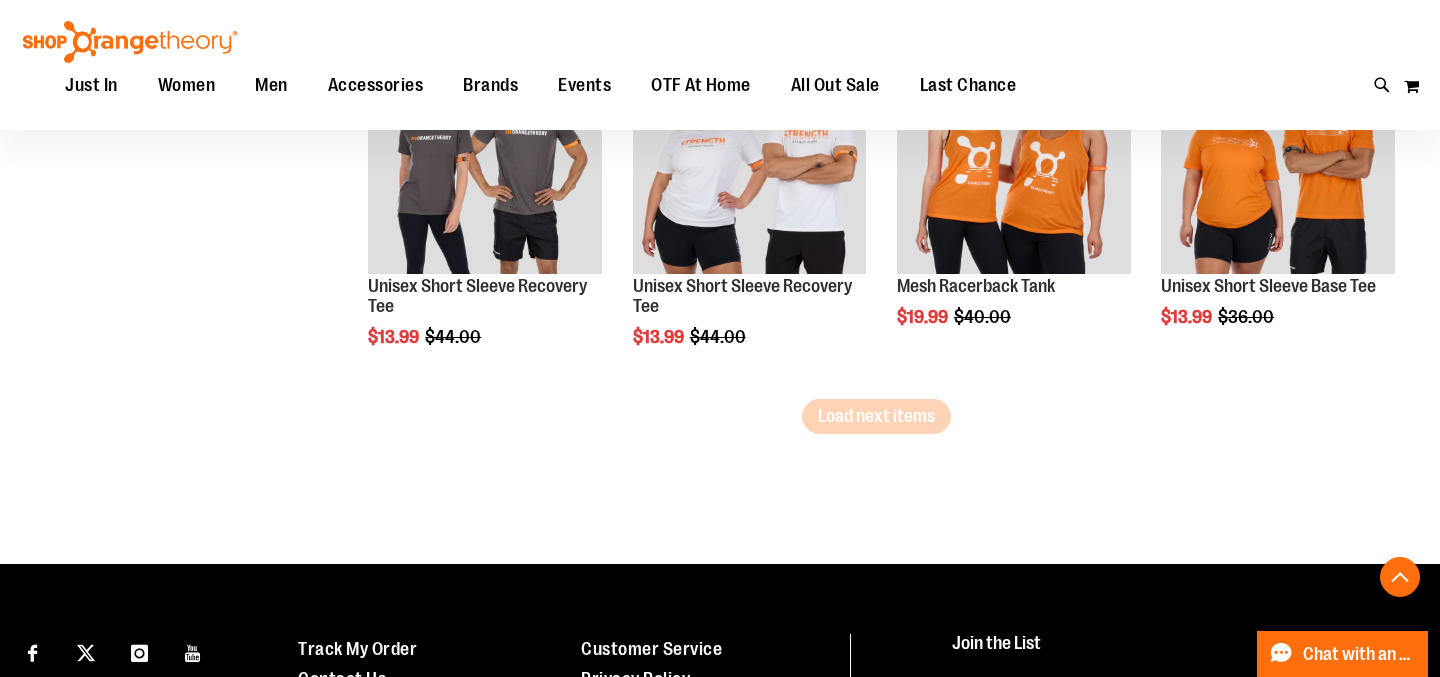 scroll, scrollTop: 5640, scrollLeft: 0, axis: vertical 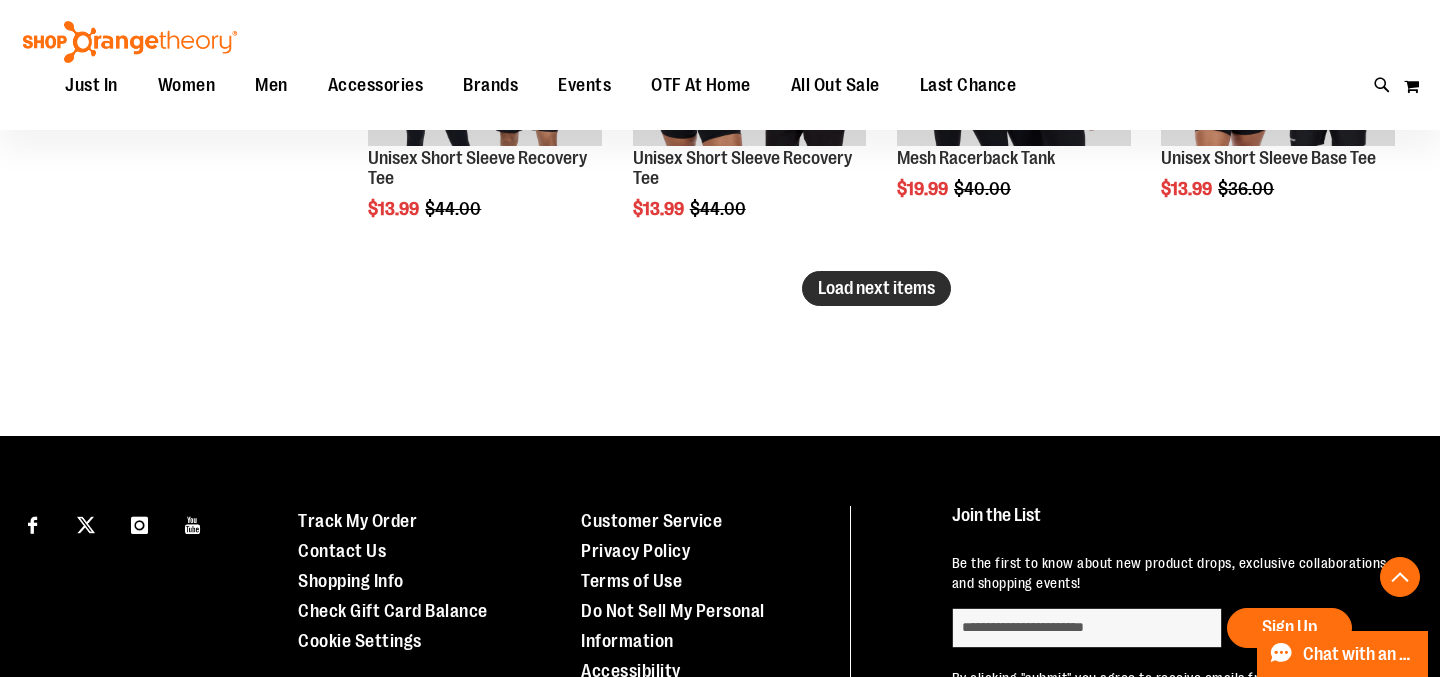 click on "Load next items" at bounding box center (876, 288) 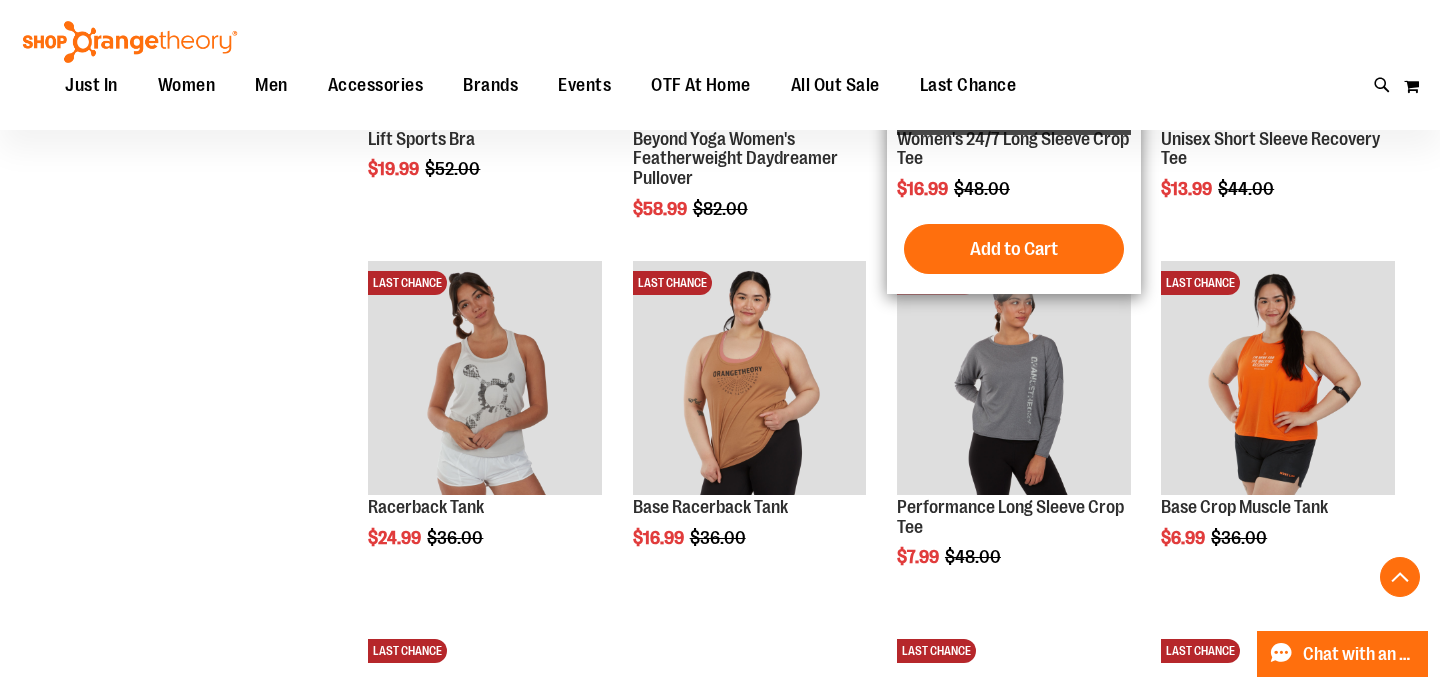 scroll, scrollTop: 6041, scrollLeft: 0, axis: vertical 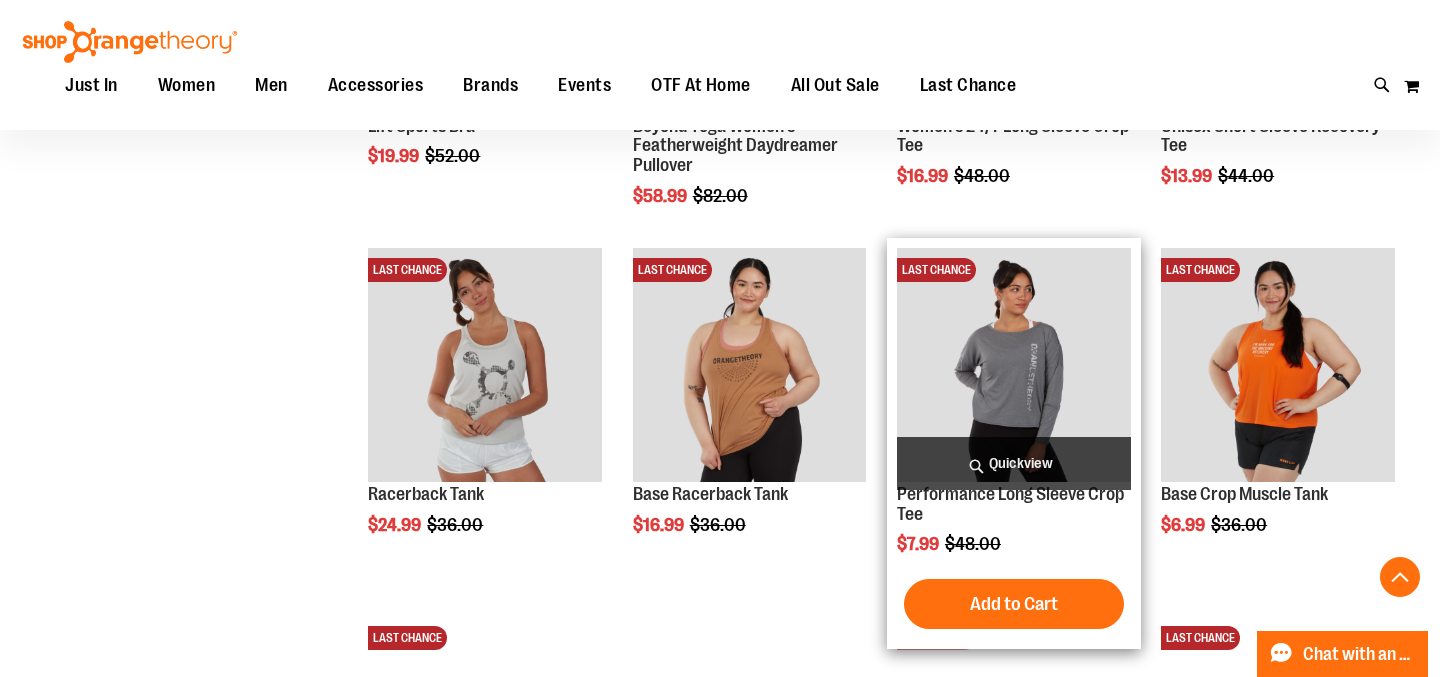 click on "Quickview" at bounding box center (1014, 463) 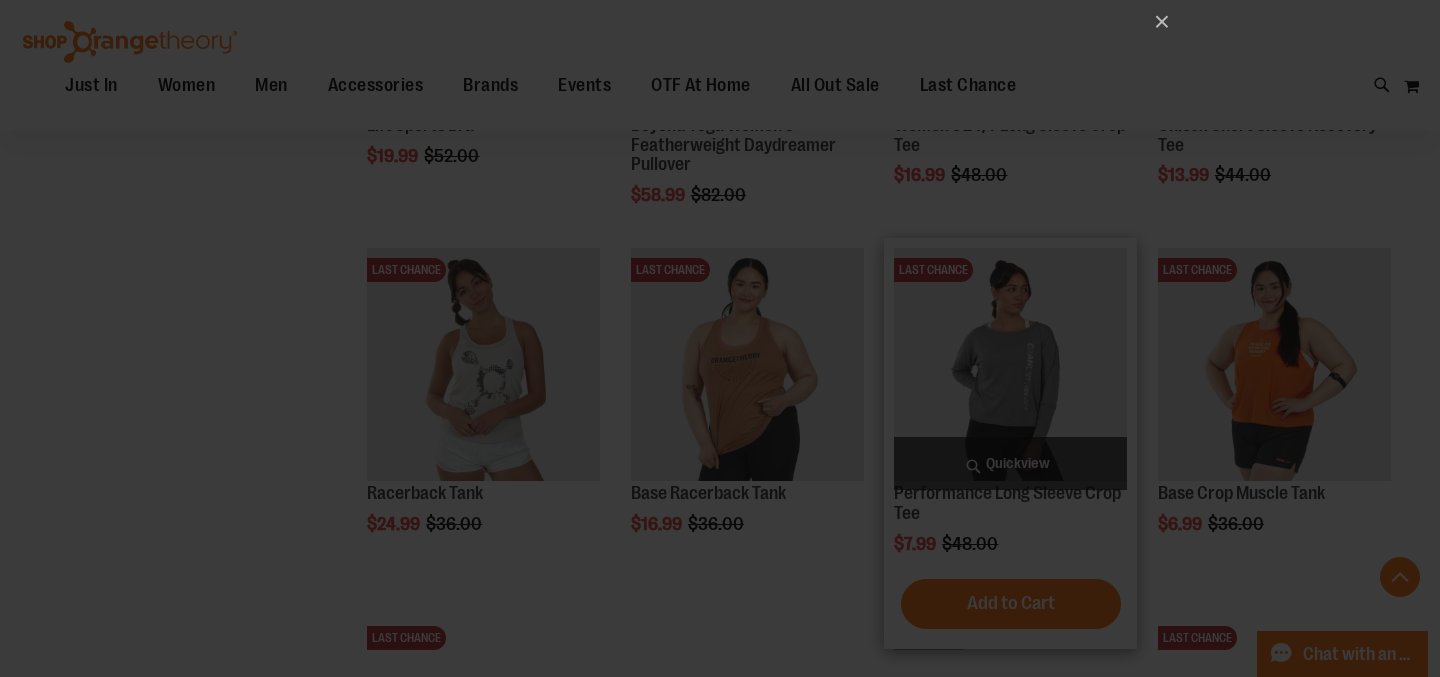 scroll, scrollTop: 0, scrollLeft: 0, axis: both 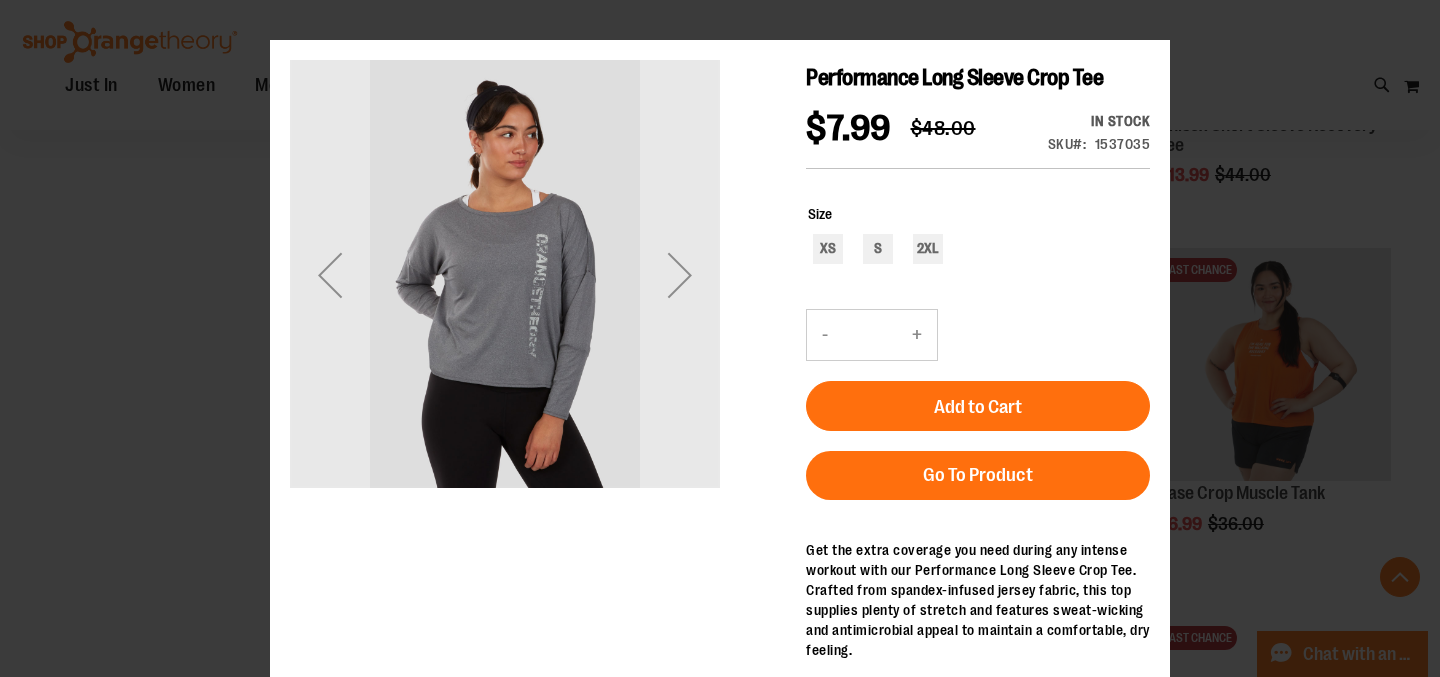 click on "×" at bounding box center [720, 338] 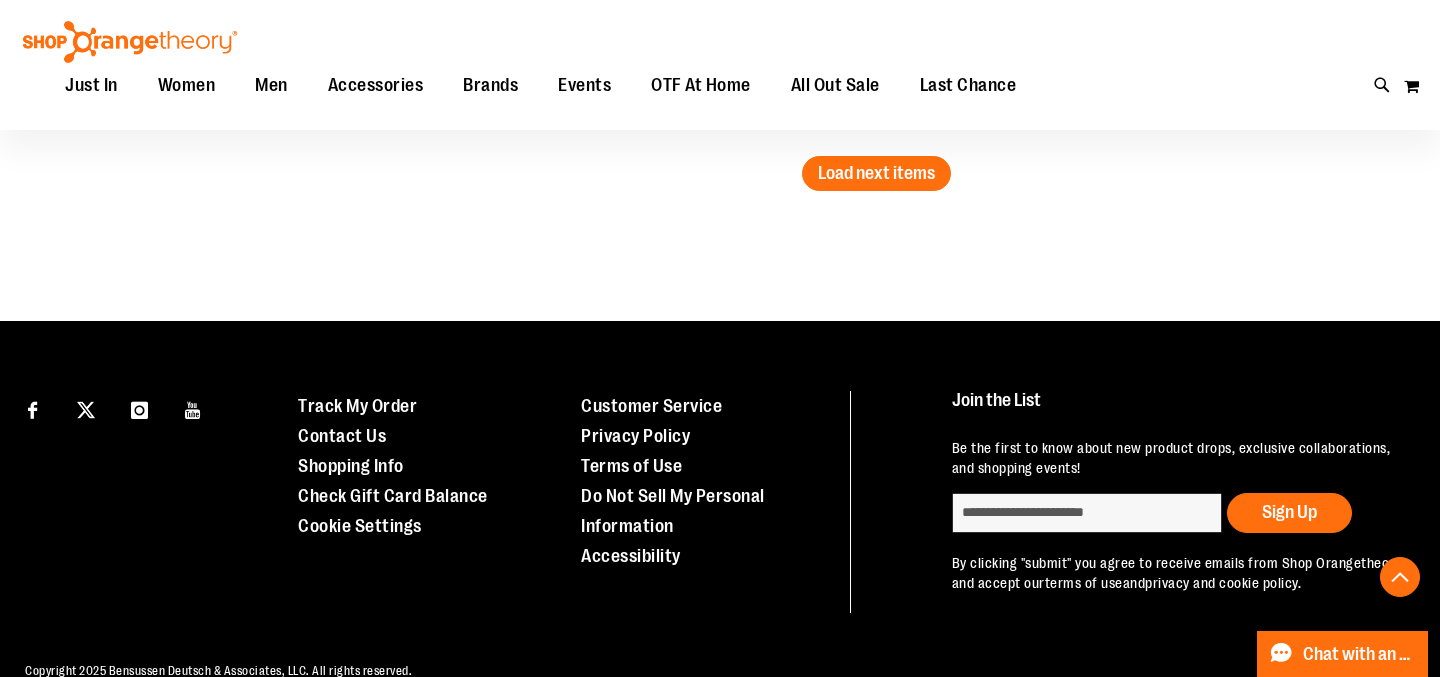 scroll, scrollTop: 6866, scrollLeft: 0, axis: vertical 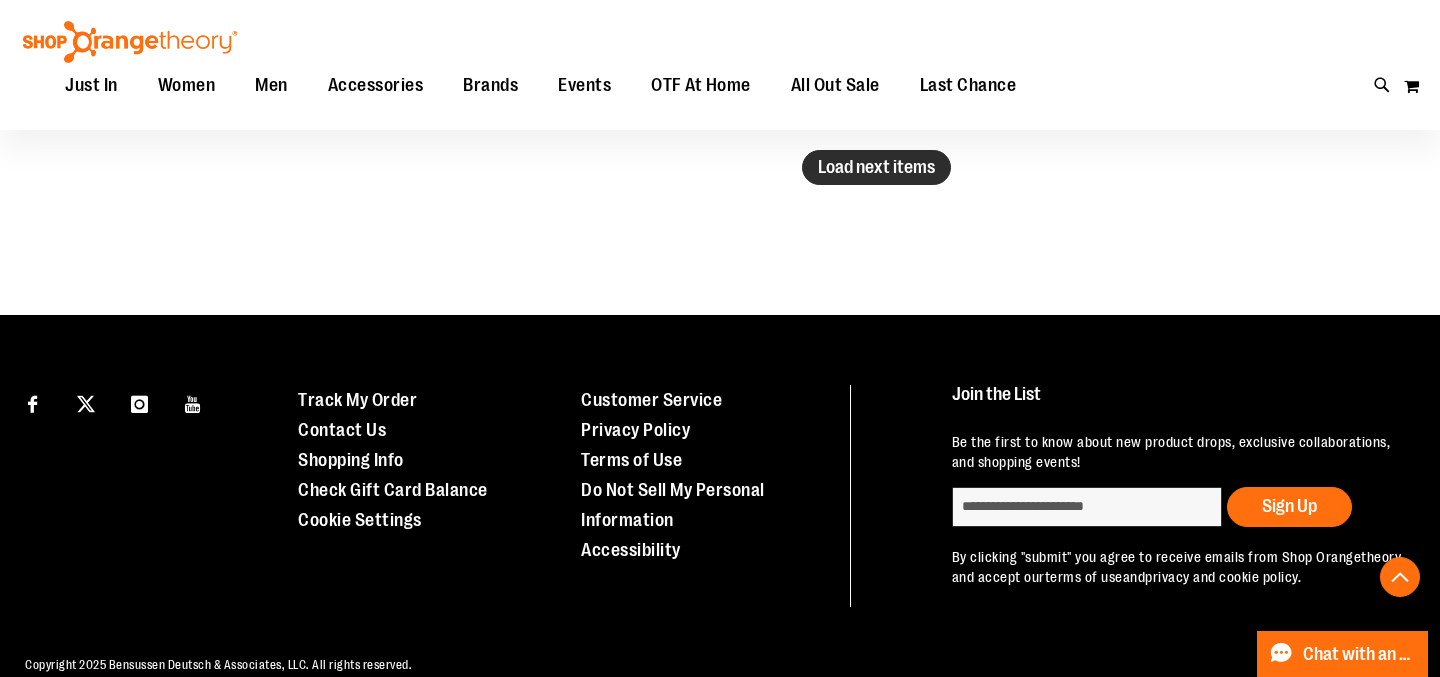 click on "Load next items" at bounding box center (876, 167) 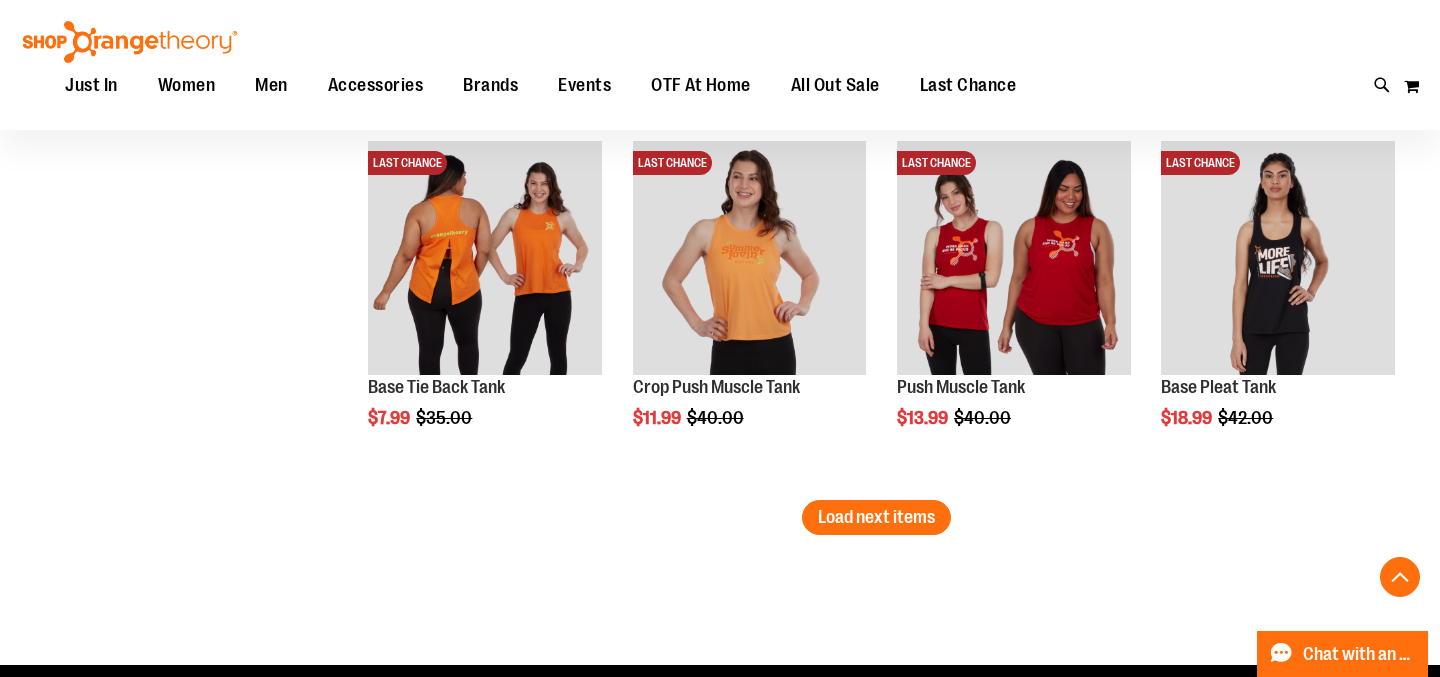scroll, scrollTop: 7624, scrollLeft: 0, axis: vertical 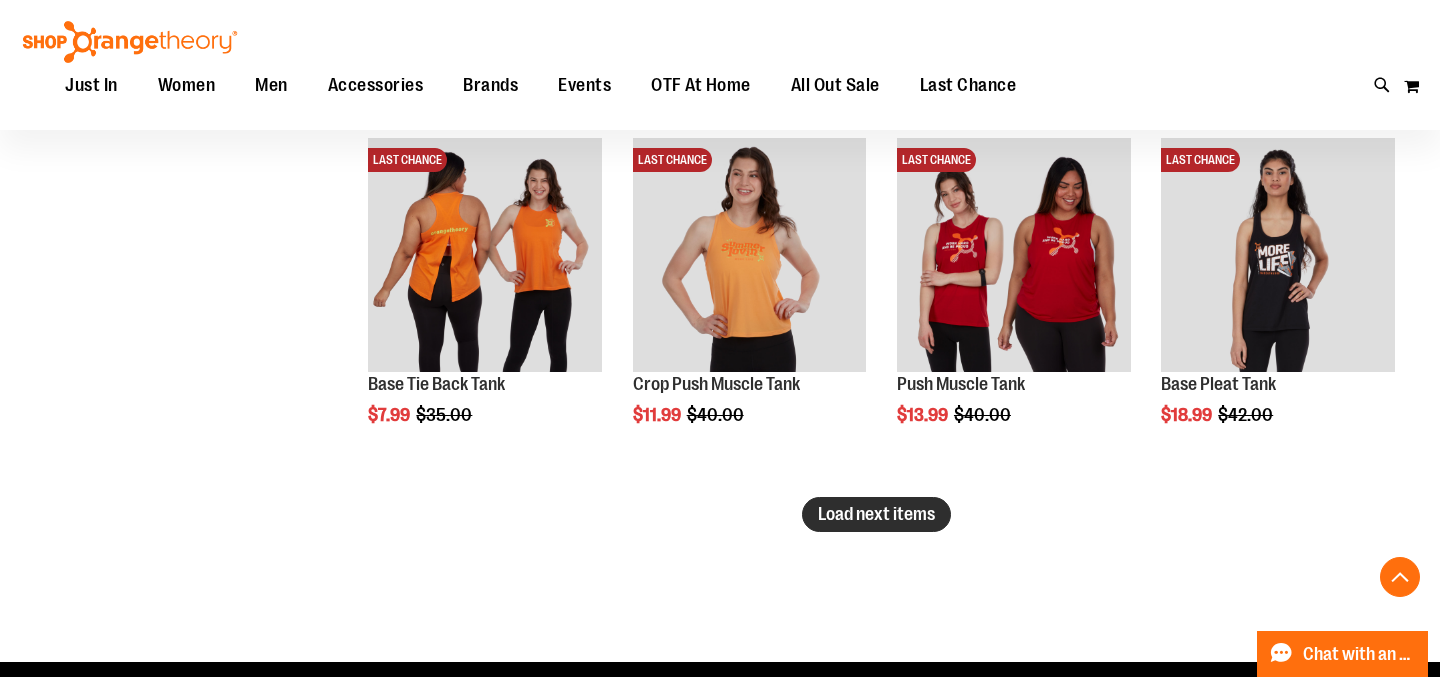 click on "Load next items" at bounding box center (876, 514) 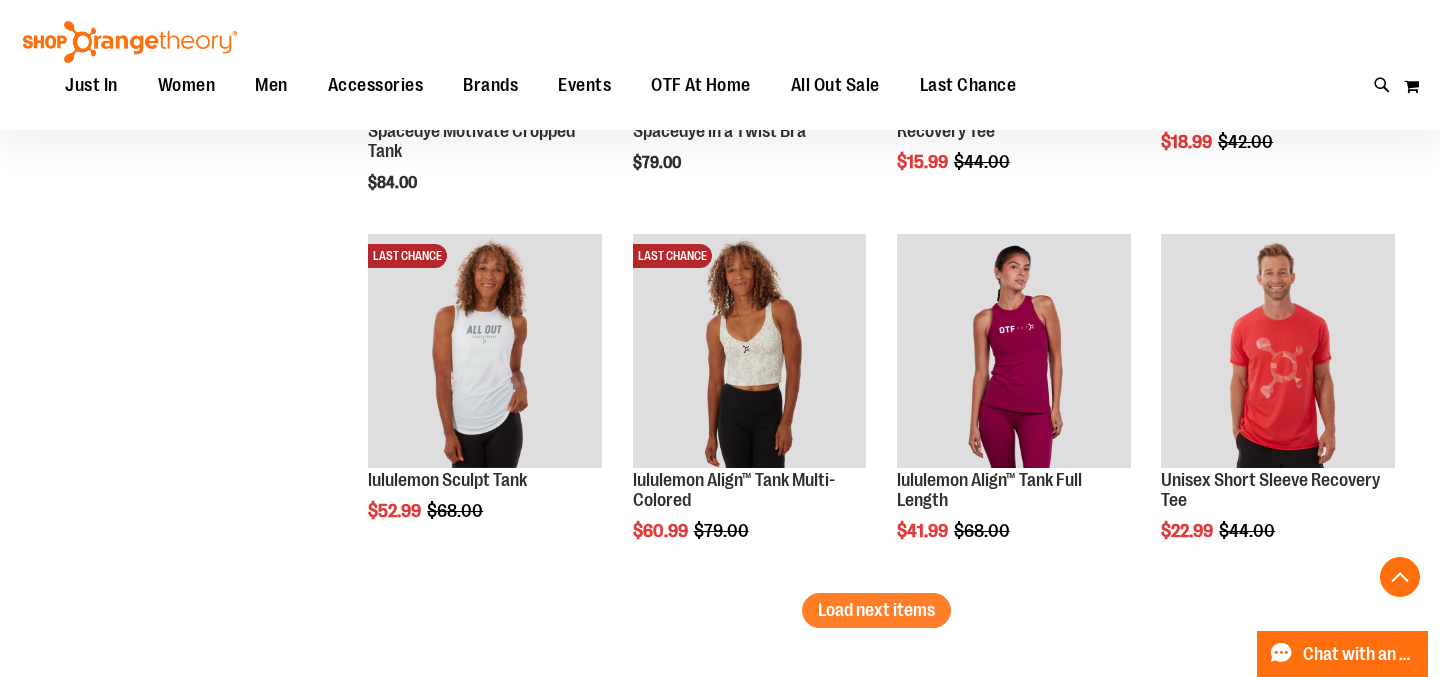 scroll, scrollTop: 8631, scrollLeft: 0, axis: vertical 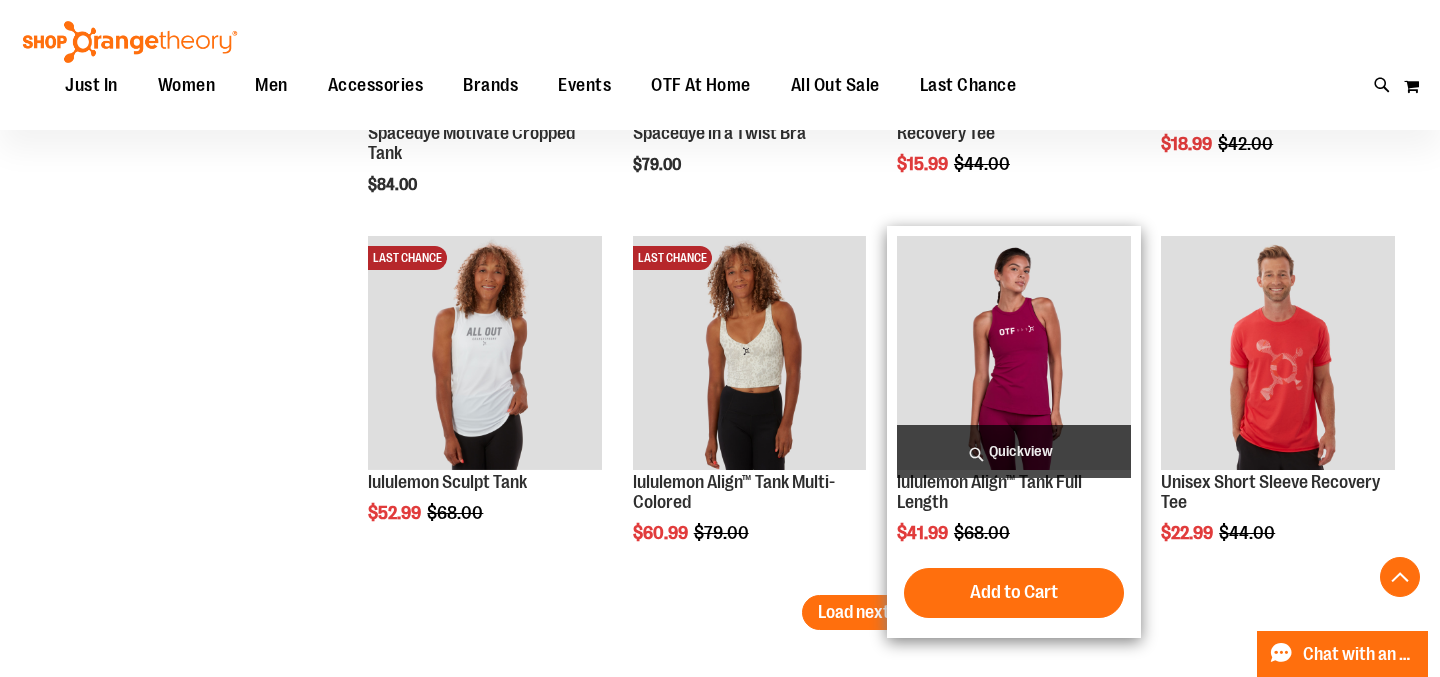 click on "Quickview" at bounding box center [1014, 451] 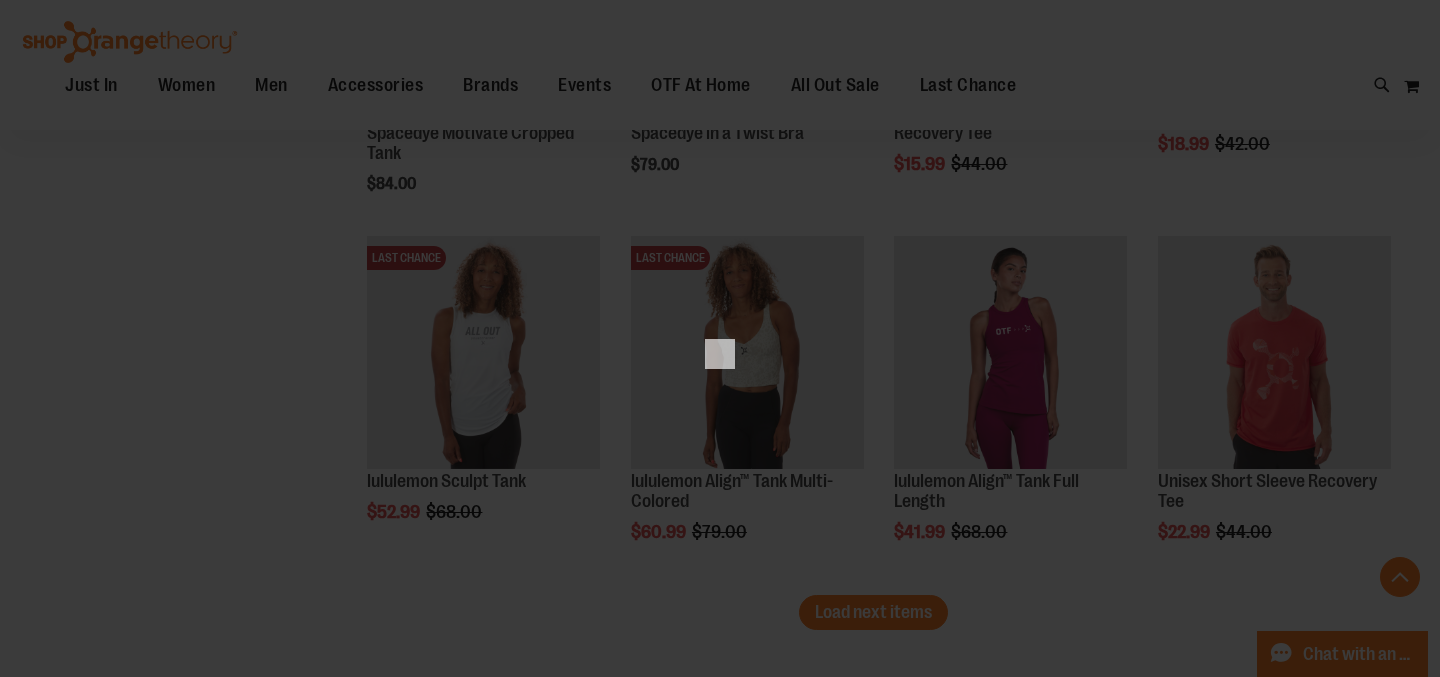 scroll, scrollTop: 0, scrollLeft: 0, axis: both 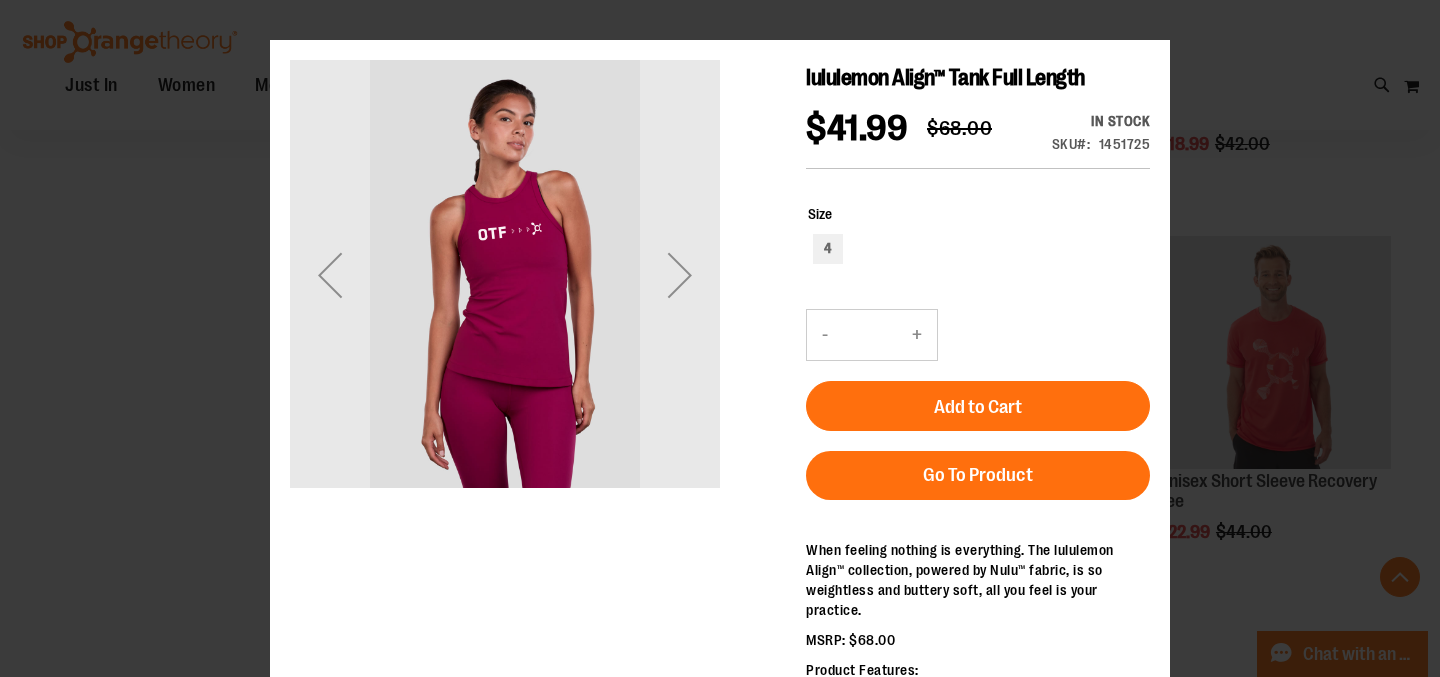 click on "×" at bounding box center (720, 338) 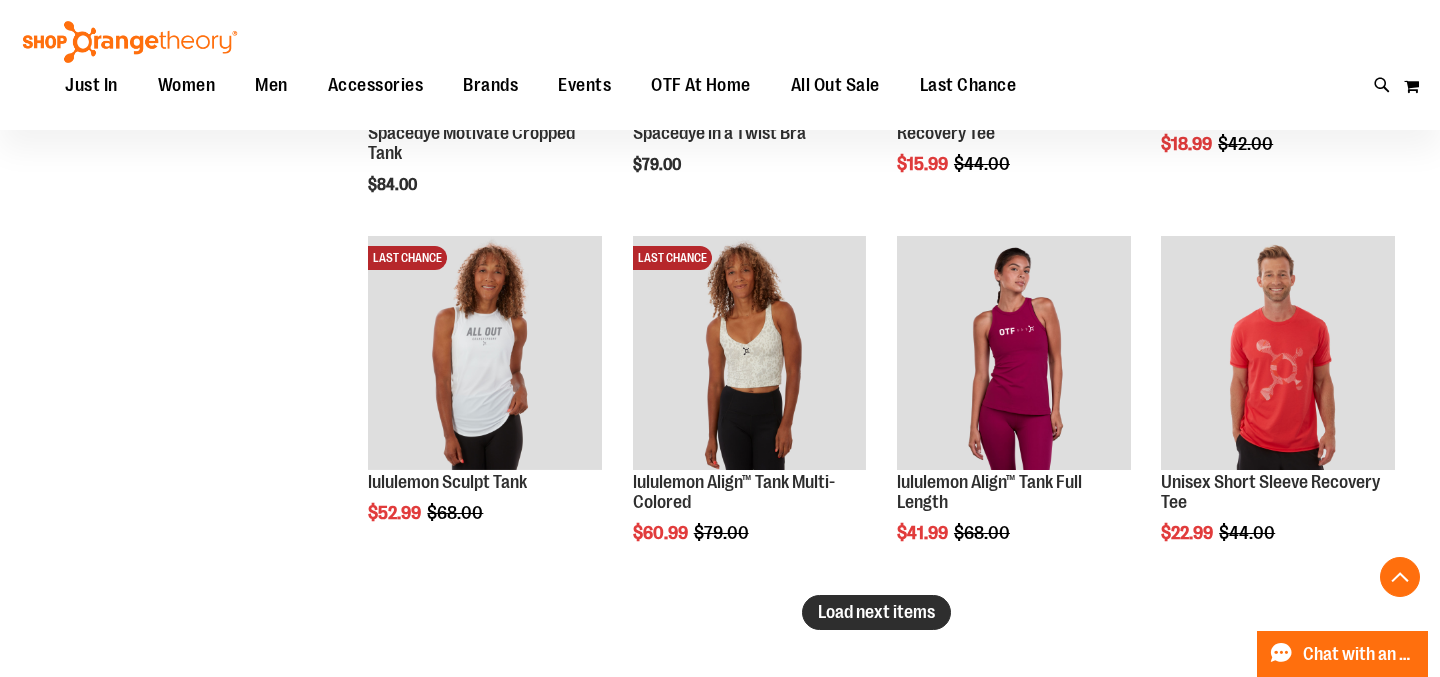 click on "Load next items" at bounding box center [876, 612] 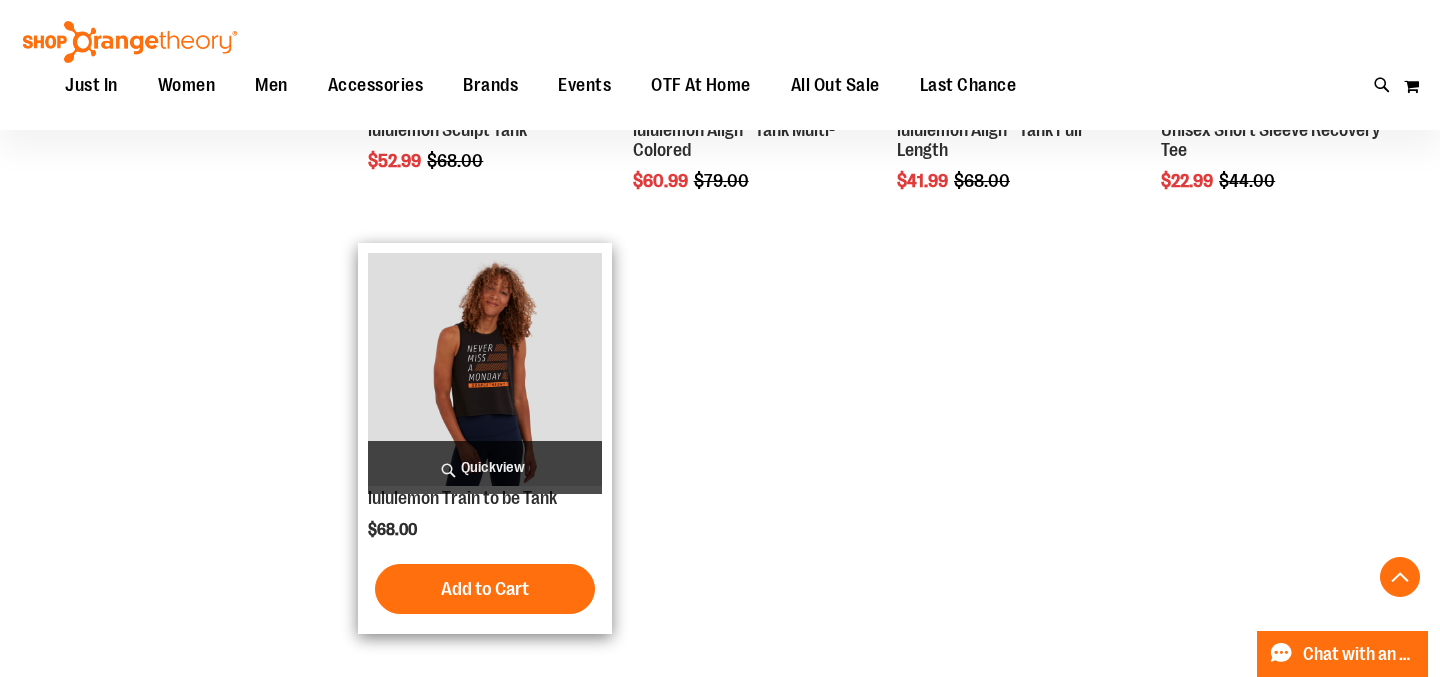 scroll, scrollTop: 9026, scrollLeft: 0, axis: vertical 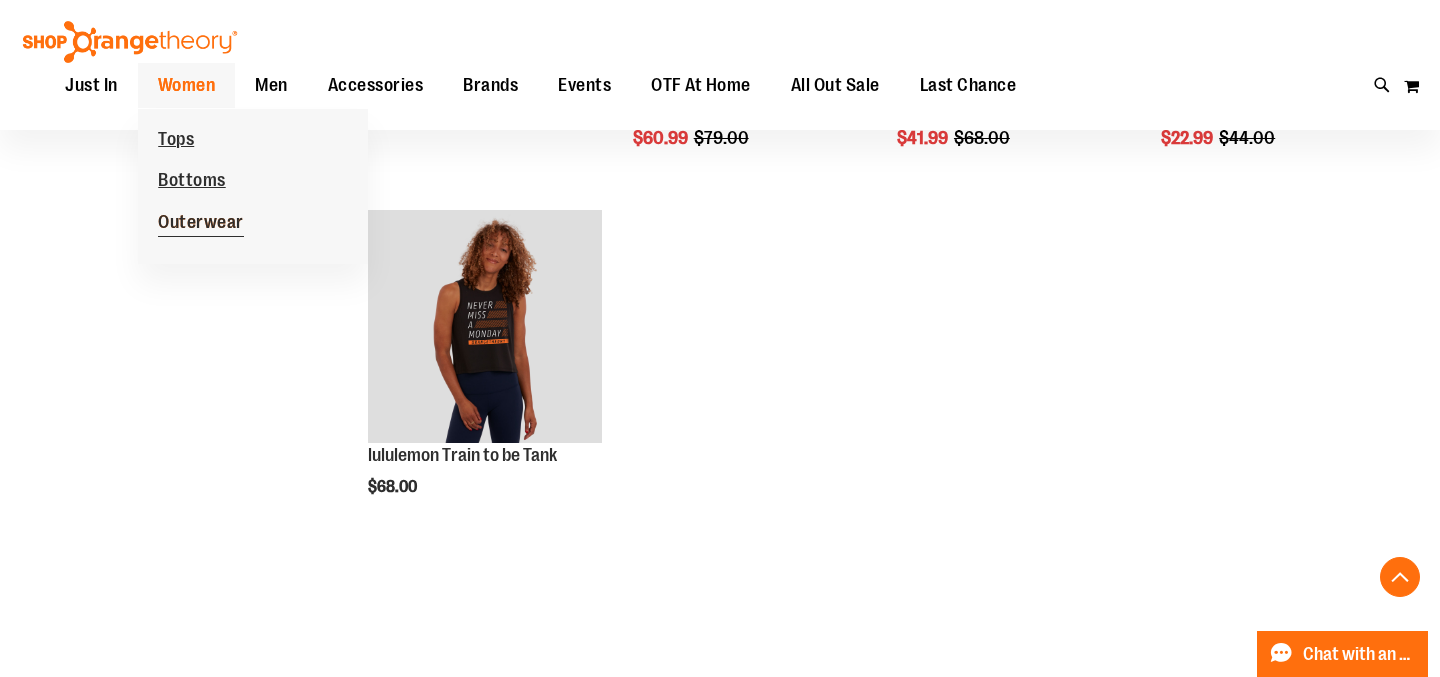 click on "Outerwear" at bounding box center [201, 224] 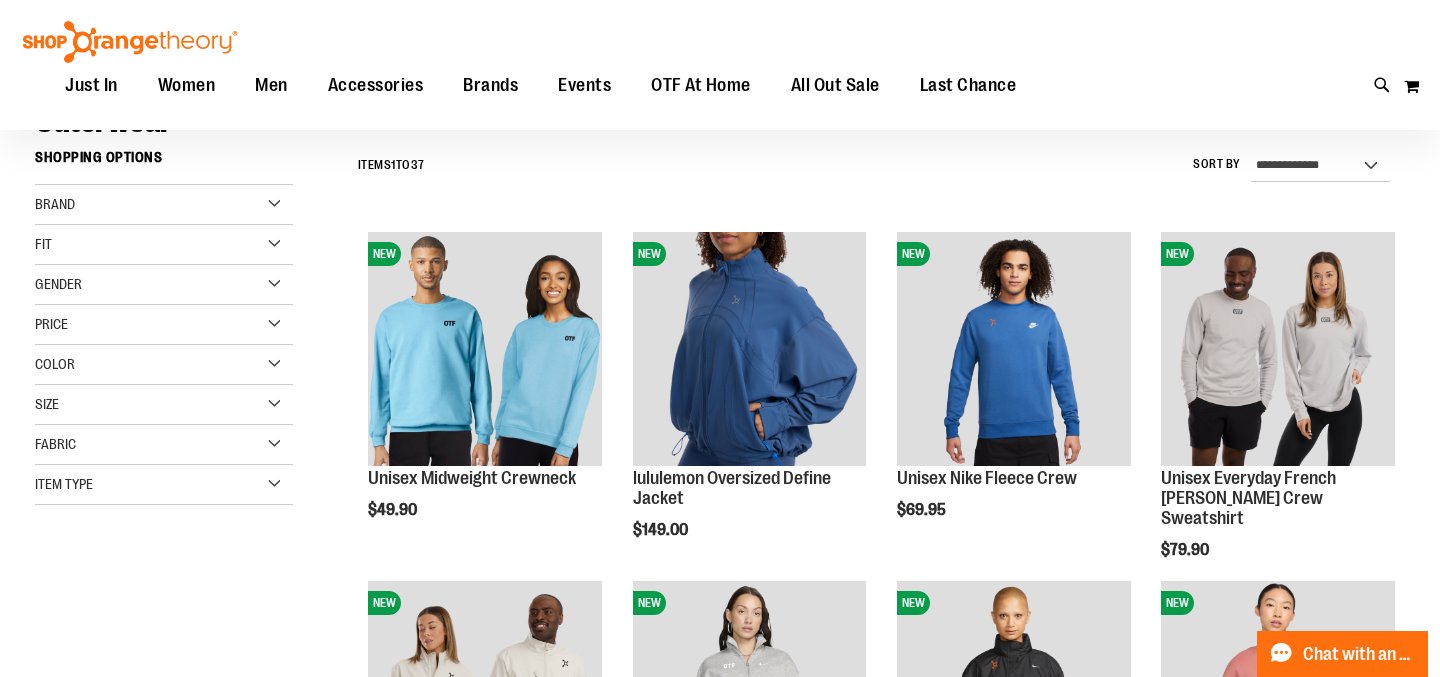 scroll, scrollTop: 166, scrollLeft: 0, axis: vertical 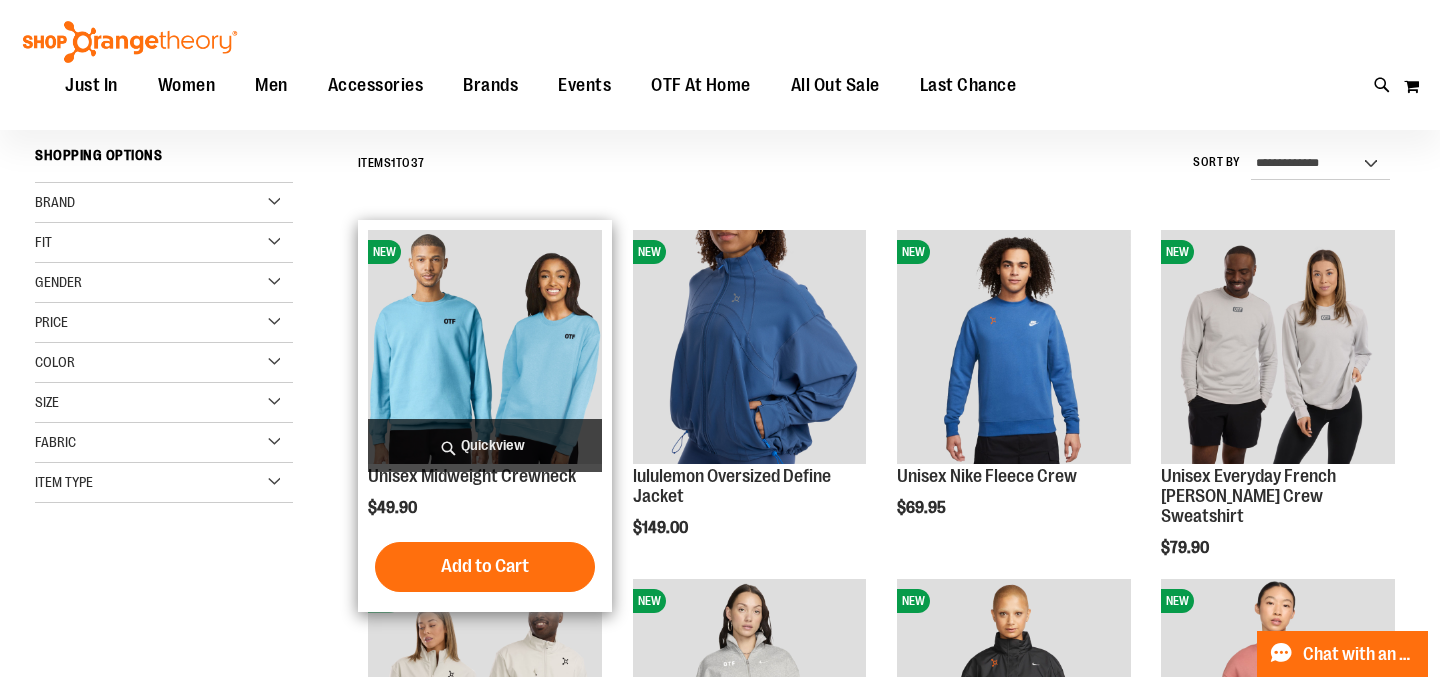 click on "Quickview" at bounding box center [485, 445] 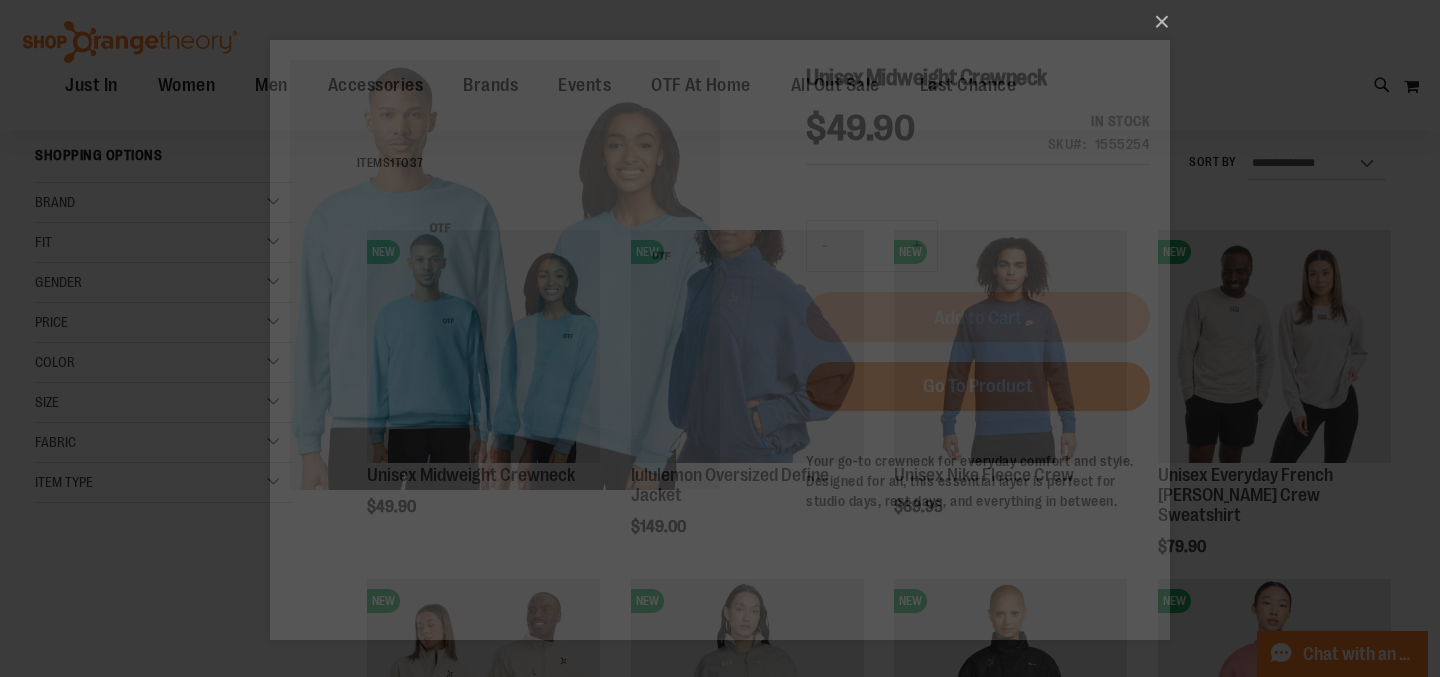 scroll, scrollTop: 0, scrollLeft: 0, axis: both 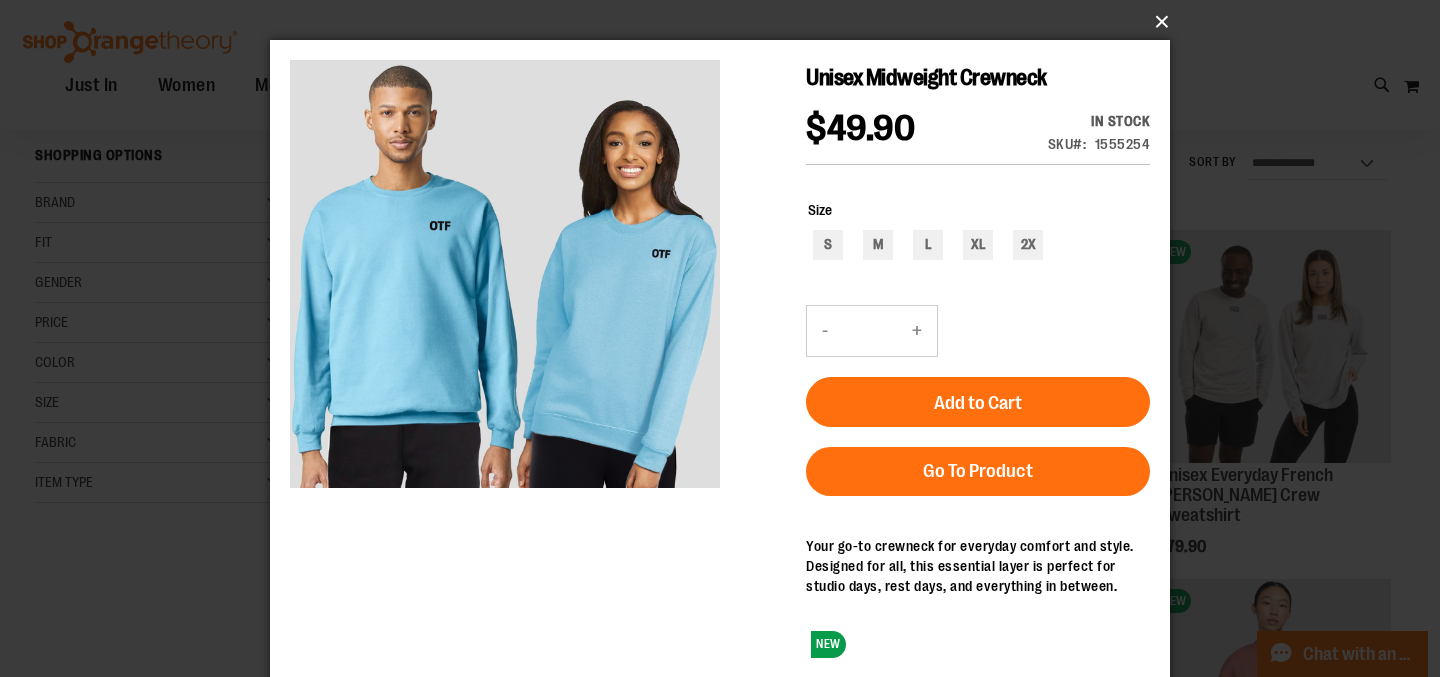 click on "×" at bounding box center (726, 22) 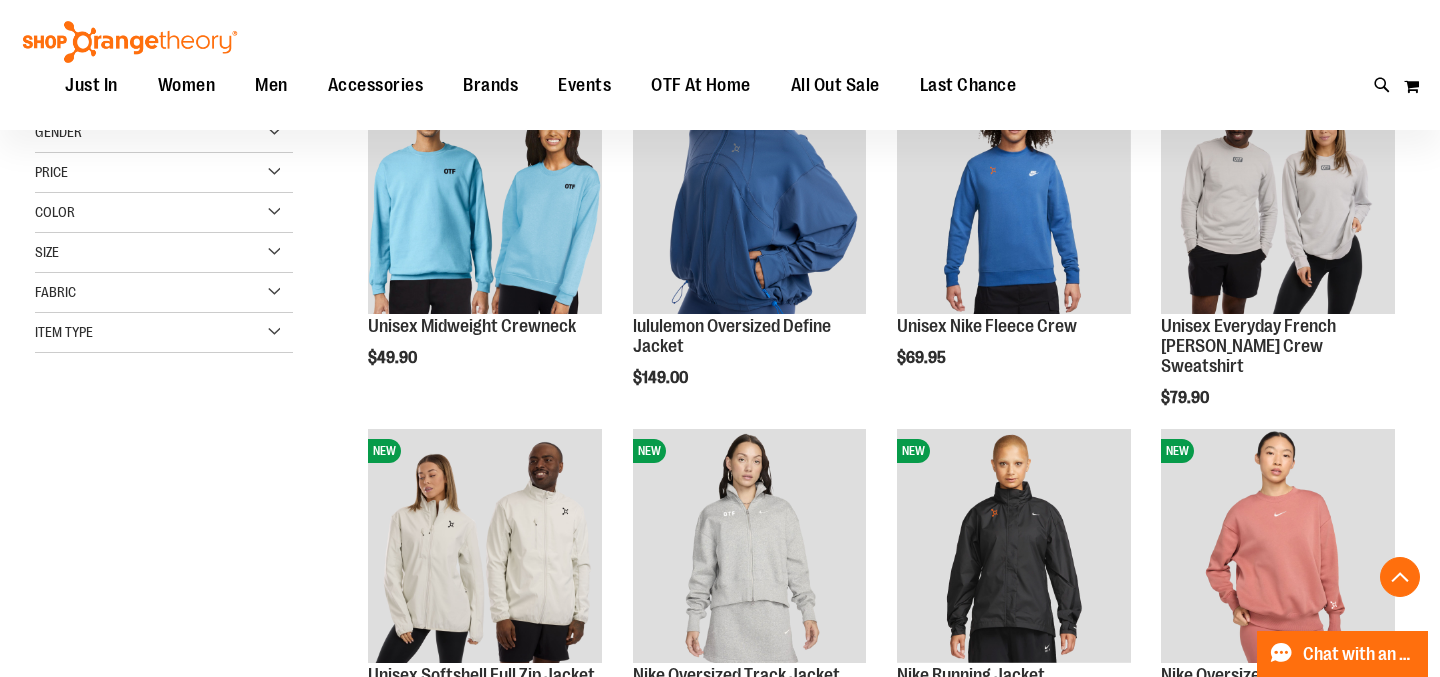 scroll, scrollTop: 355, scrollLeft: 0, axis: vertical 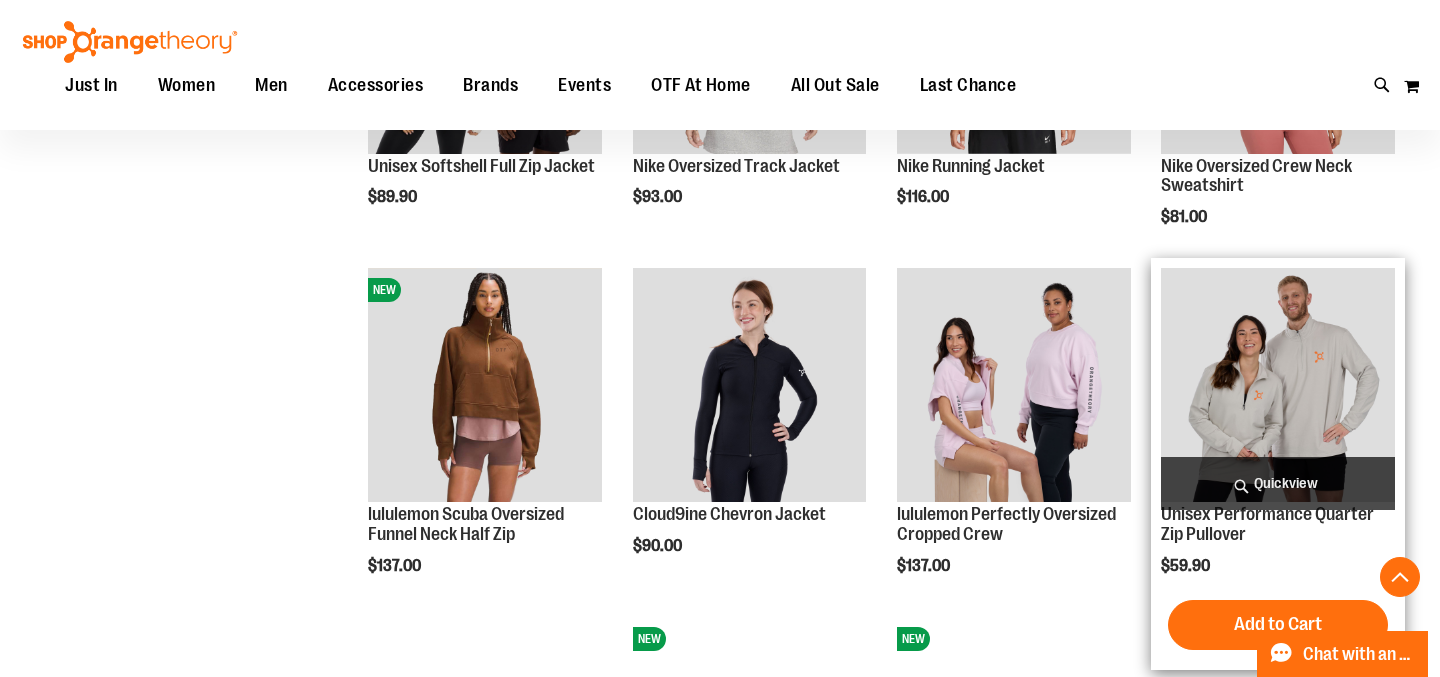 click on "Quickview" at bounding box center [1278, 483] 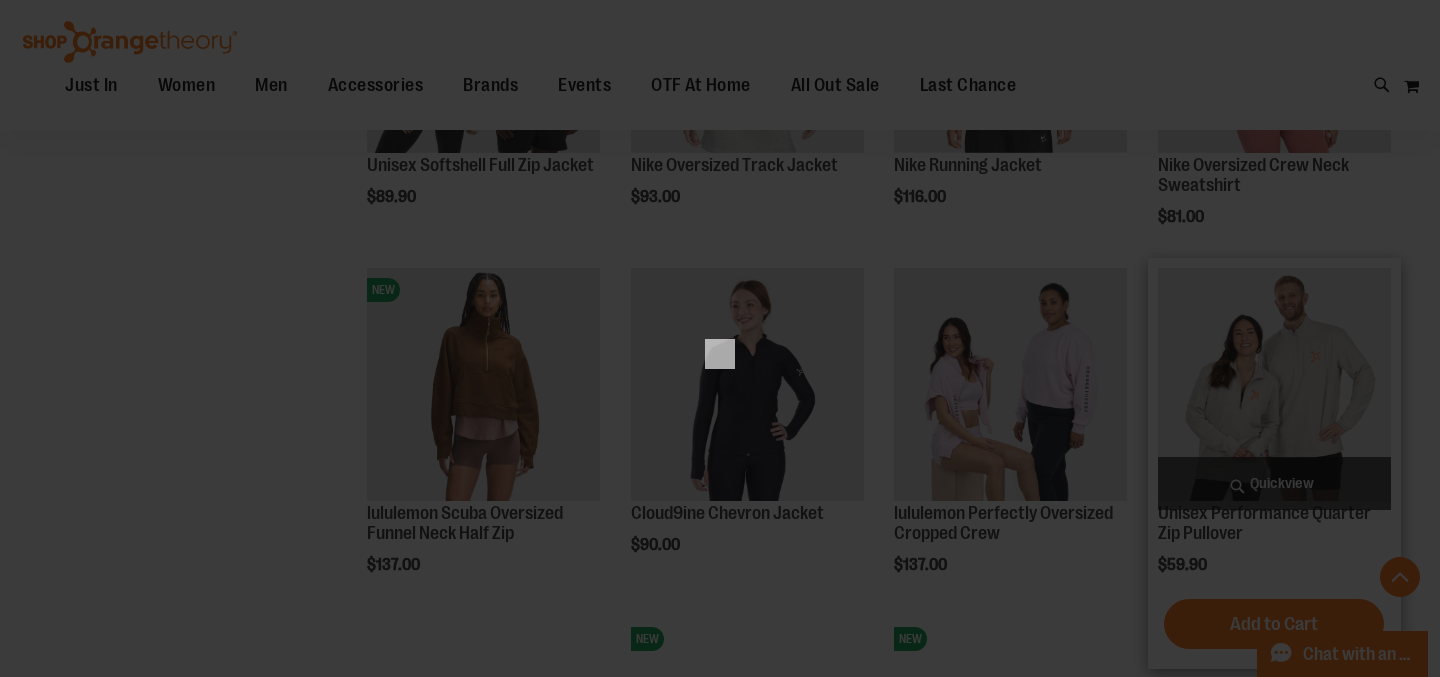 scroll, scrollTop: 0, scrollLeft: 0, axis: both 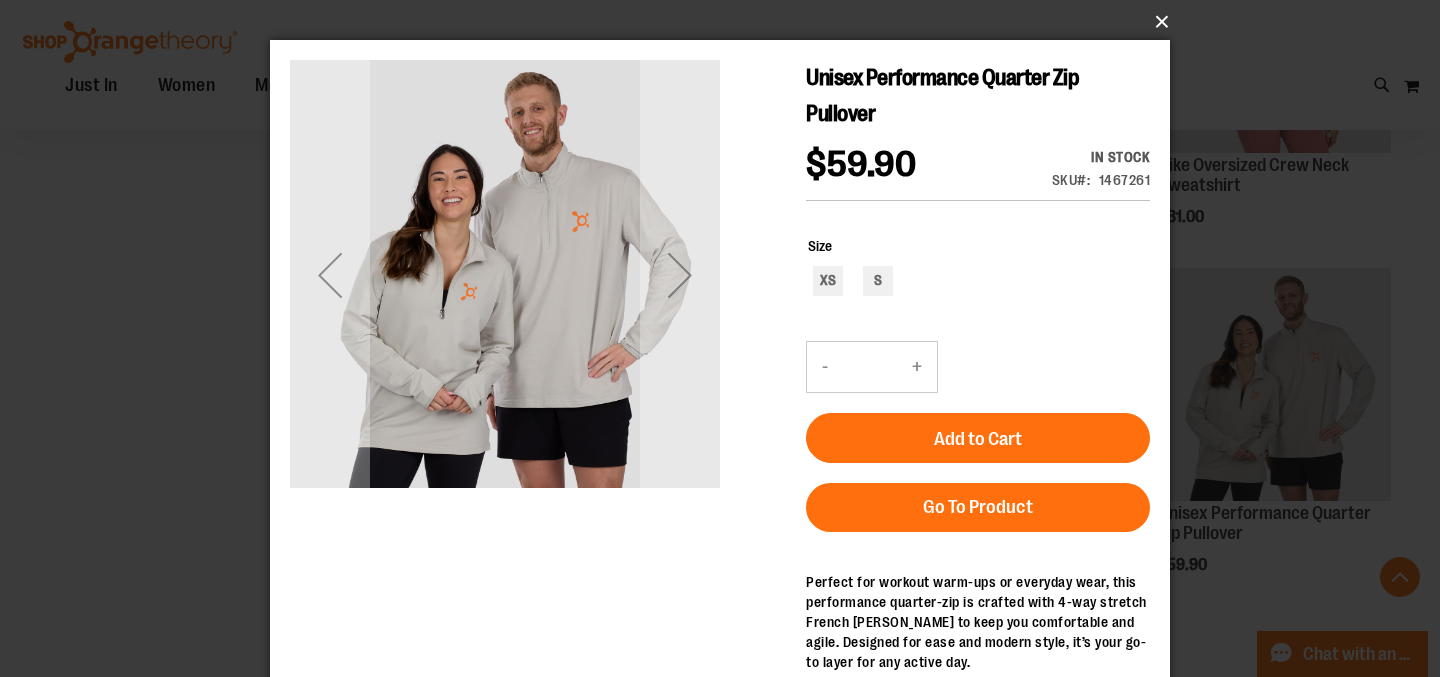 click on "×" at bounding box center (726, 22) 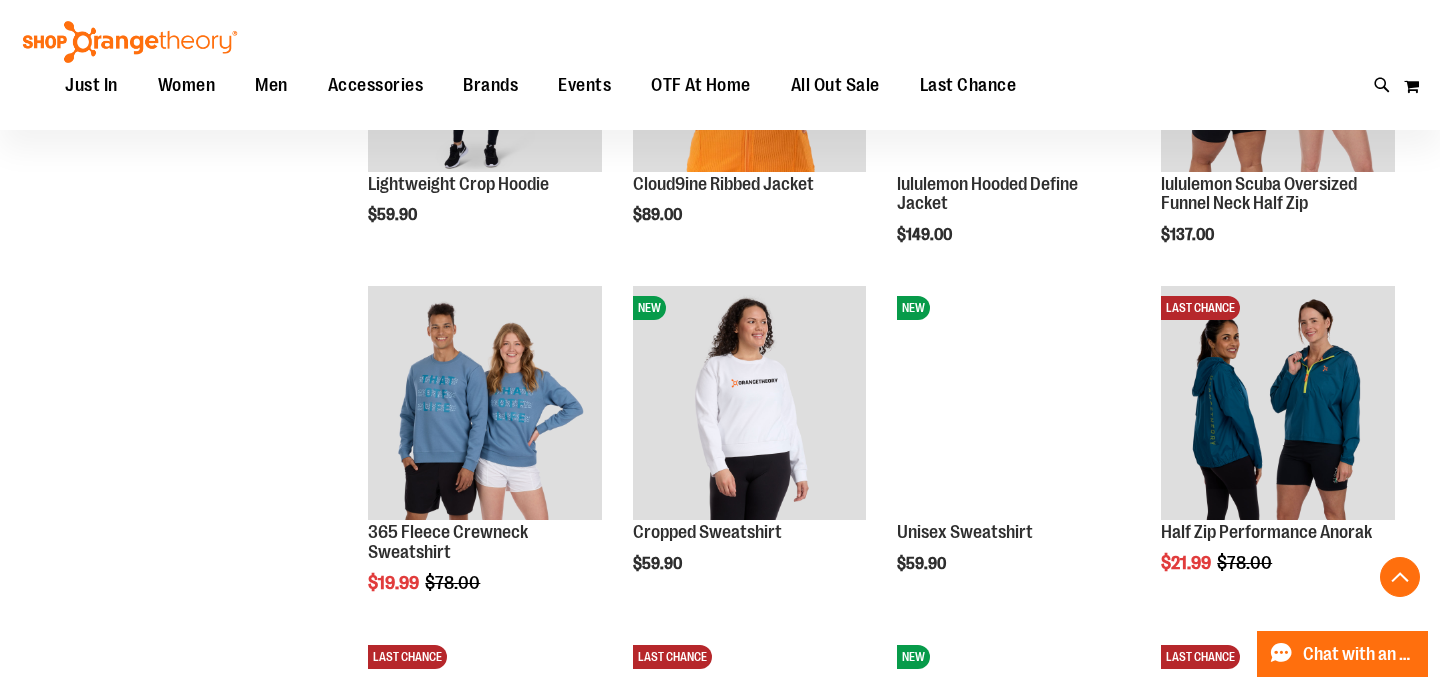 scroll, scrollTop: 1514, scrollLeft: 0, axis: vertical 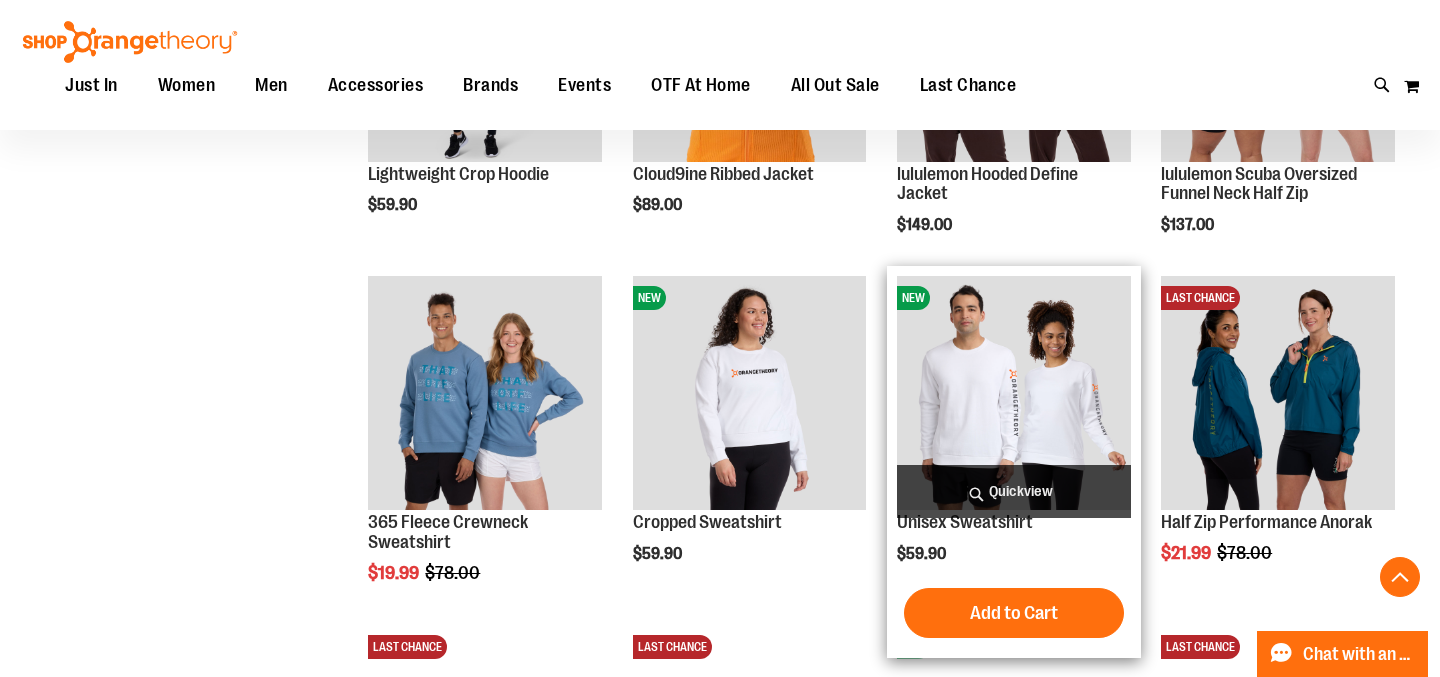 click on "Quickview" at bounding box center (1014, 491) 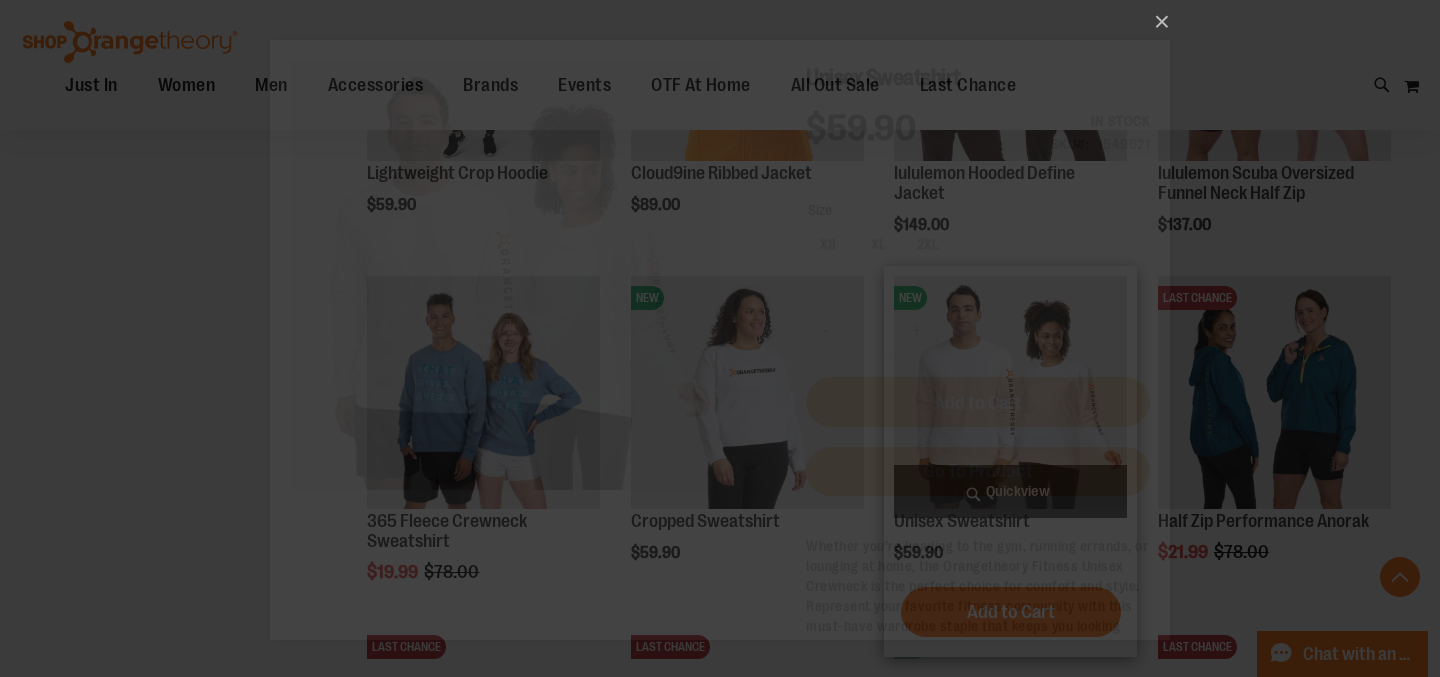 scroll, scrollTop: 0, scrollLeft: 0, axis: both 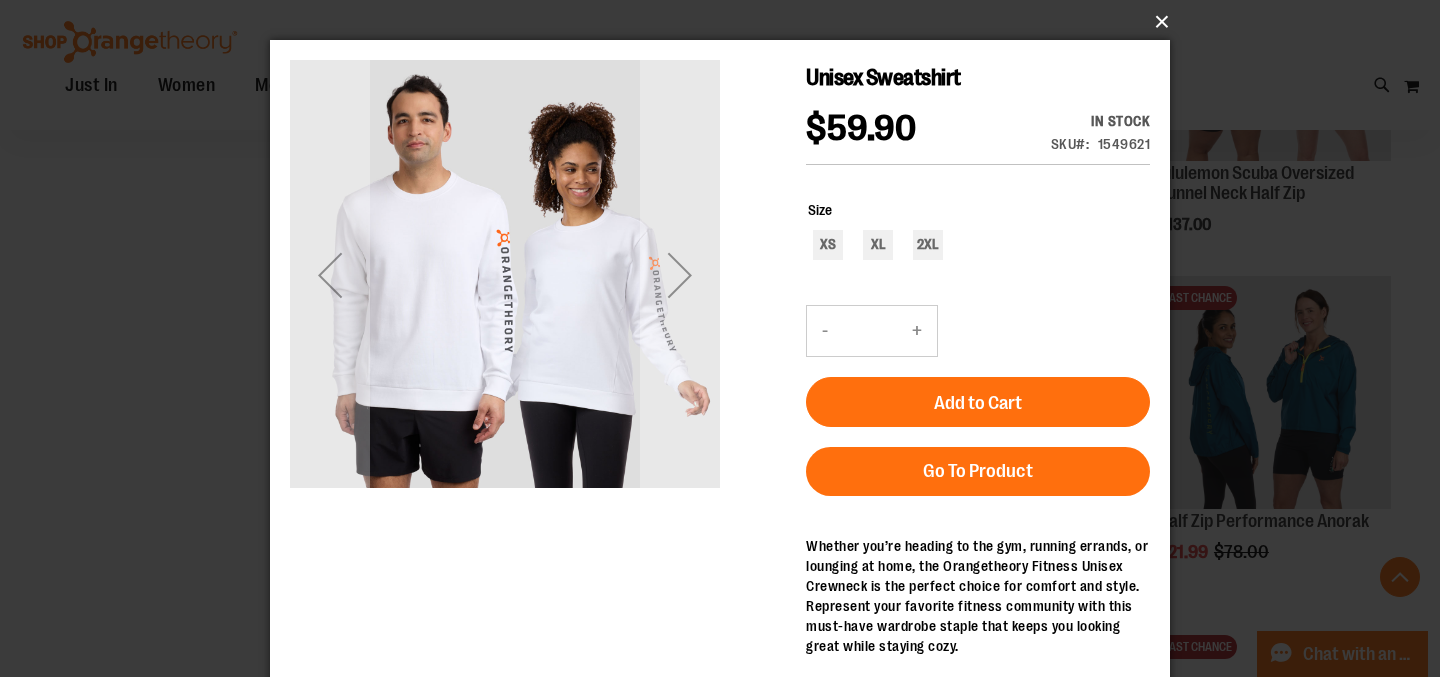 click on "×" at bounding box center [726, 22] 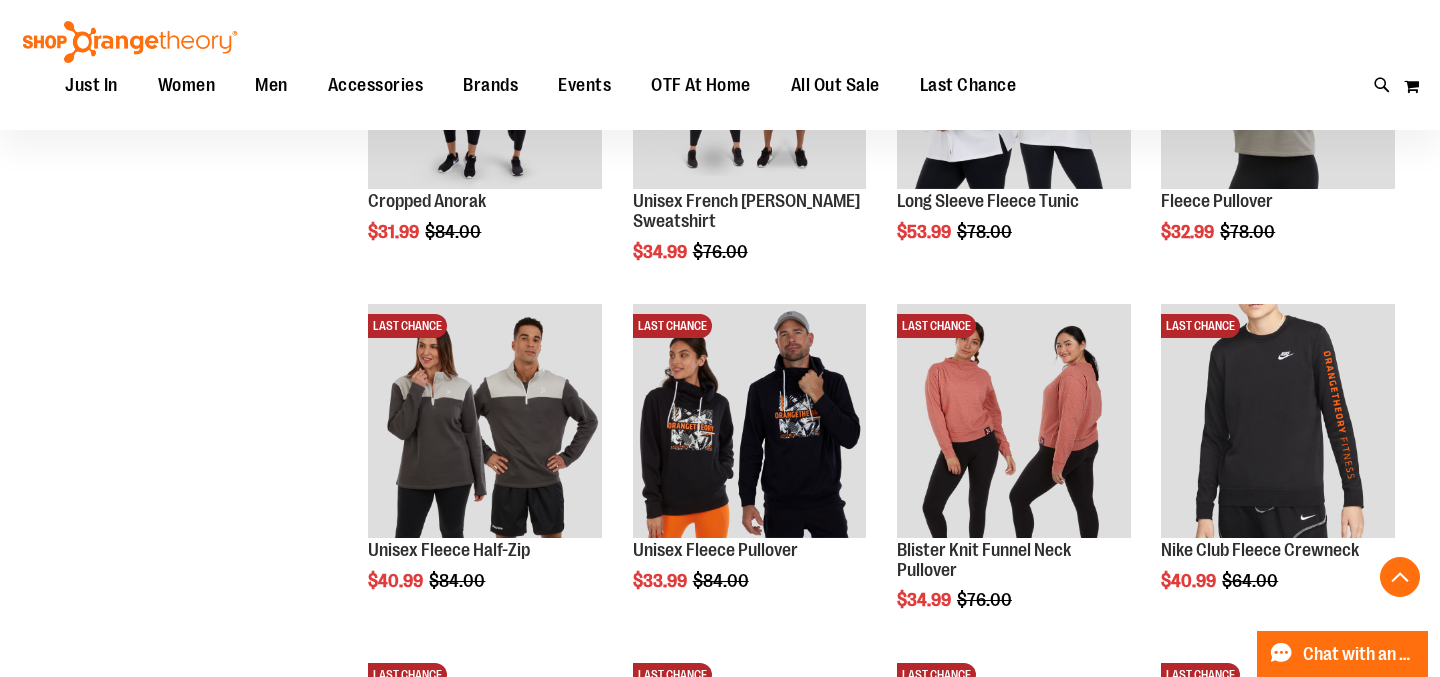 scroll, scrollTop: 2579, scrollLeft: 0, axis: vertical 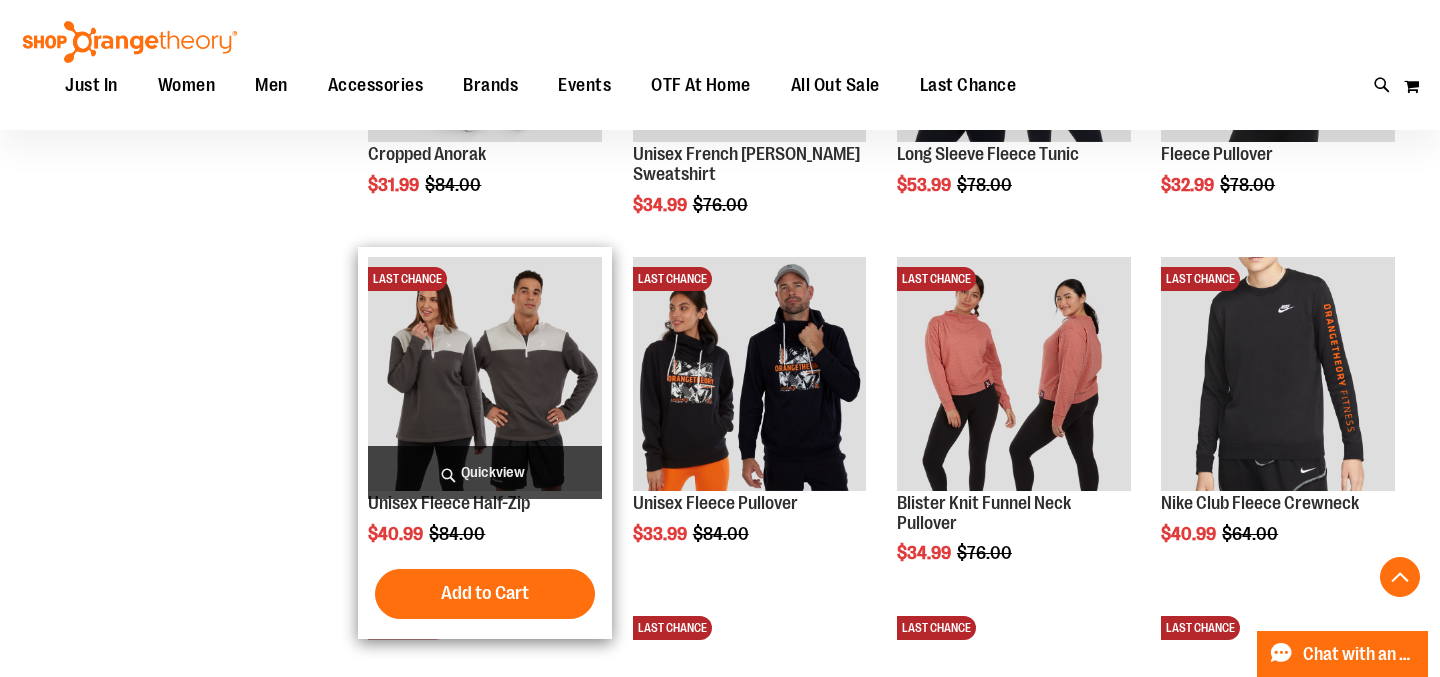 click on "Quickview" at bounding box center [485, 472] 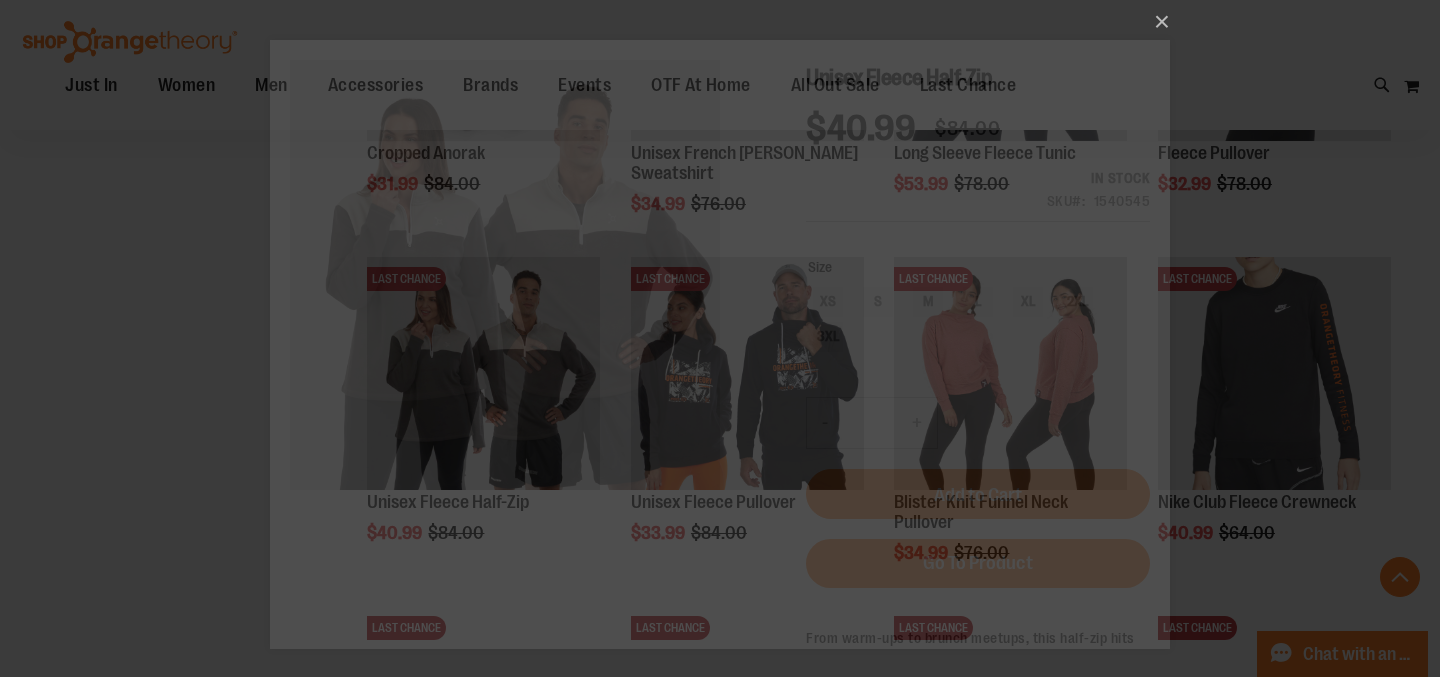 scroll, scrollTop: 0, scrollLeft: 0, axis: both 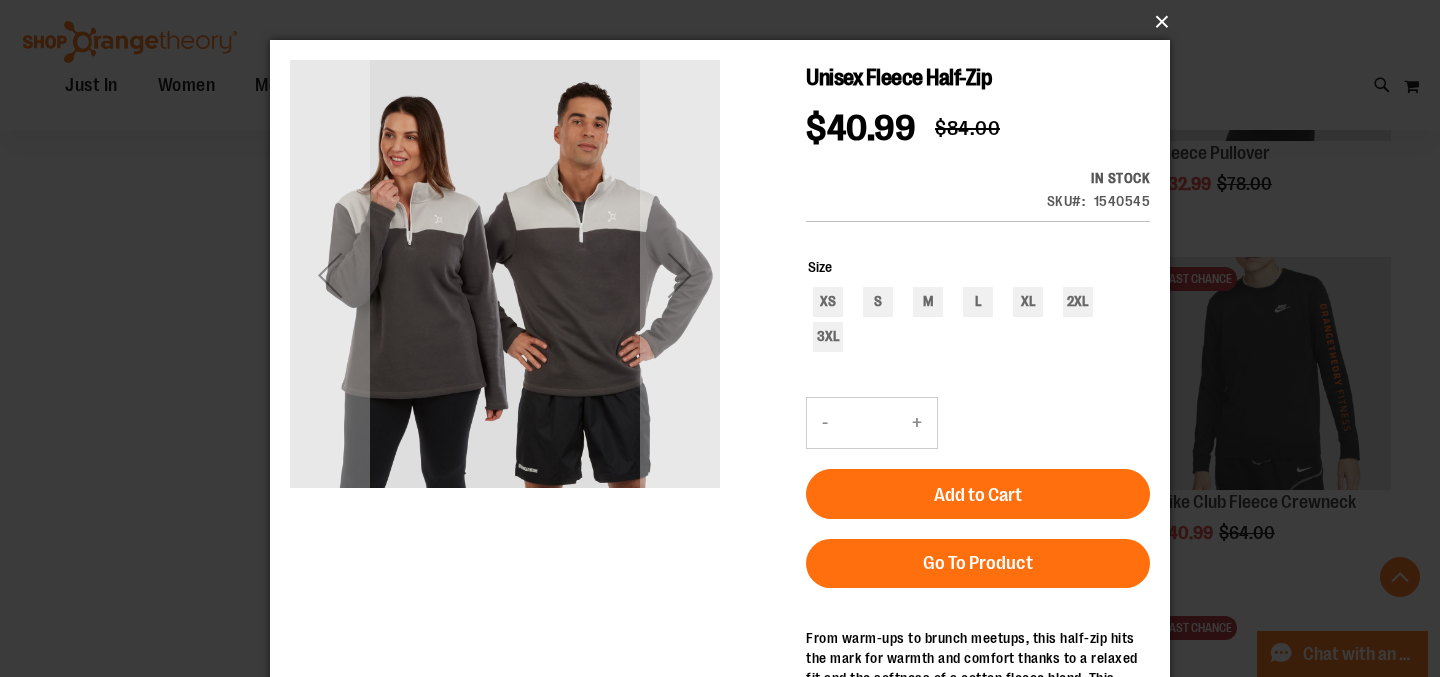 click on "×" at bounding box center [726, 22] 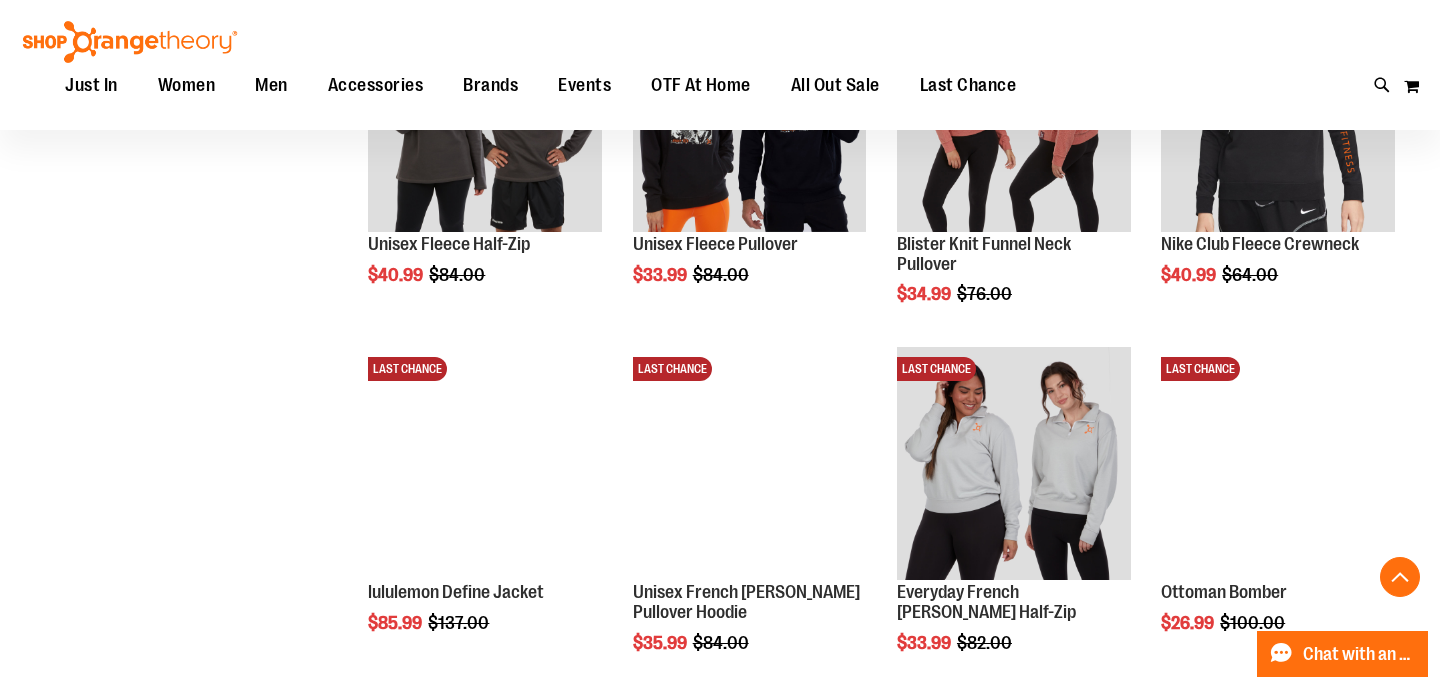 scroll, scrollTop: 2840, scrollLeft: 0, axis: vertical 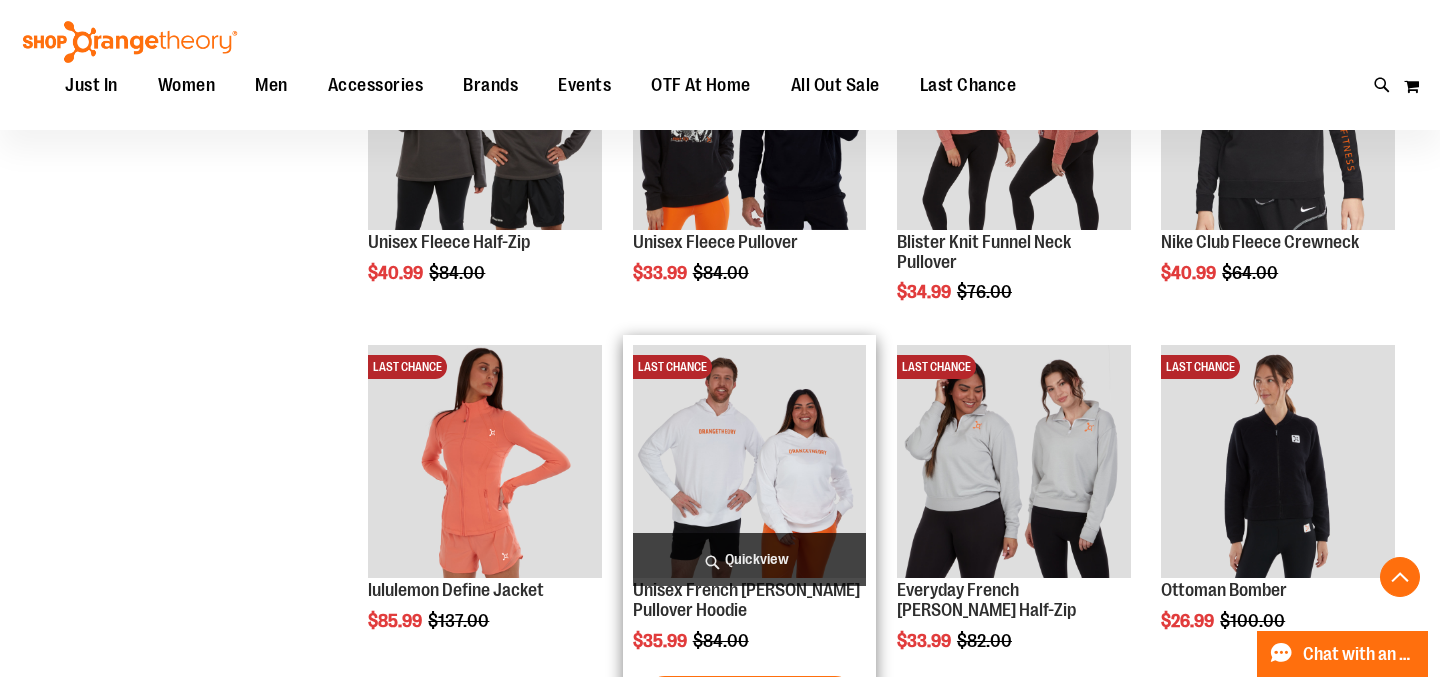 click on "Quickview" at bounding box center [750, 559] 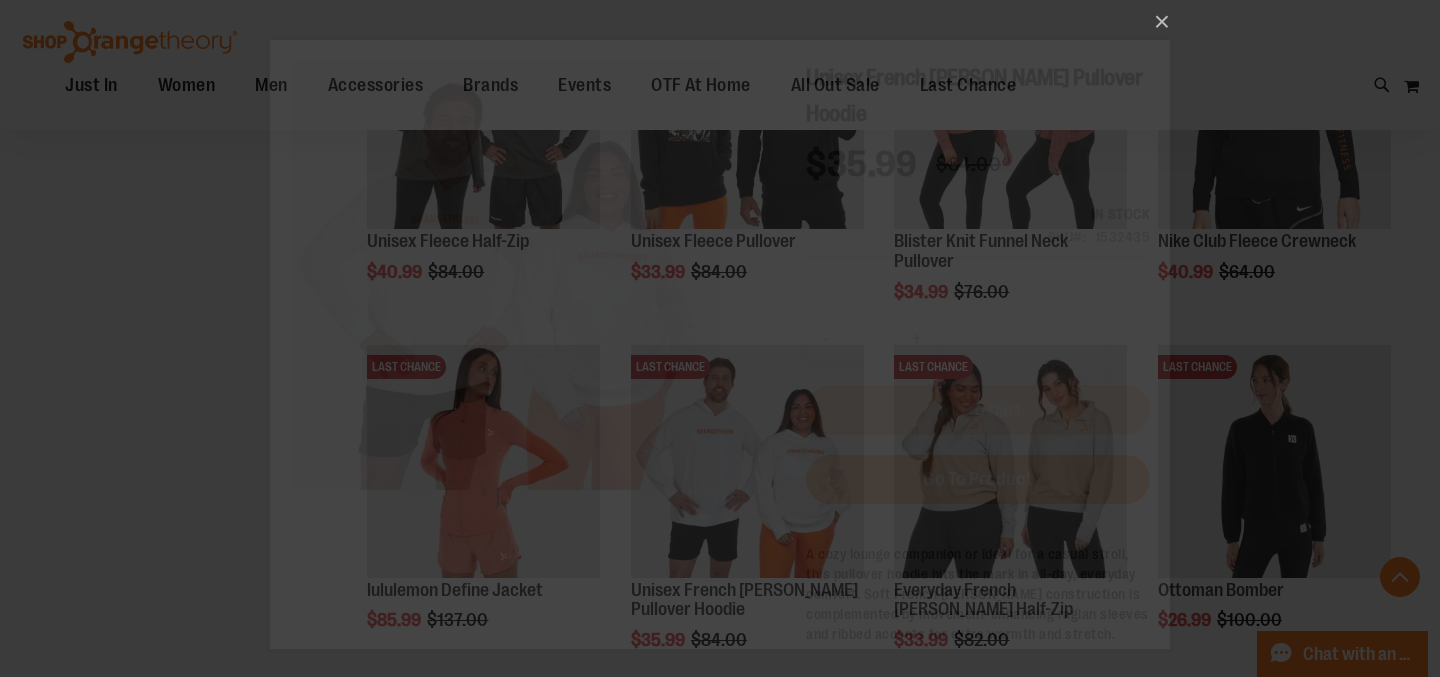 scroll, scrollTop: 0, scrollLeft: 0, axis: both 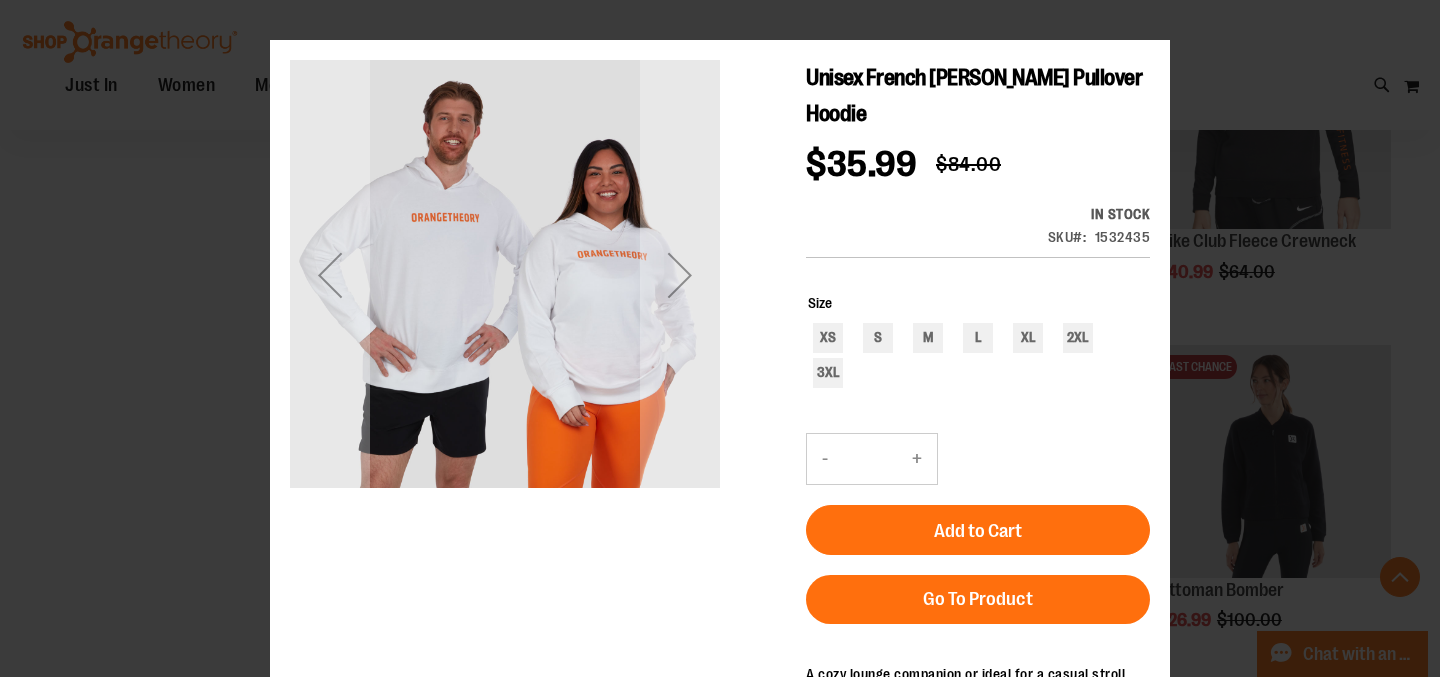 click on "×" at bounding box center [720, 338] 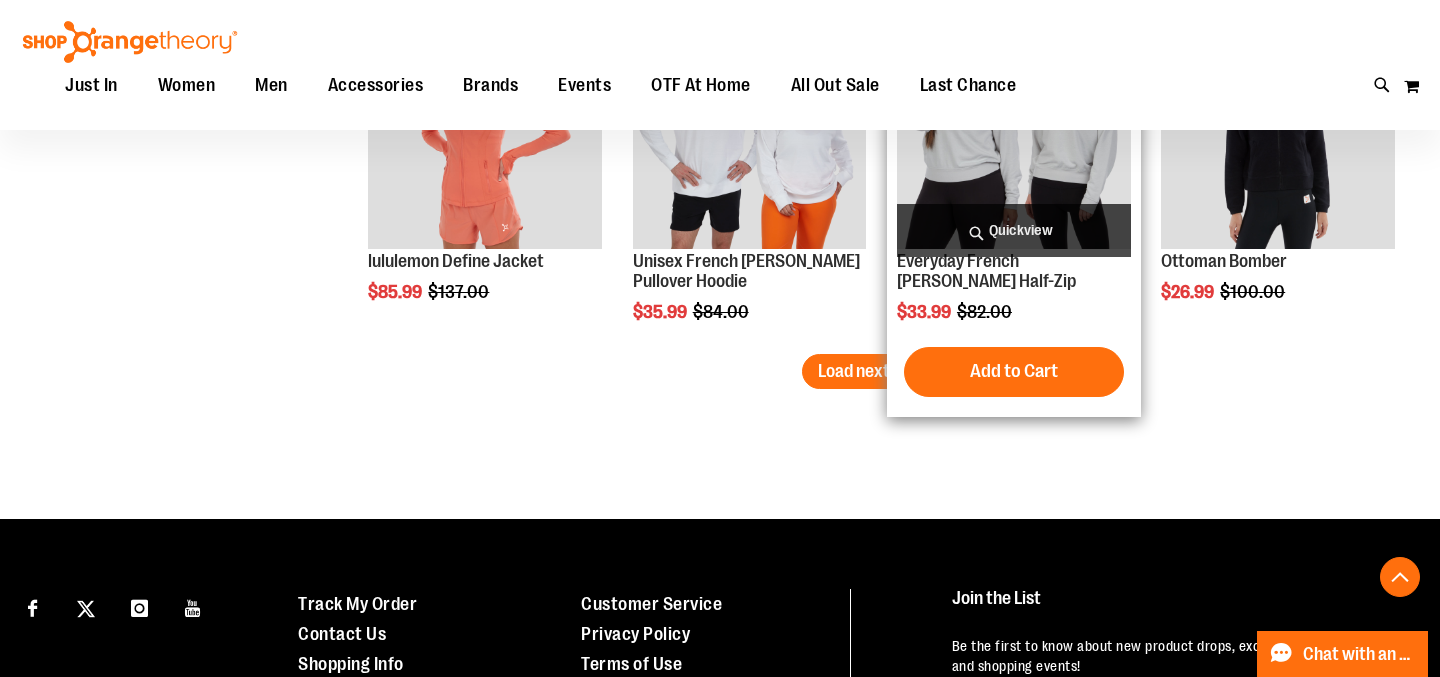 scroll, scrollTop: 3171, scrollLeft: 0, axis: vertical 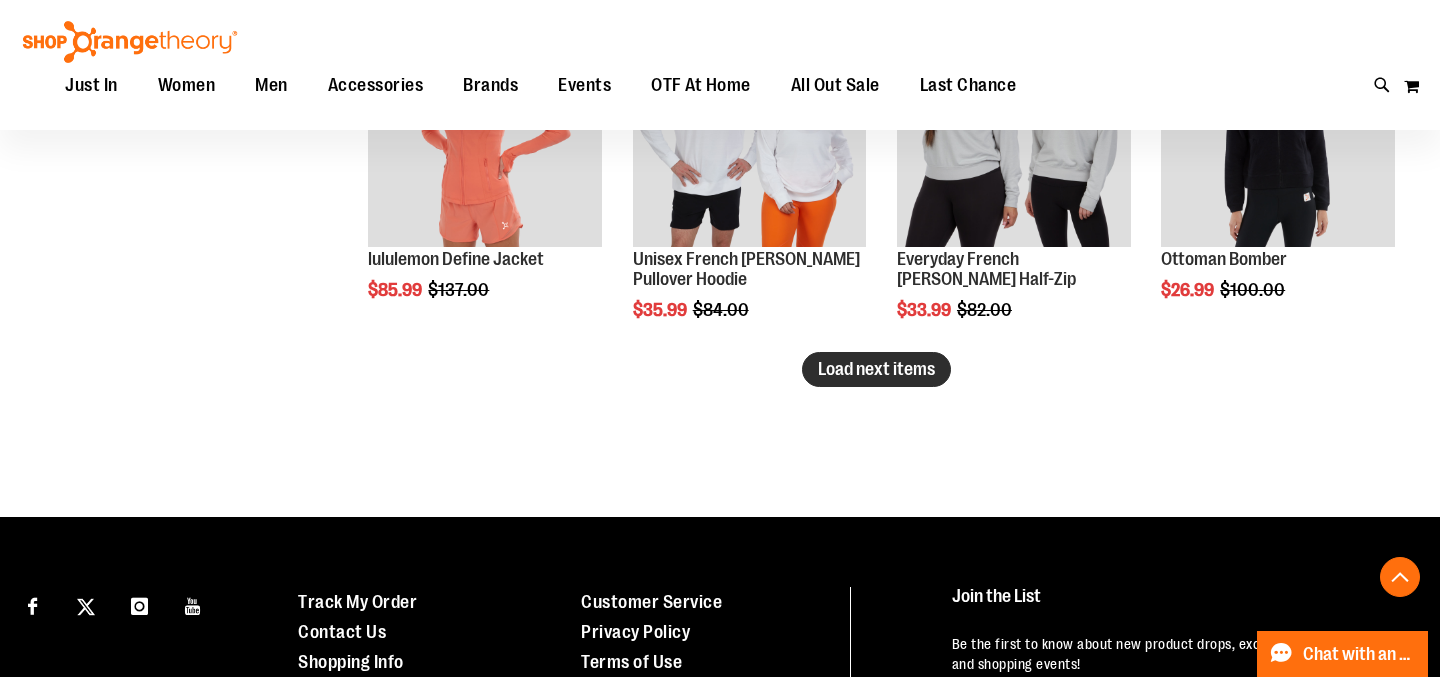 click on "Load next items" at bounding box center (876, 369) 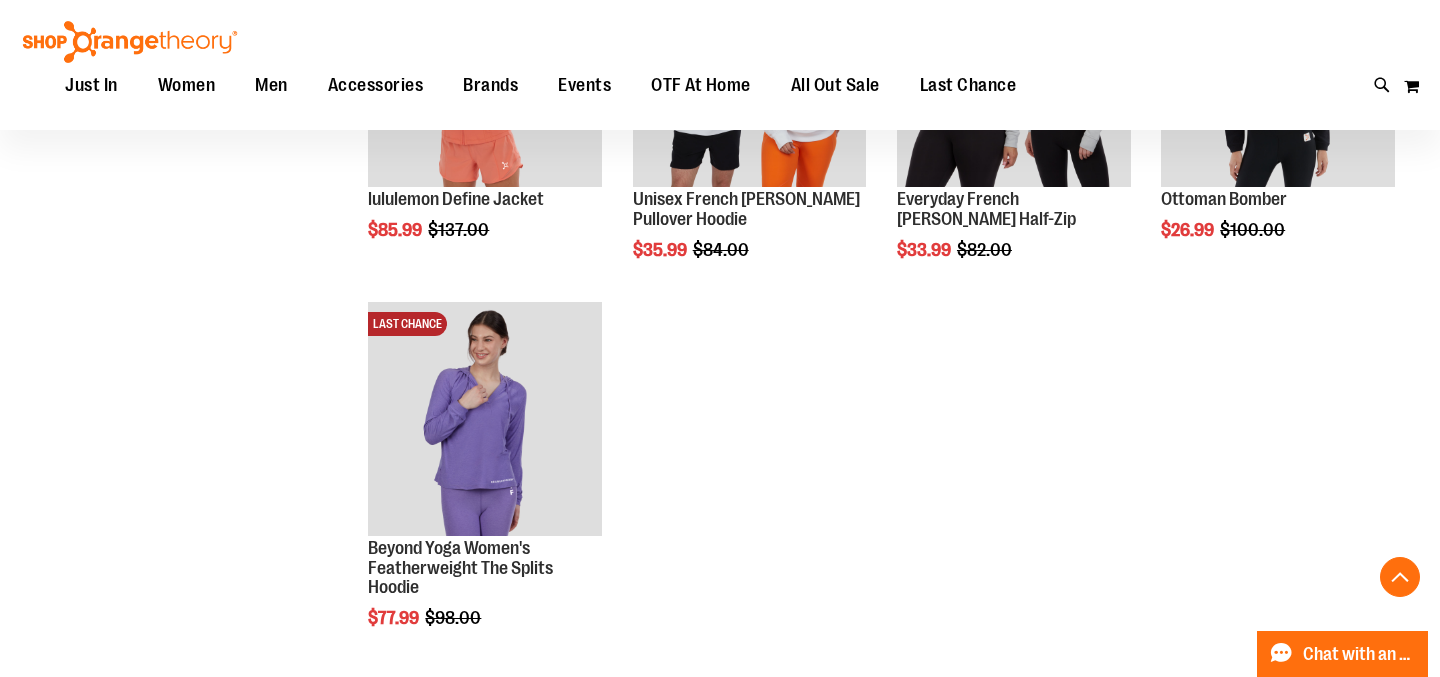 scroll, scrollTop: 3232, scrollLeft: 0, axis: vertical 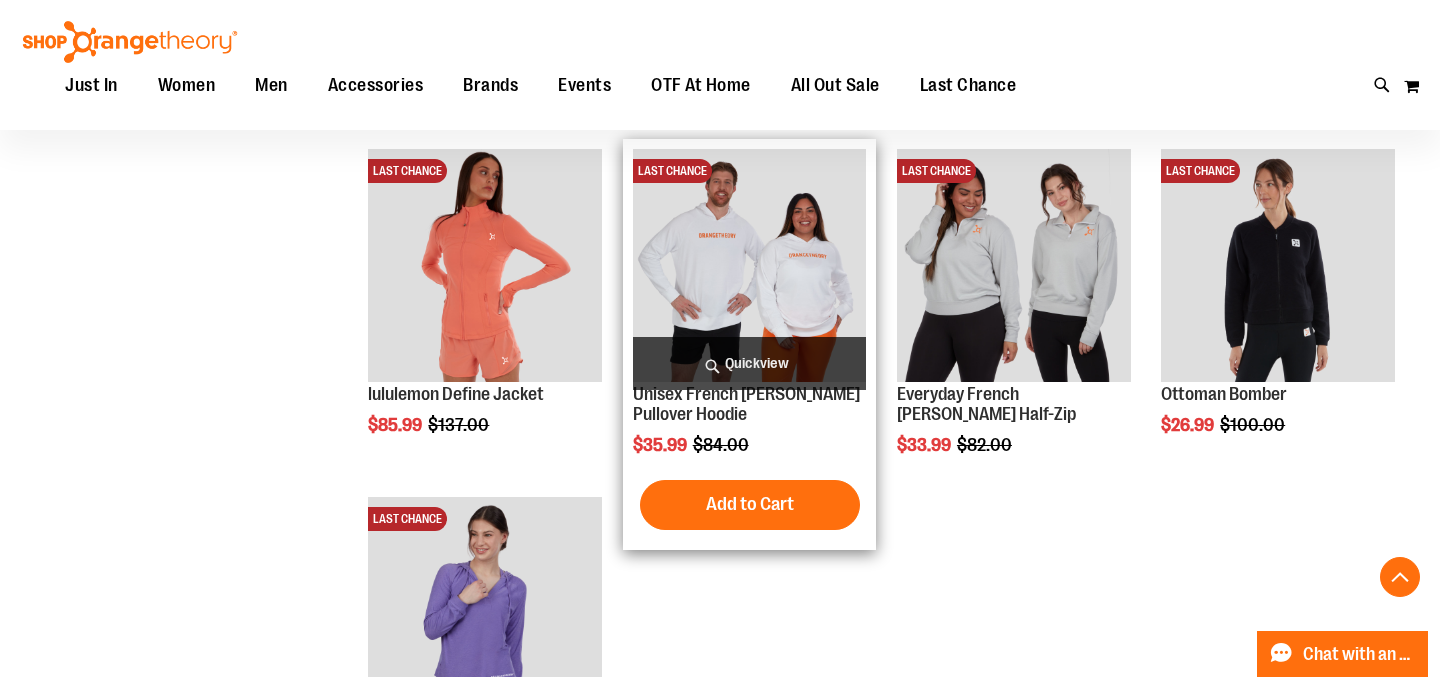 click on "Quickview" at bounding box center (750, 363) 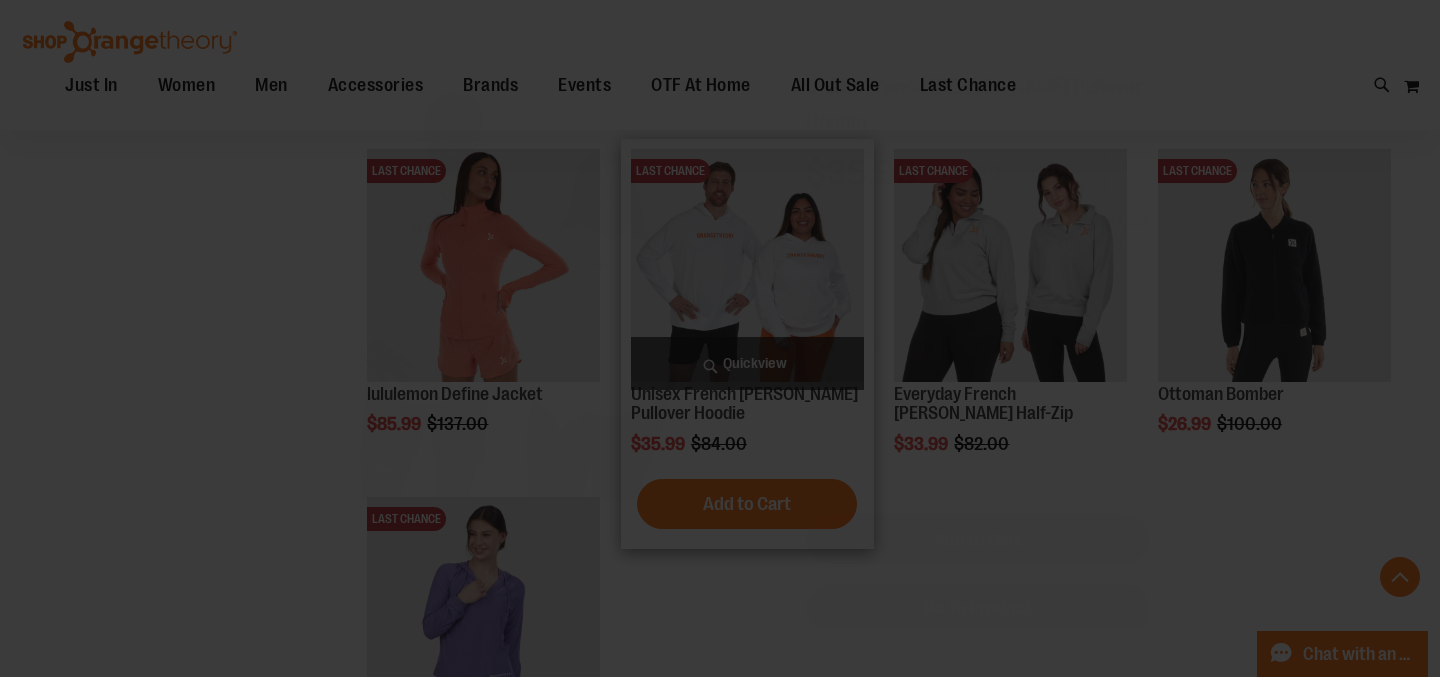 scroll, scrollTop: 0, scrollLeft: 0, axis: both 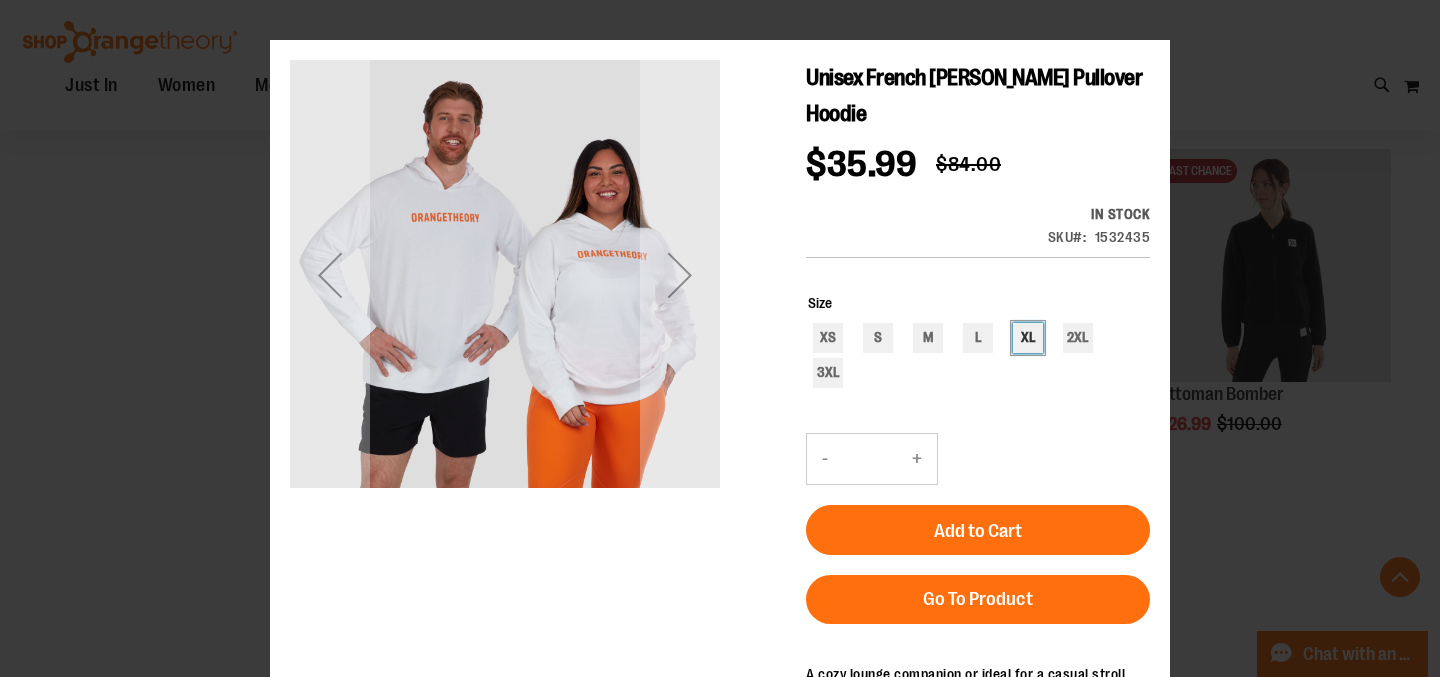 click on "XL" at bounding box center (1028, 338) 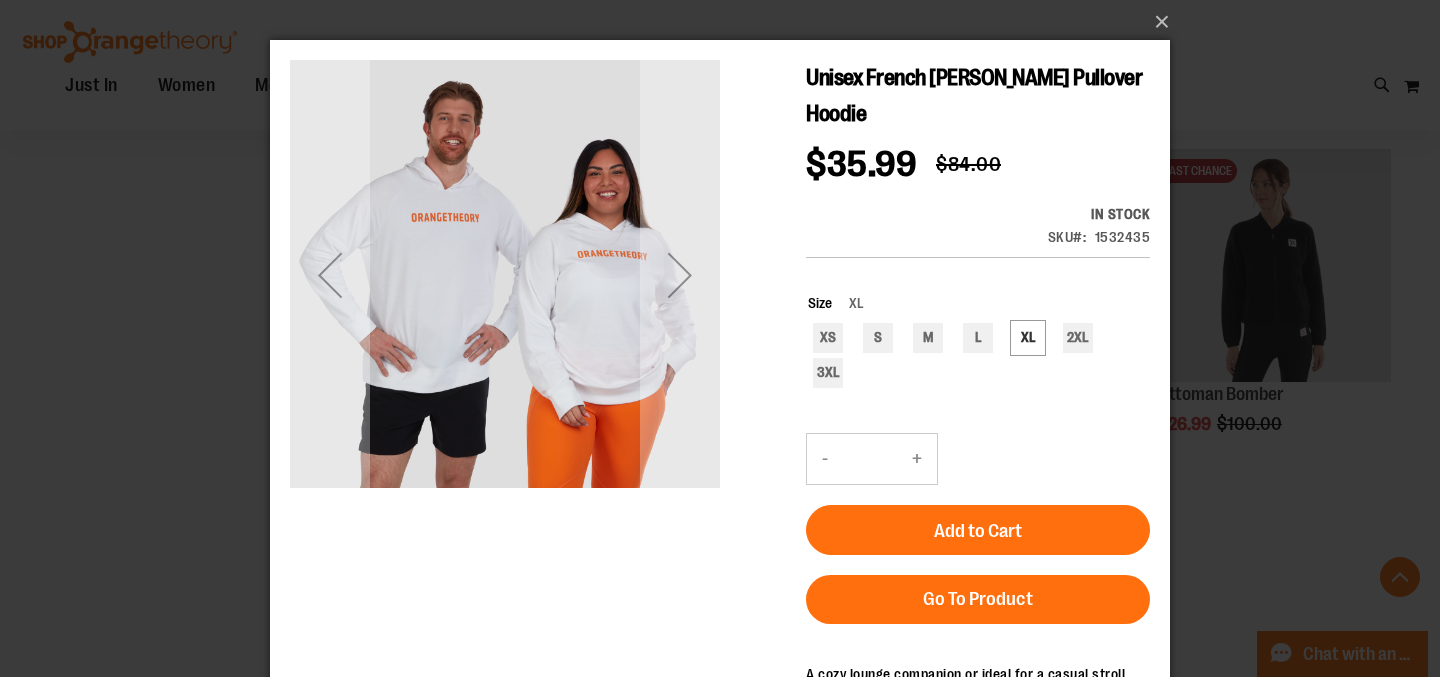 click on "Add to Cart" at bounding box center [978, 531] 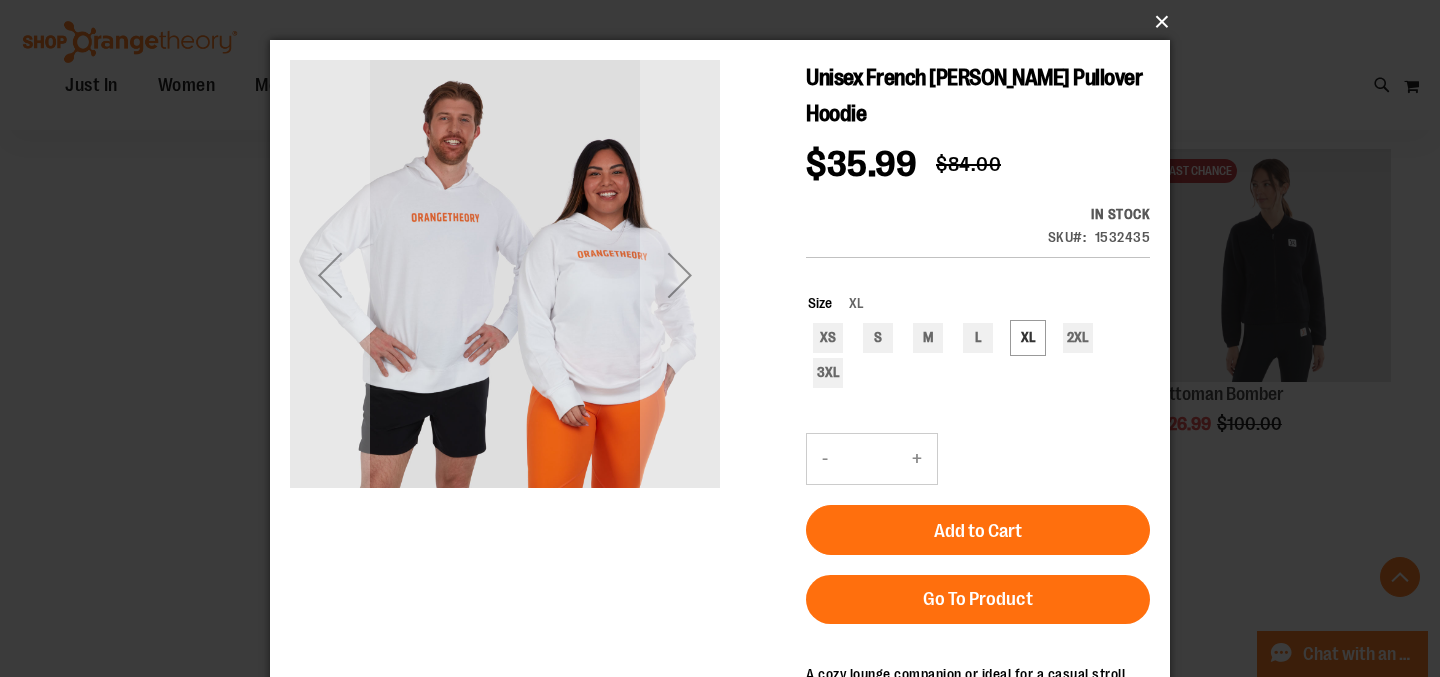 click on "×" at bounding box center (726, 22) 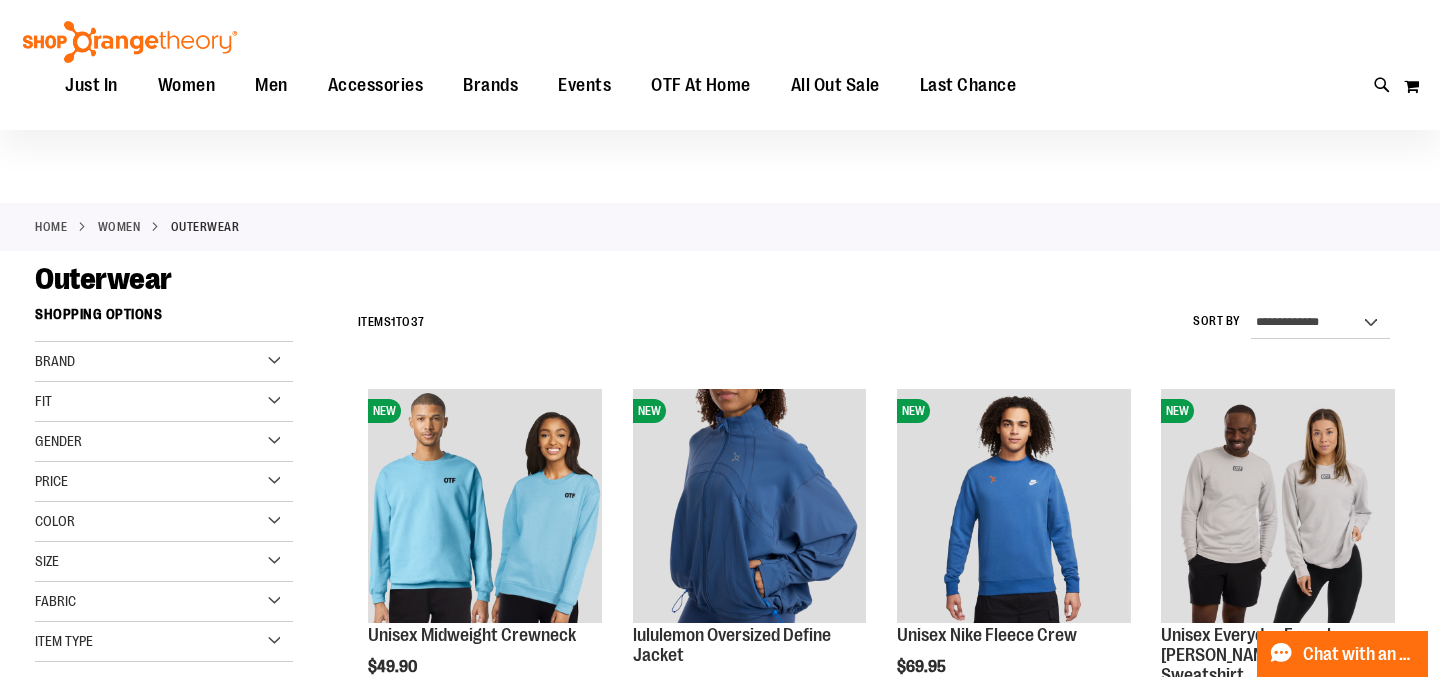 scroll, scrollTop: 0, scrollLeft: 0, axis: both 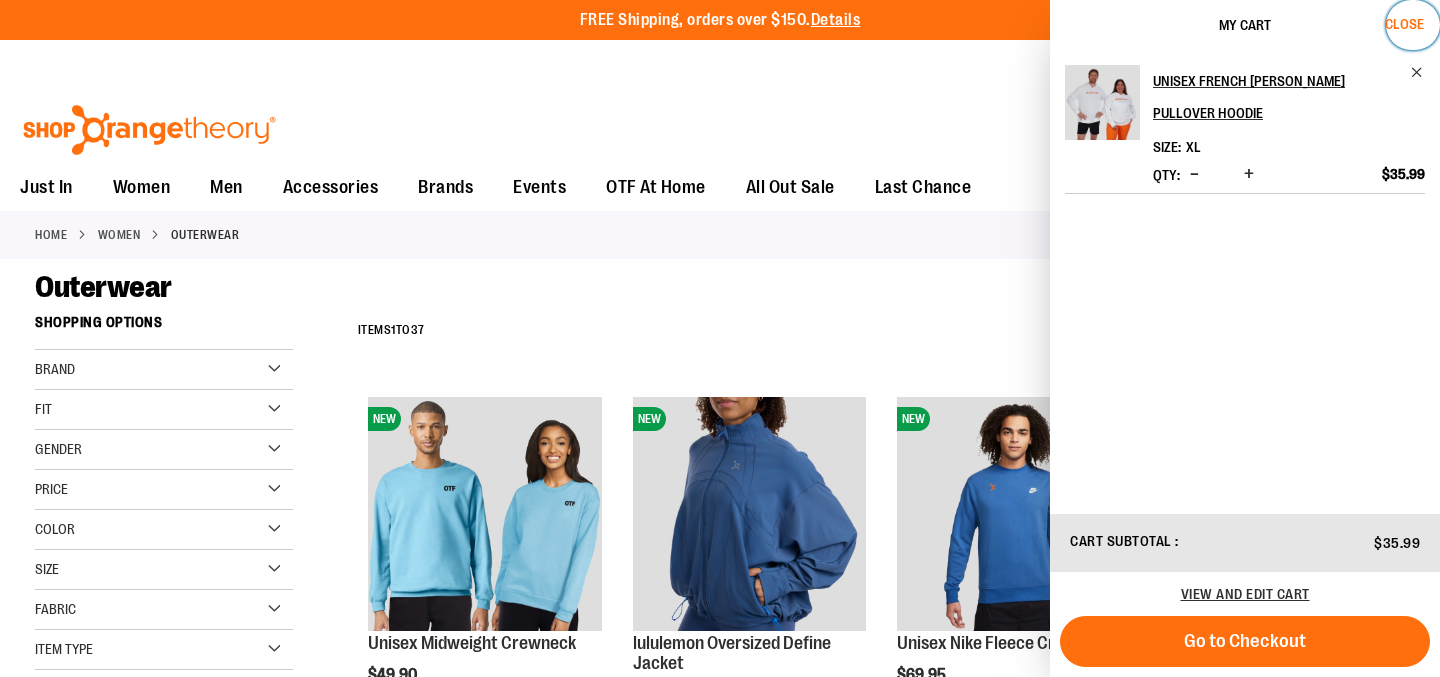 click on "Close" at bounding box center (1404, 24) 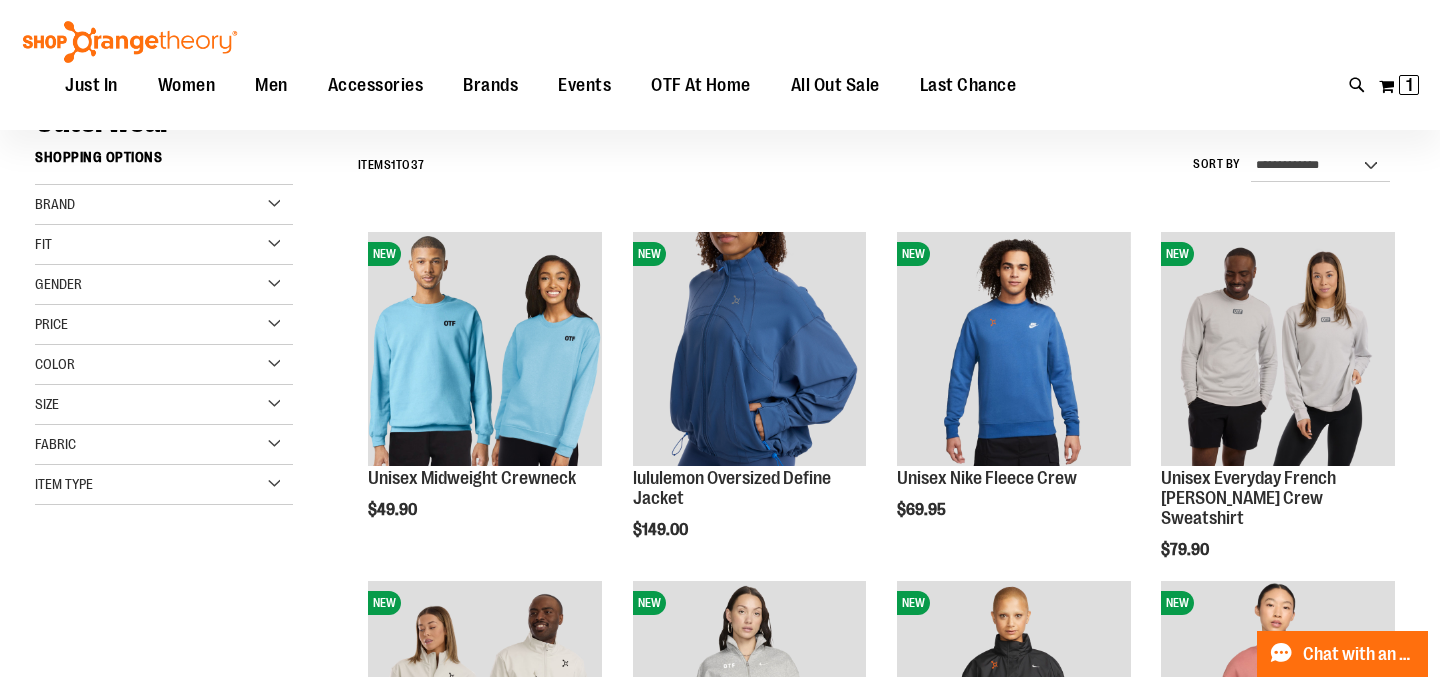 scroll, scrollTop: 168, scrollLeft: 0, axis: vertical 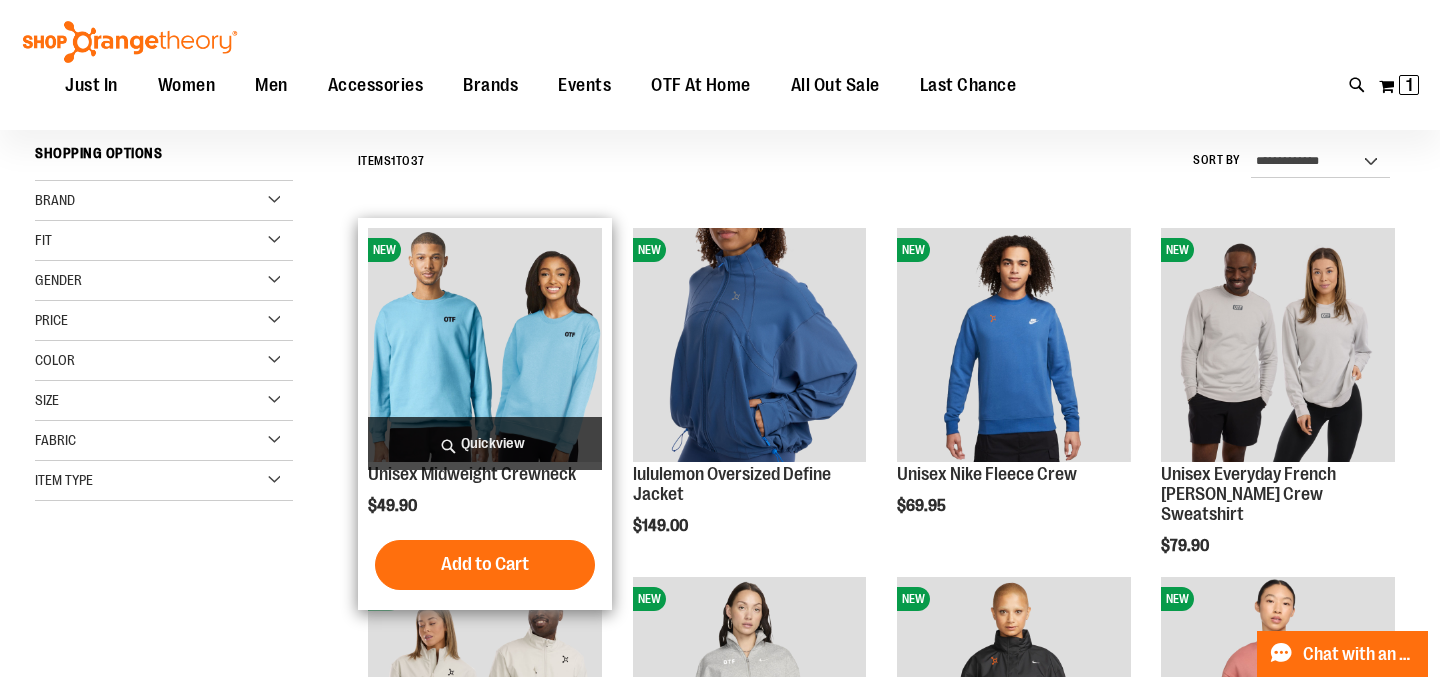 click on "Quickview" at bounding box center (485, 443) 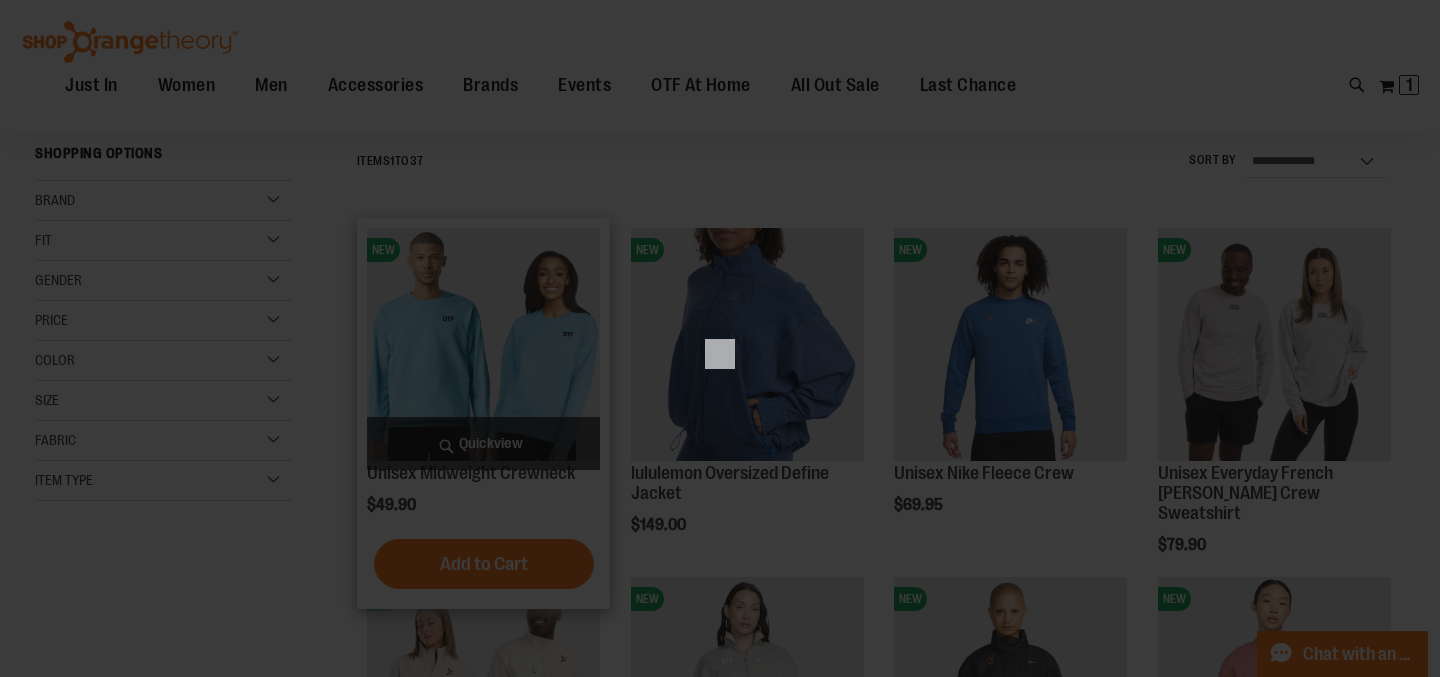 scroll, scrollTop: 0, scrollLeft: 0, axis: both 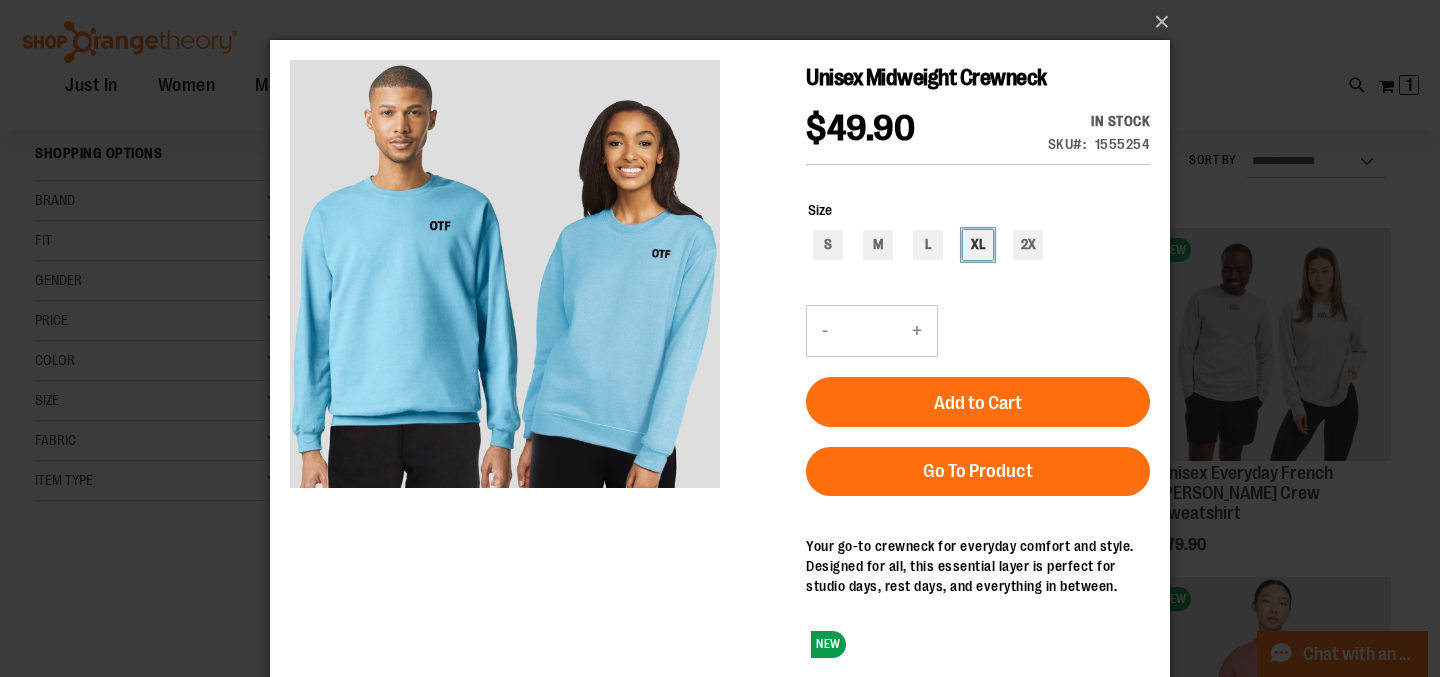 click on "XL" at bounding box center (978, 245) 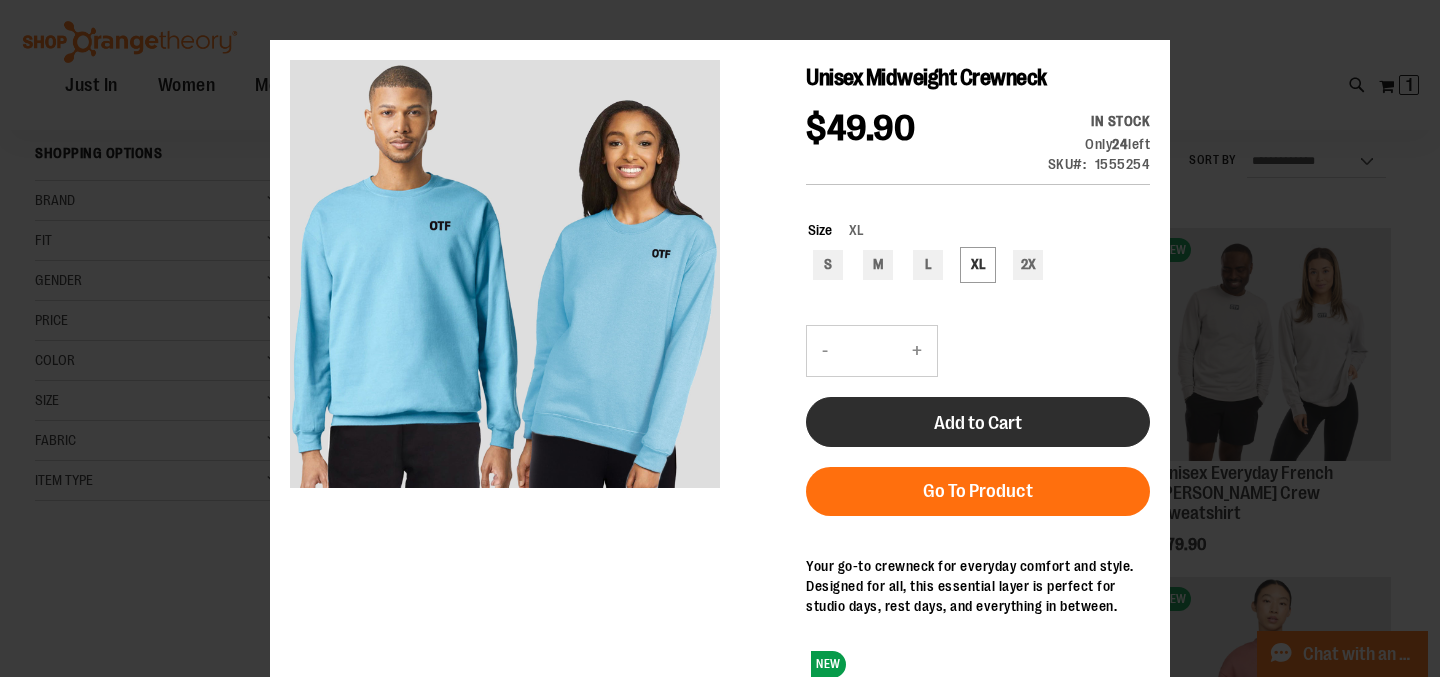click on "Add to Cart" at bounding box center (978, 423) 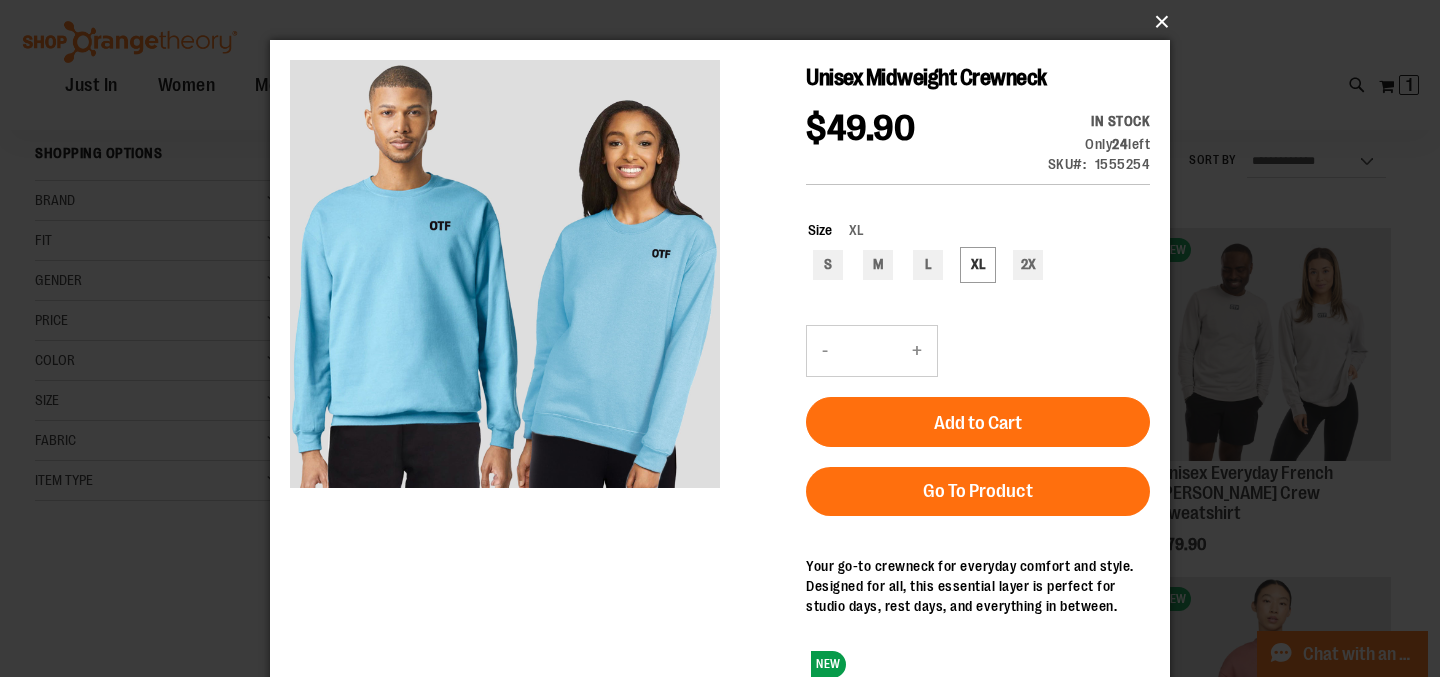 click on "×" at bounding box center [726, 22] 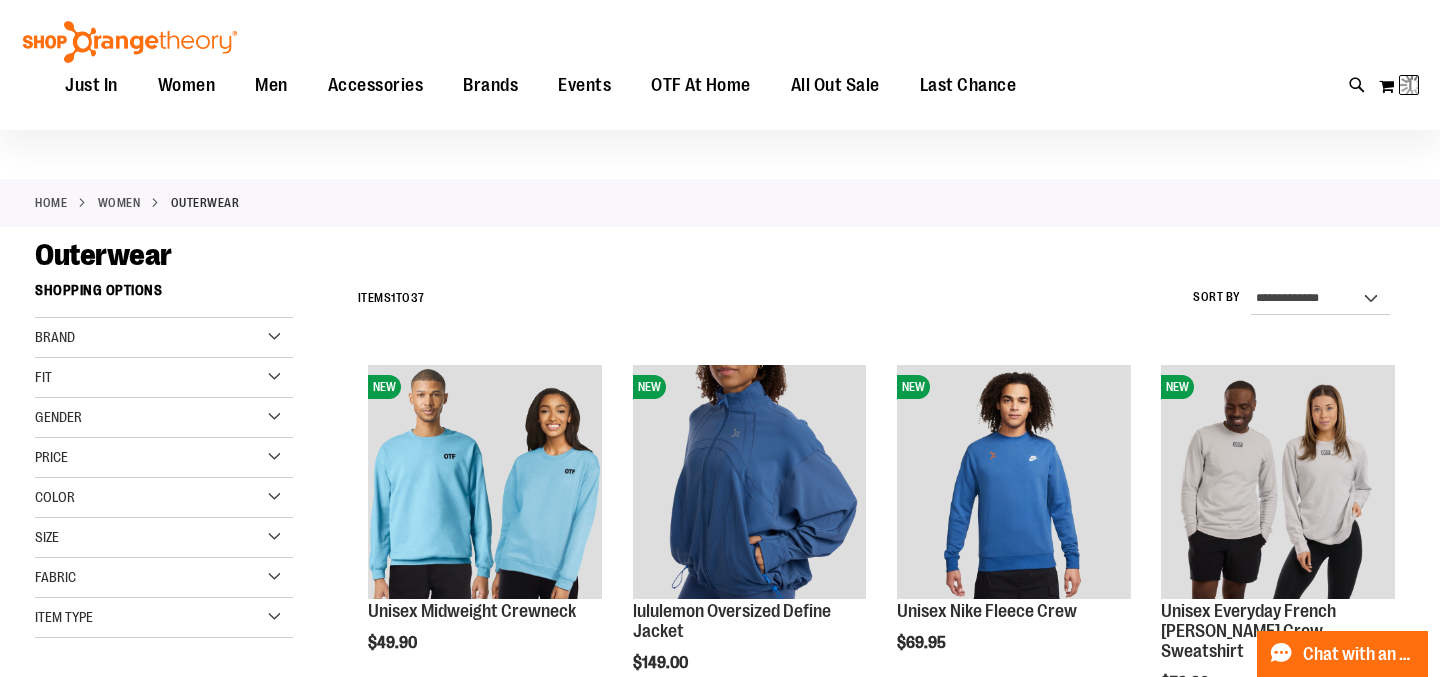 scroll, scrollTop: 0, scrollLeft: 0, axis: both 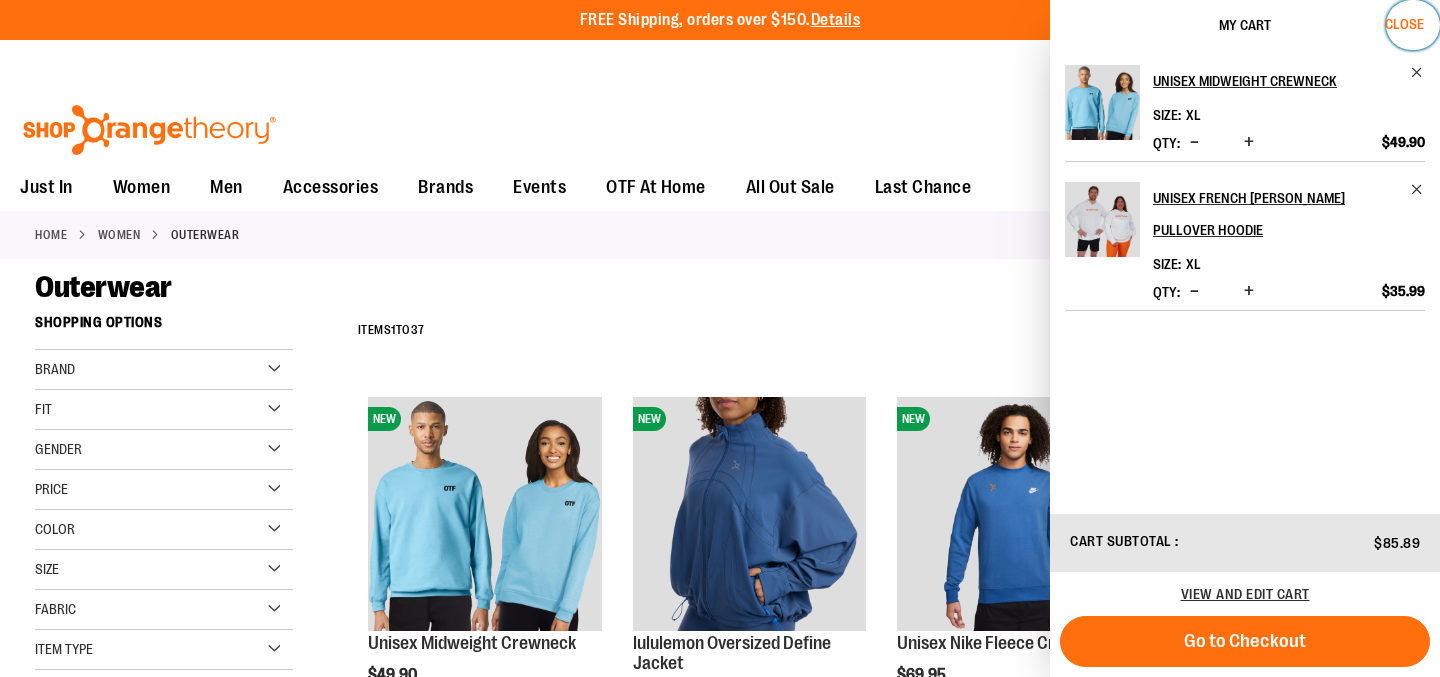 click on "Close" at bounding box center [1413, 25] 